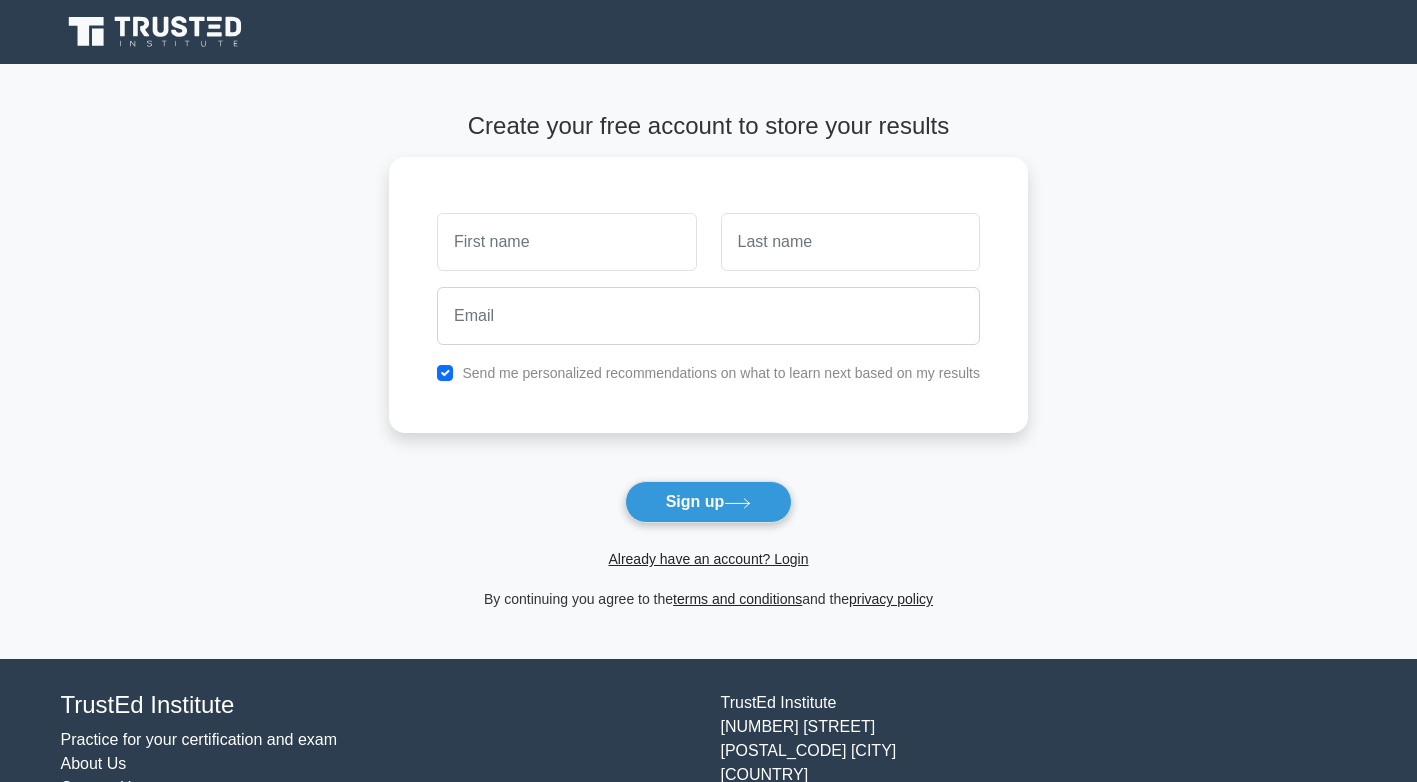 scroll, scrollTop: 0, scrollLeft: 0, axis: both 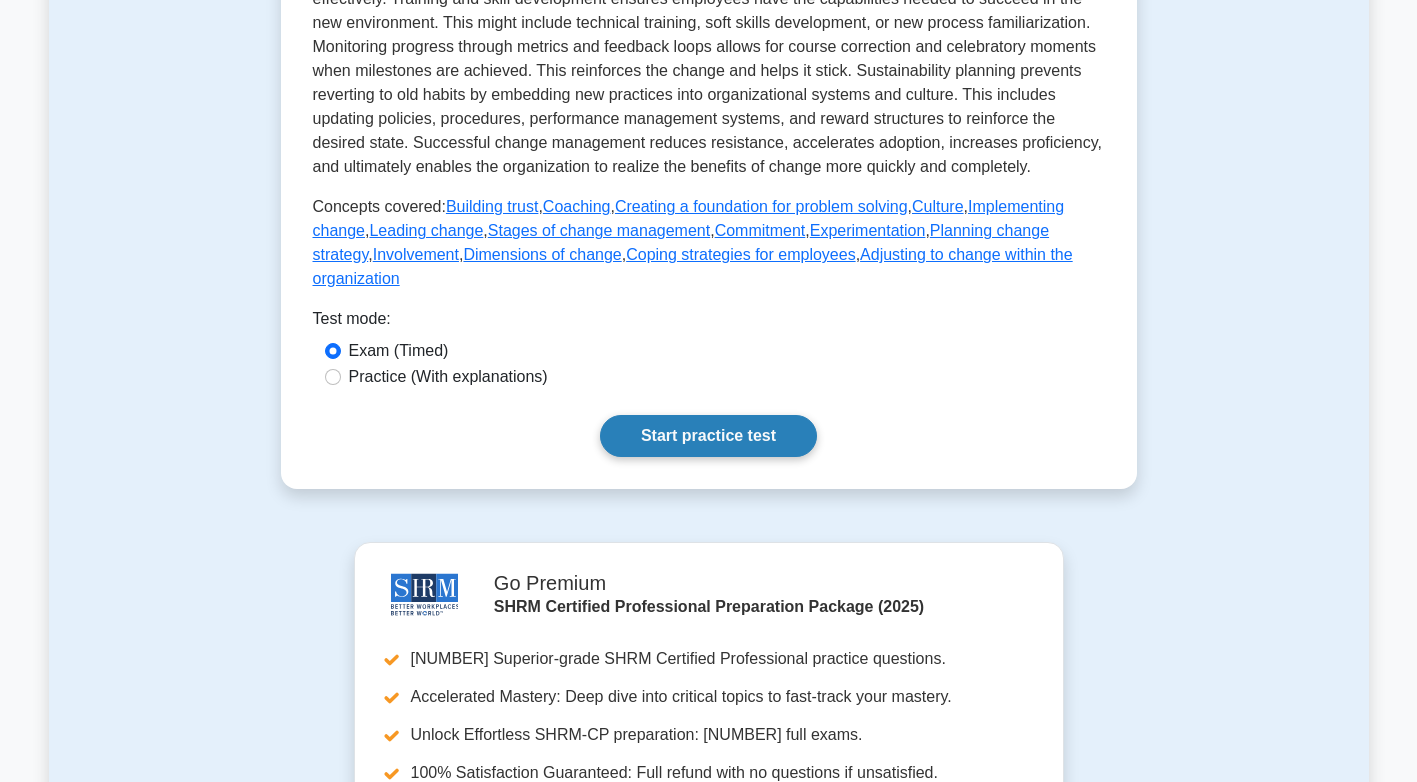 click on "Start practice test" at bounding box center [708, 436] 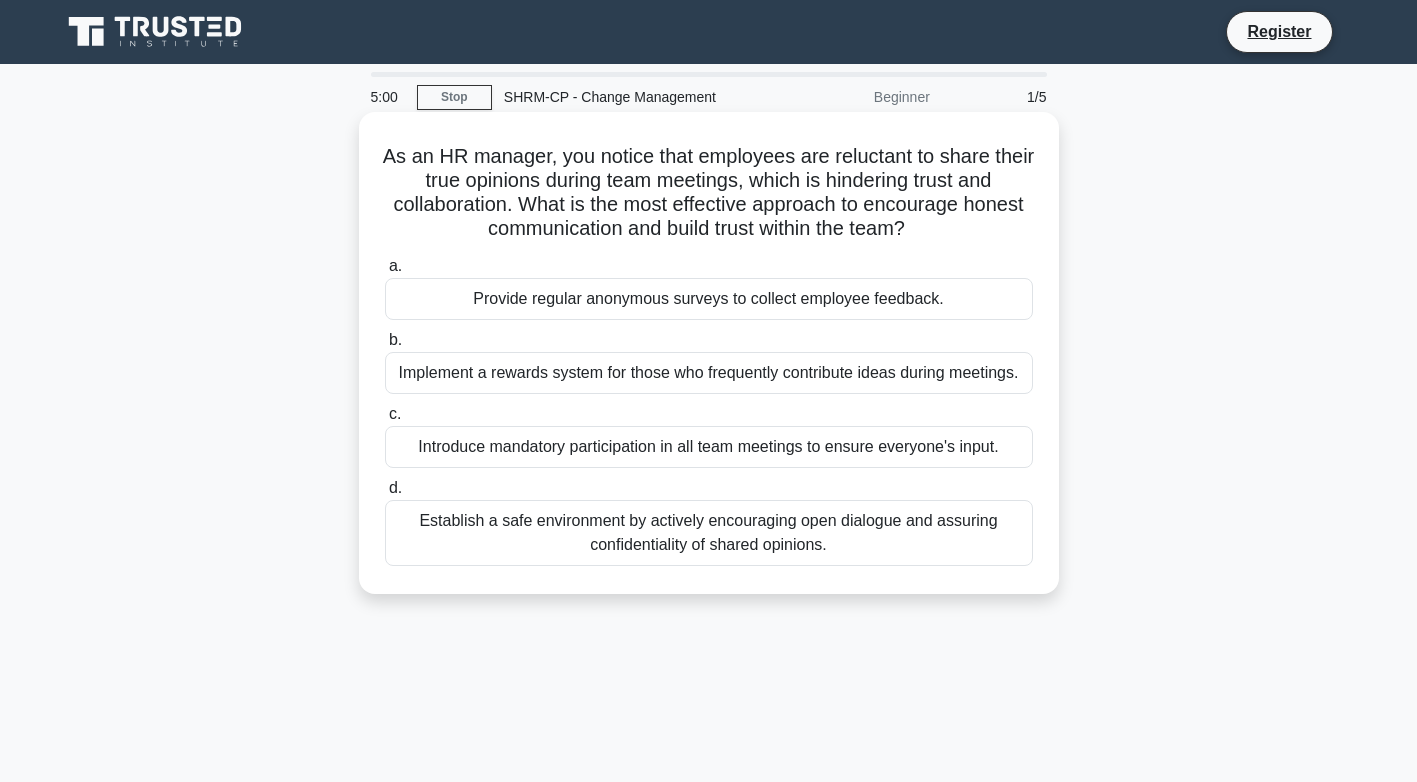 scroll, scrollTop: 0, scrollLeft: 0, axis: both 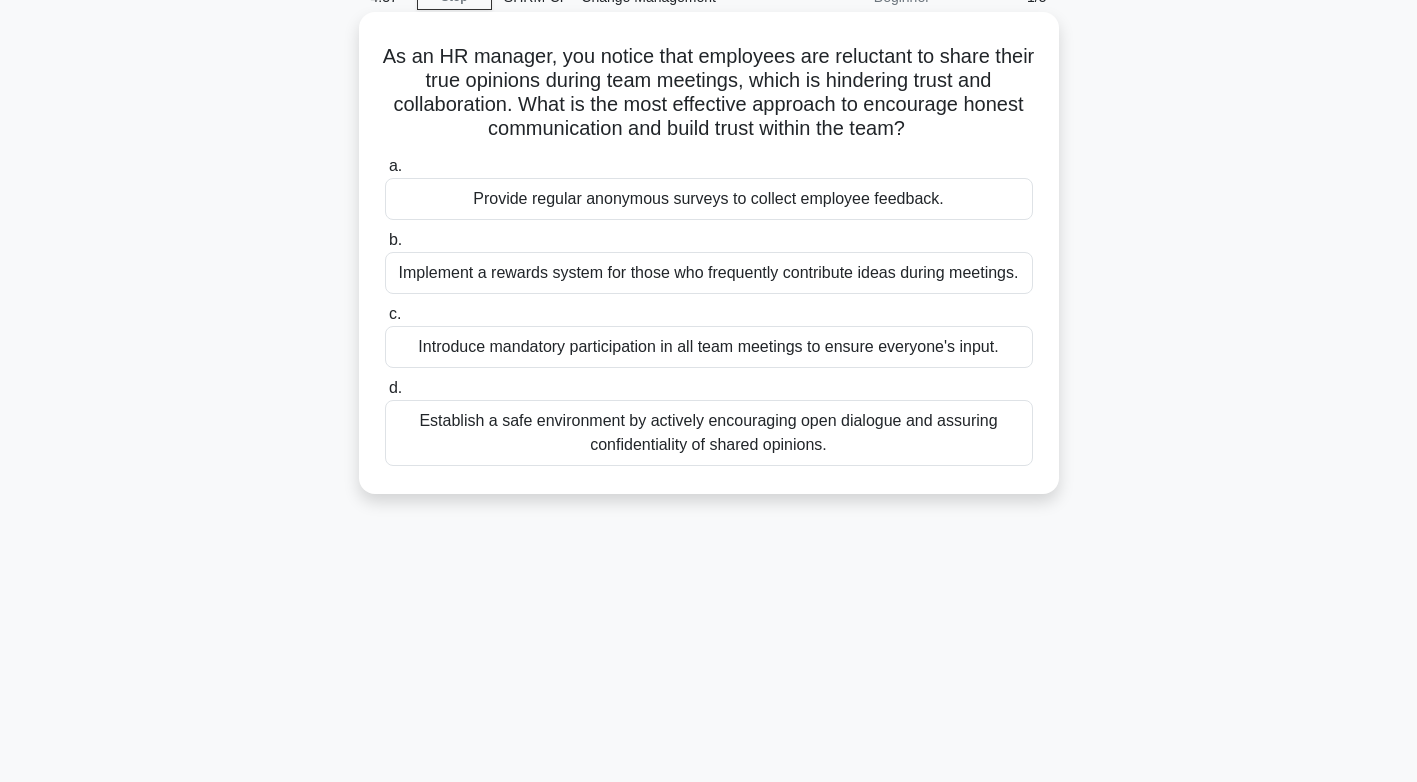 click on "Establish a safe environment by actively encouraging open dialogue and assuring confidentiality of shared opinions." at bounding box center (709, 433) 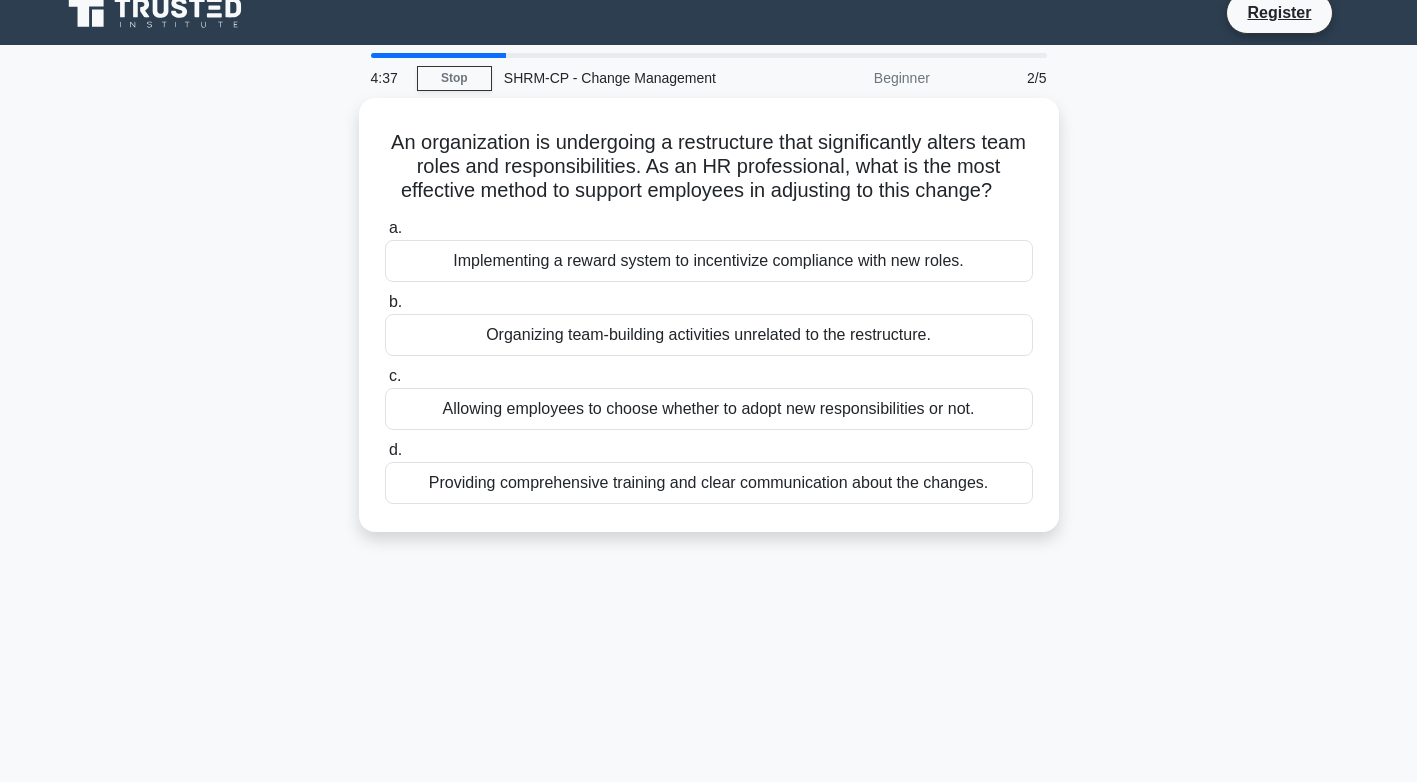 scroll, scrollTop: 0, scrollLeft: 0, axis: both 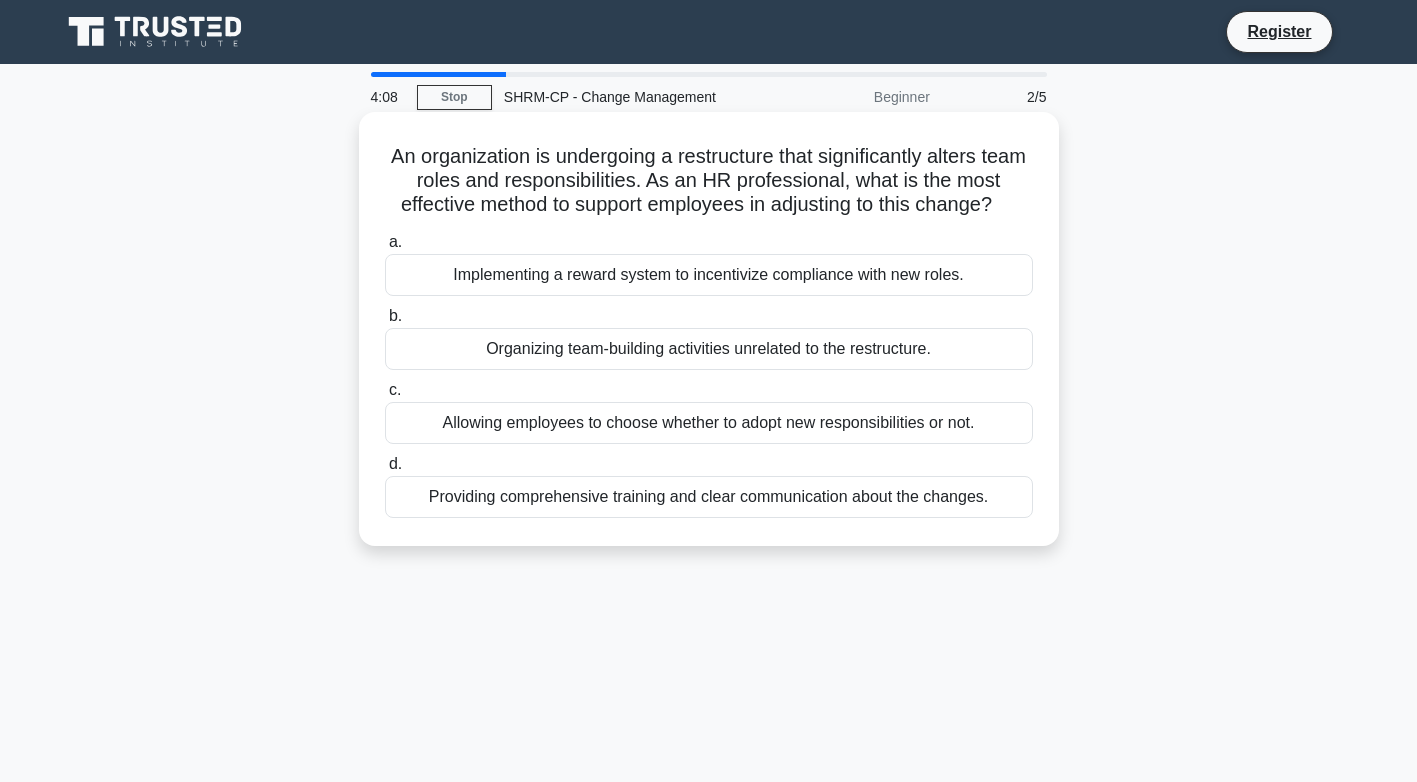 click on "Providing comprehensive training and clear communication about the changes." at bounding box center [709, 497] 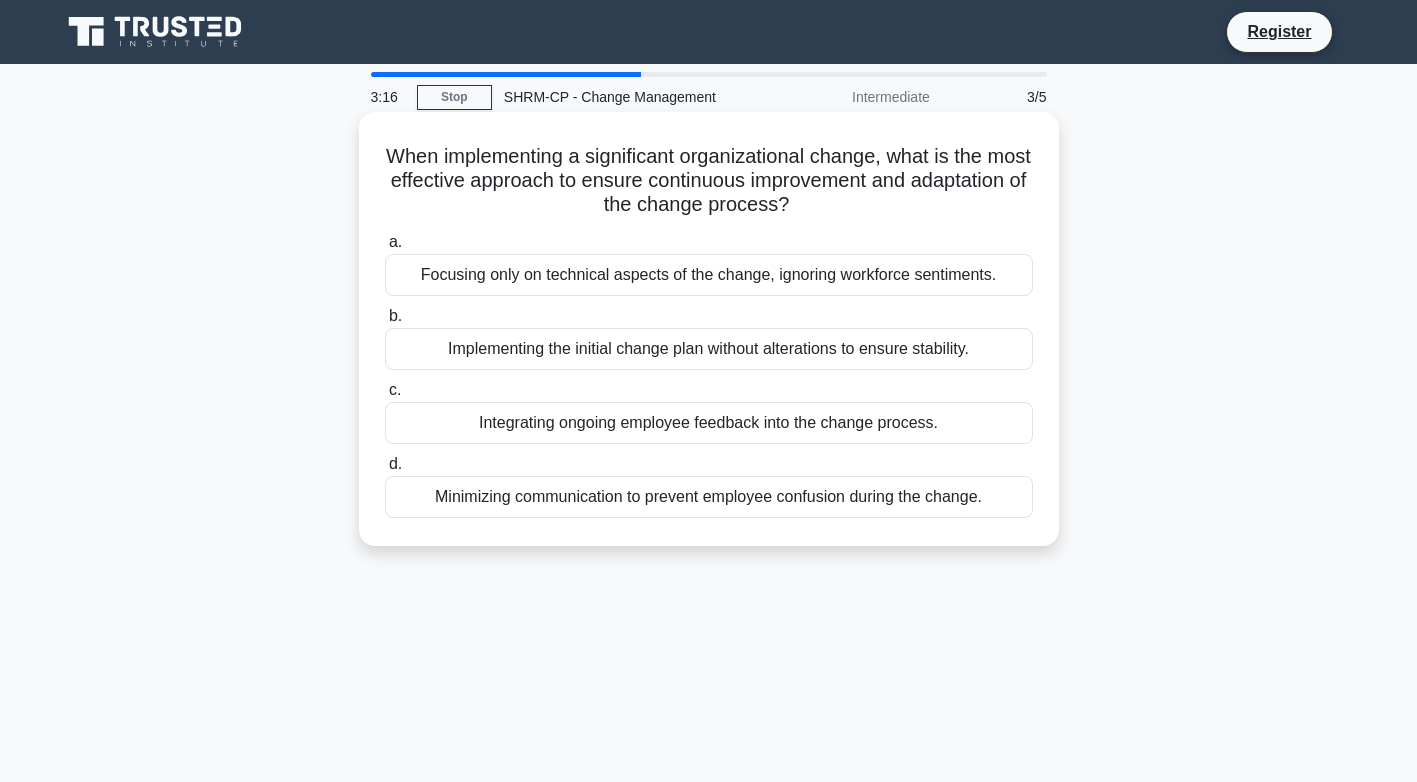 click on "Integrating ongoing employee feedback into the change process." at bounding box center (709, 423) 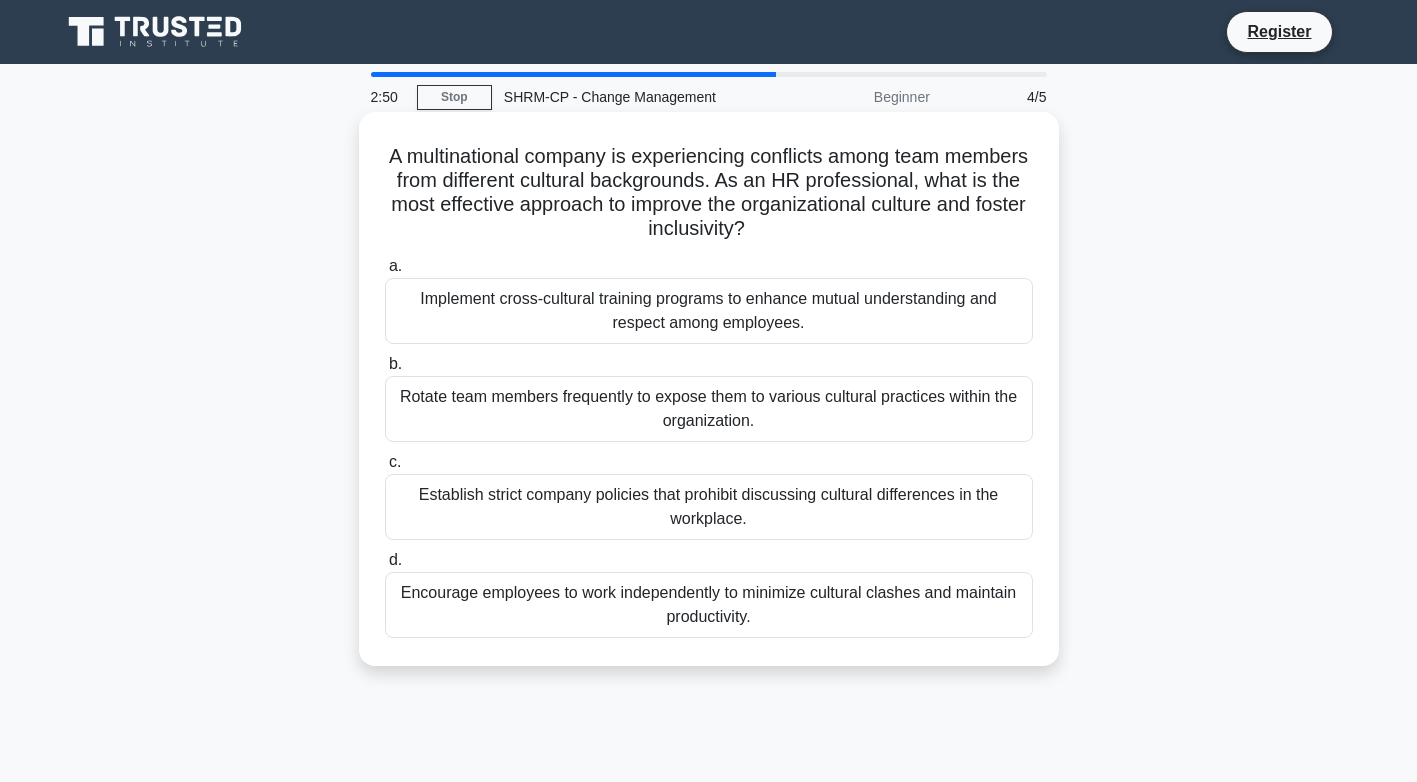 click on "Implement cross-cultural training programs to enhance mutual understanding and respect among employees." at bounding box center [709, 311] 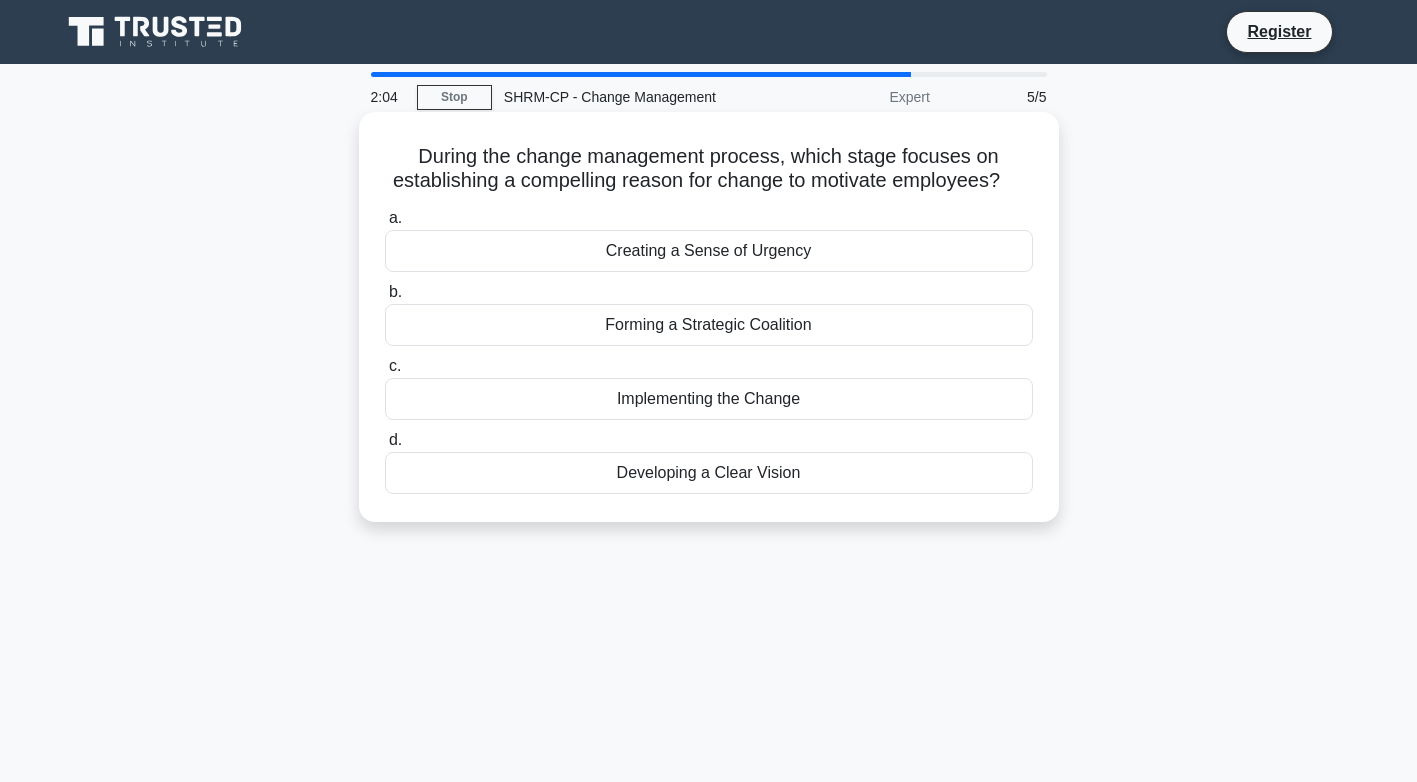 click on "Developing a Clear Vision" at bounding box center [709, 473] 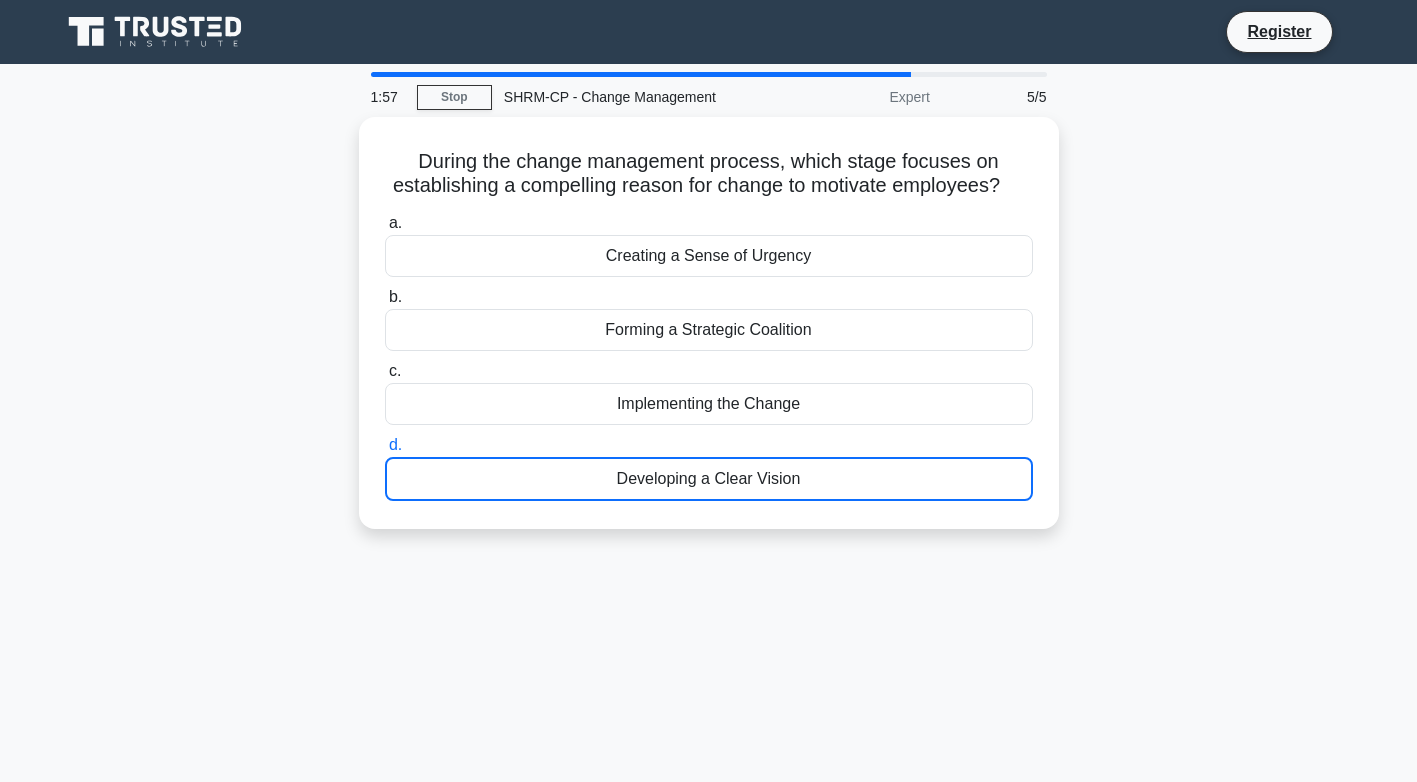 drag, startPoint x: 0, startPoint y: 18, endPoint x: 211, endPoint y: 216, distance: 289.35272 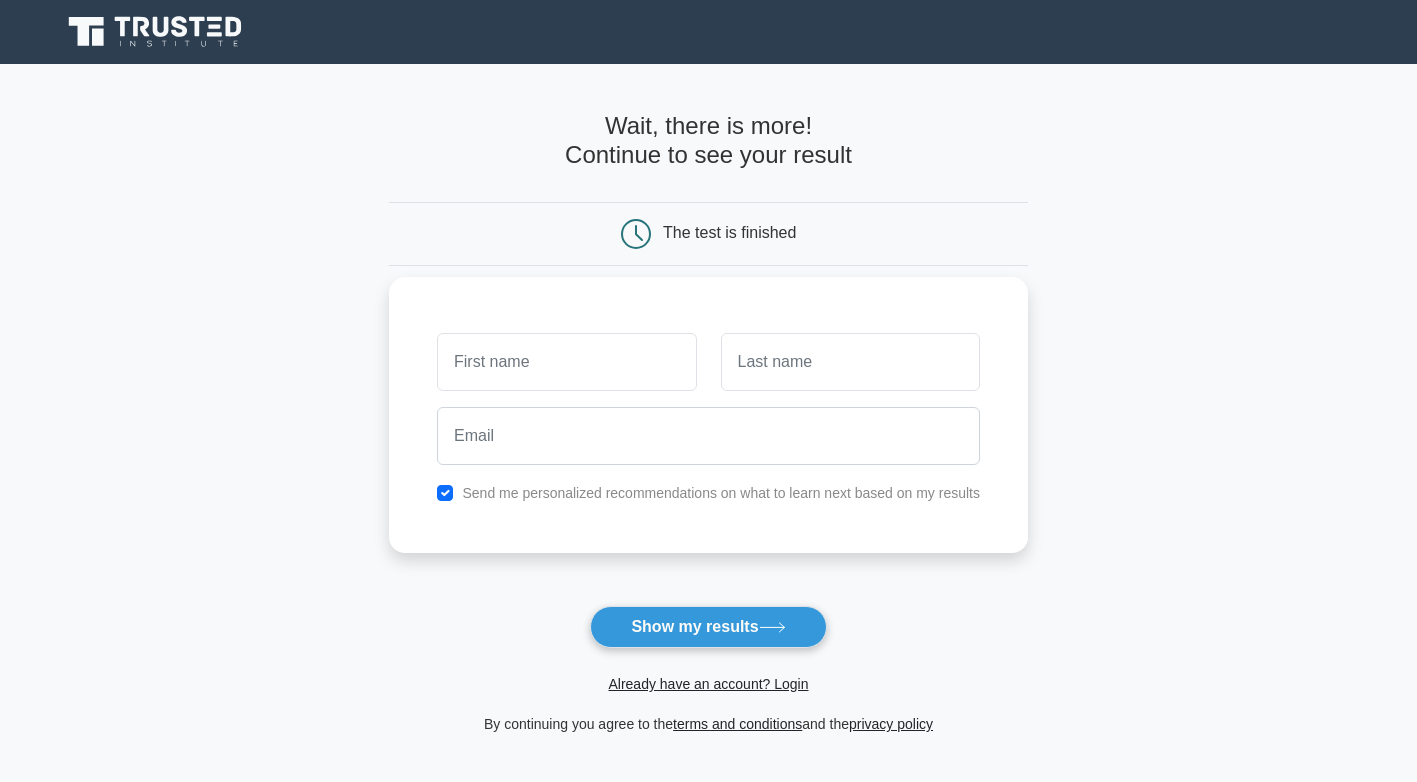 scroll, scrollTop: 0, scrollLeft: 0, axis: both 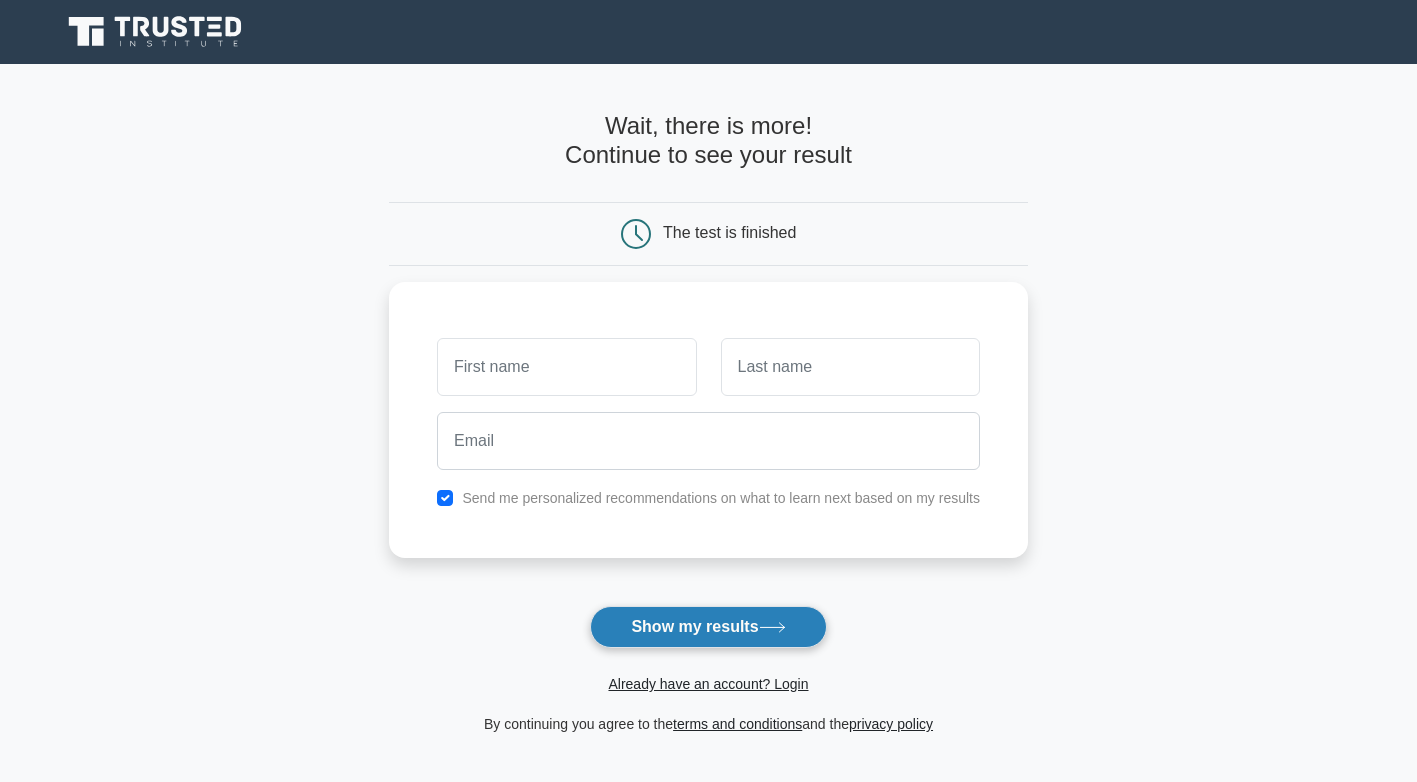 click on "Show my results" at bounding box center (708, 627) 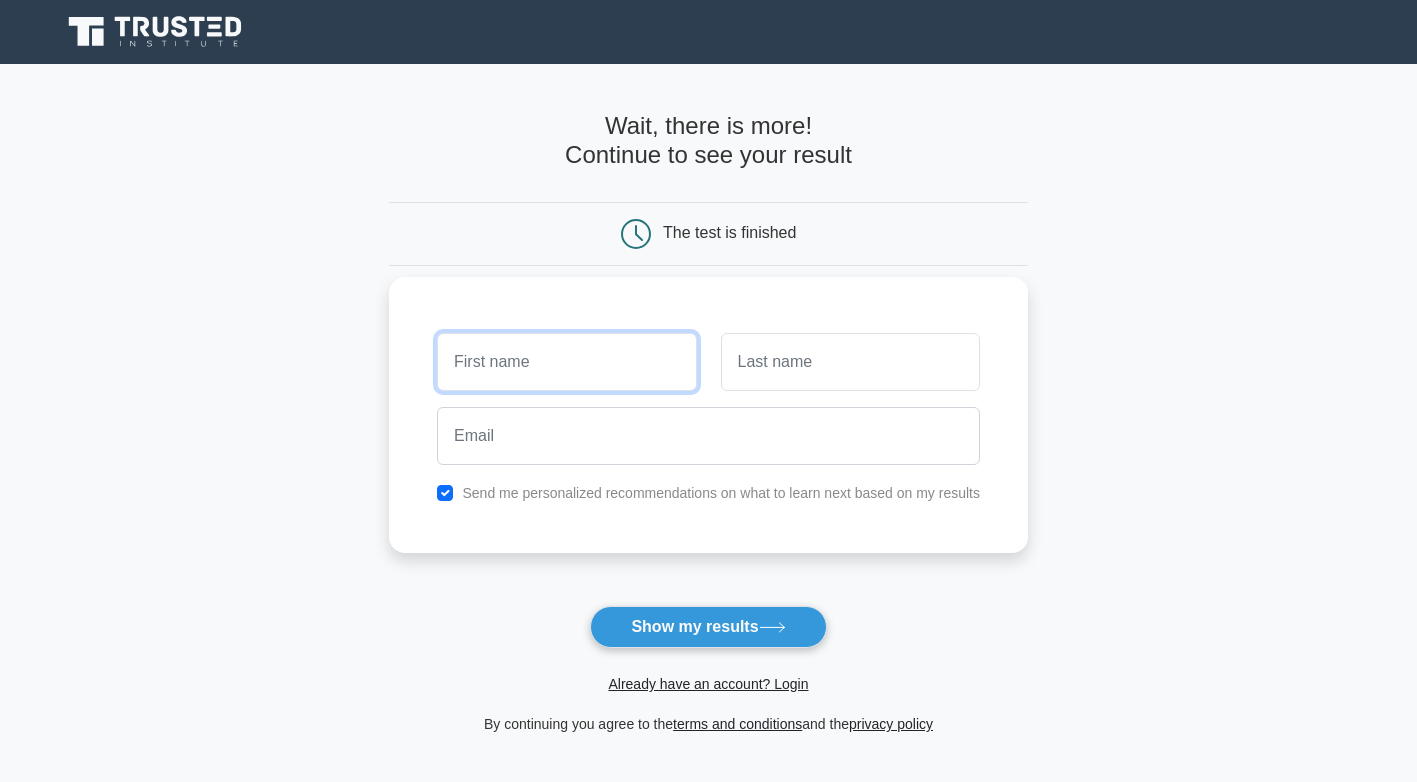click at bounding box center (566, 362) 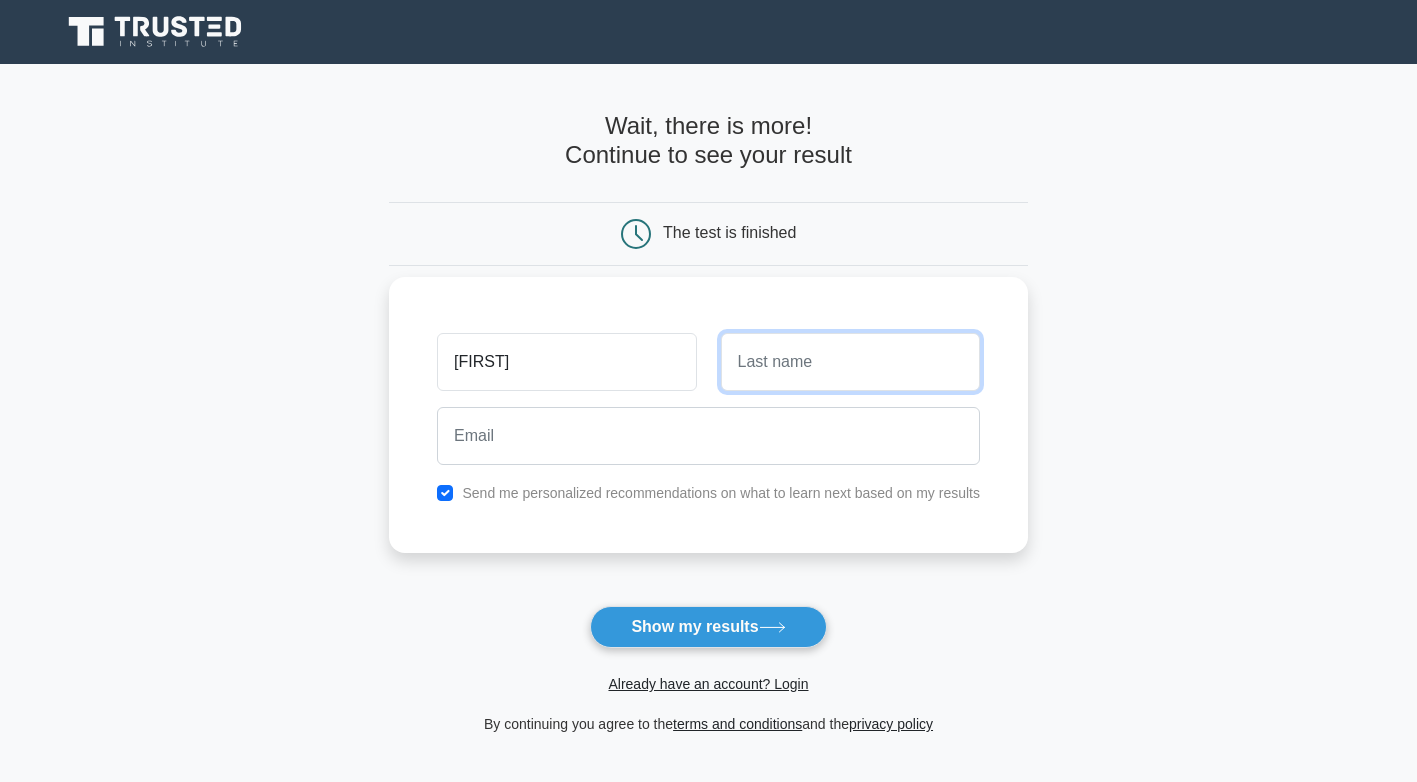 click at bounding box center [850, 362] 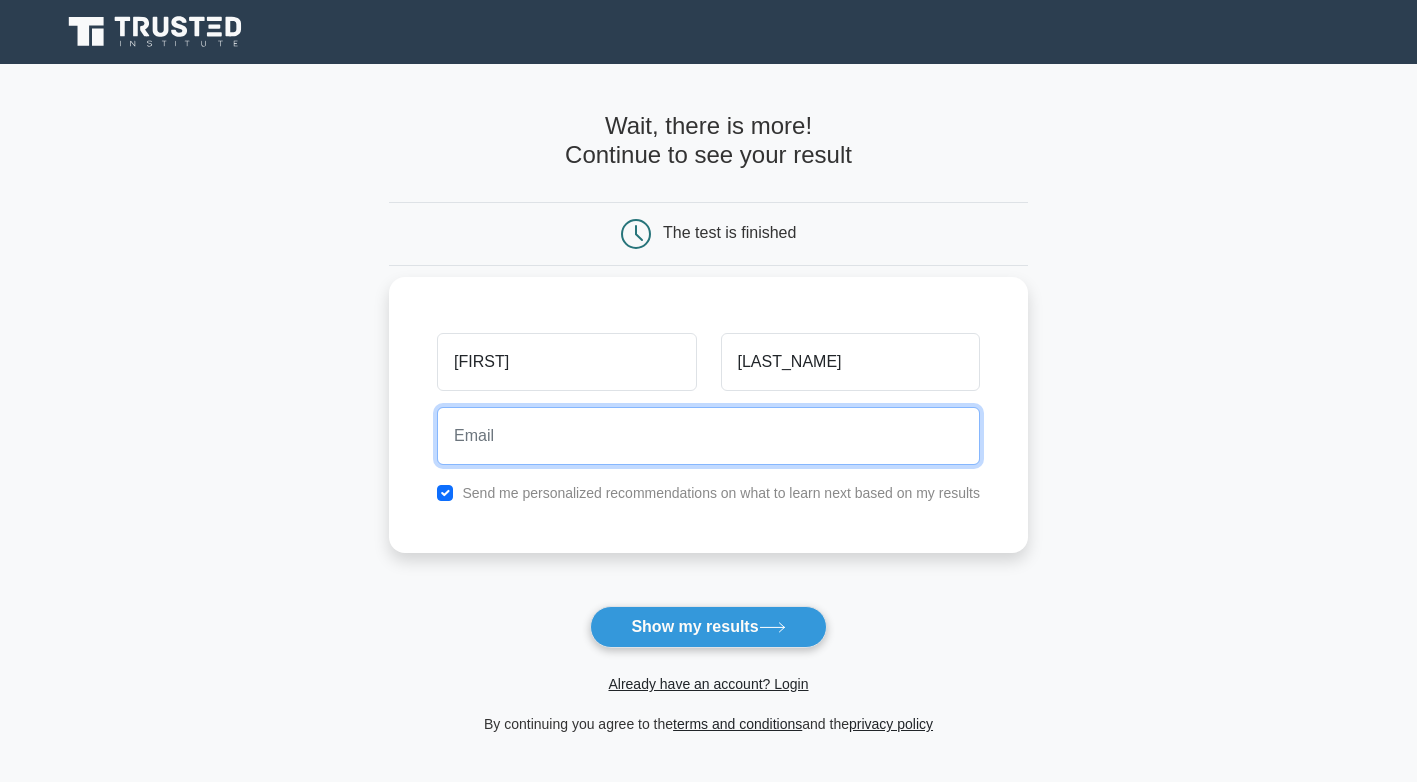click at bounding box center [708, 436] 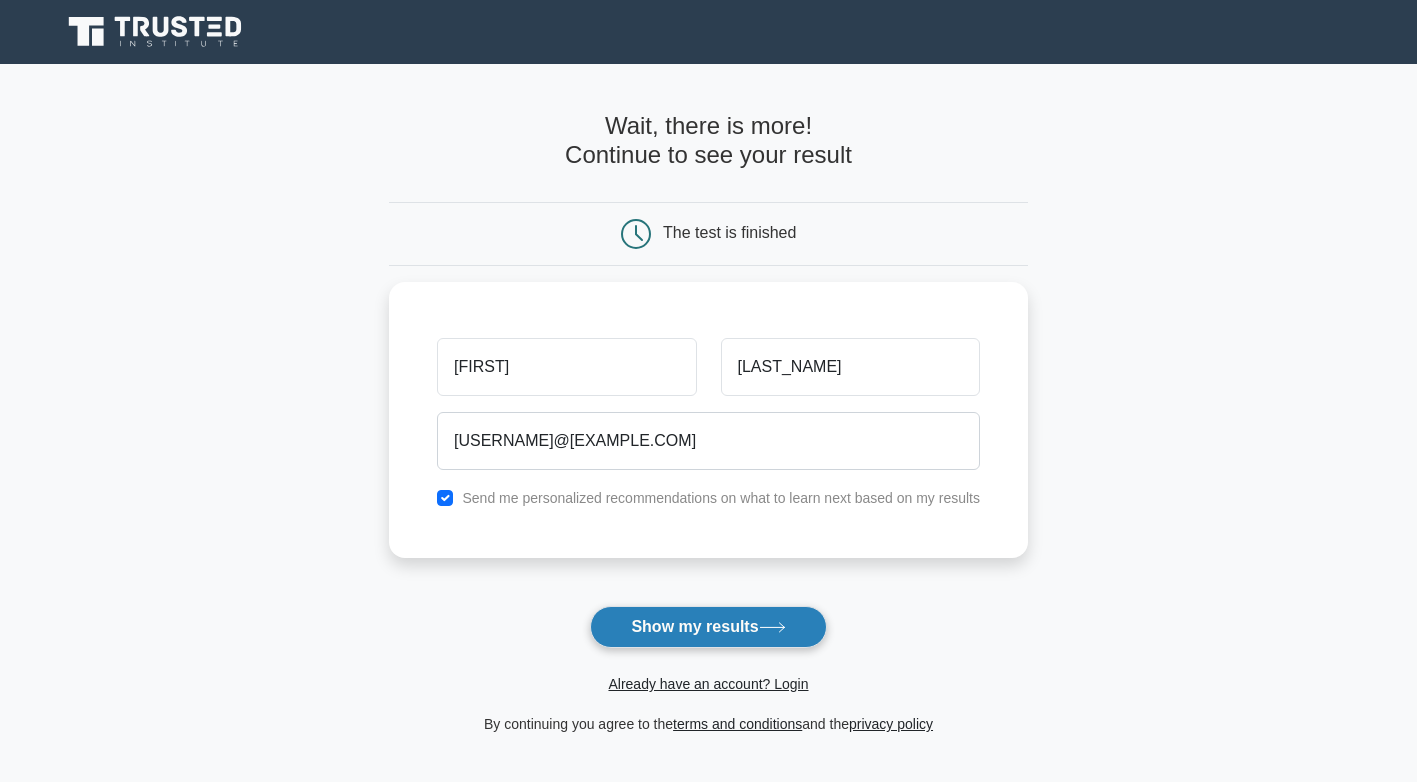 click on "Show my results" at bounding box center (708, 627) 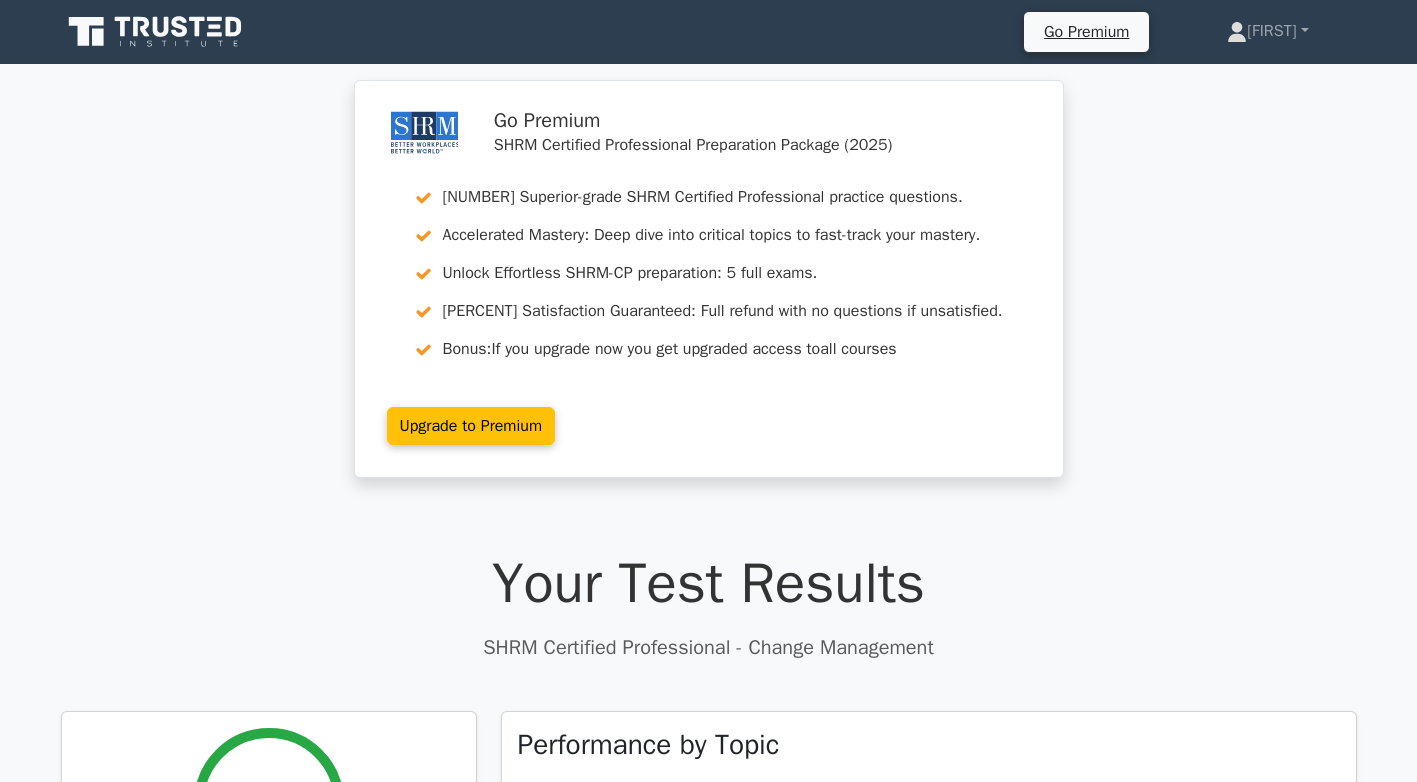scroll, scrollTop: 0, scrollLeft: 0, axis: both 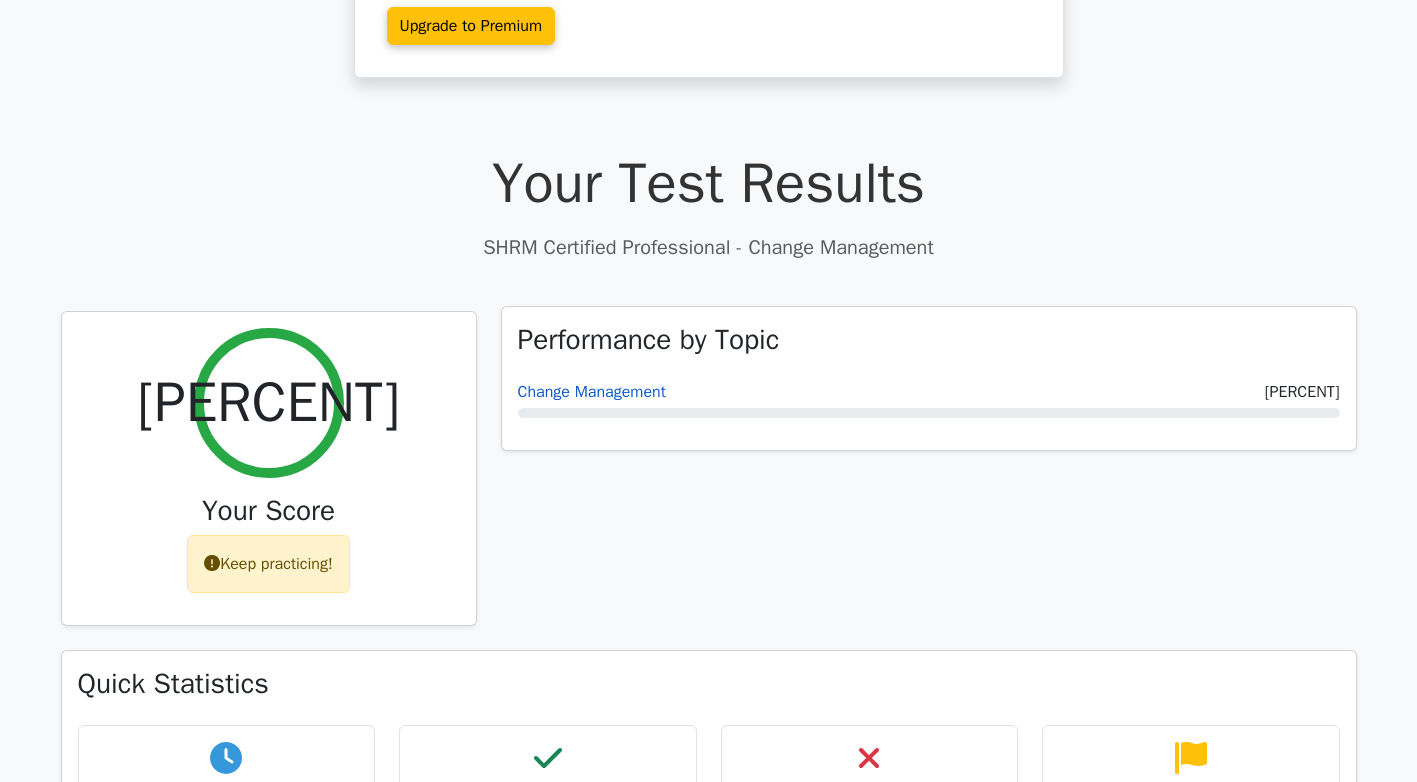click on "Change Management" at bounding box center (592, 392) 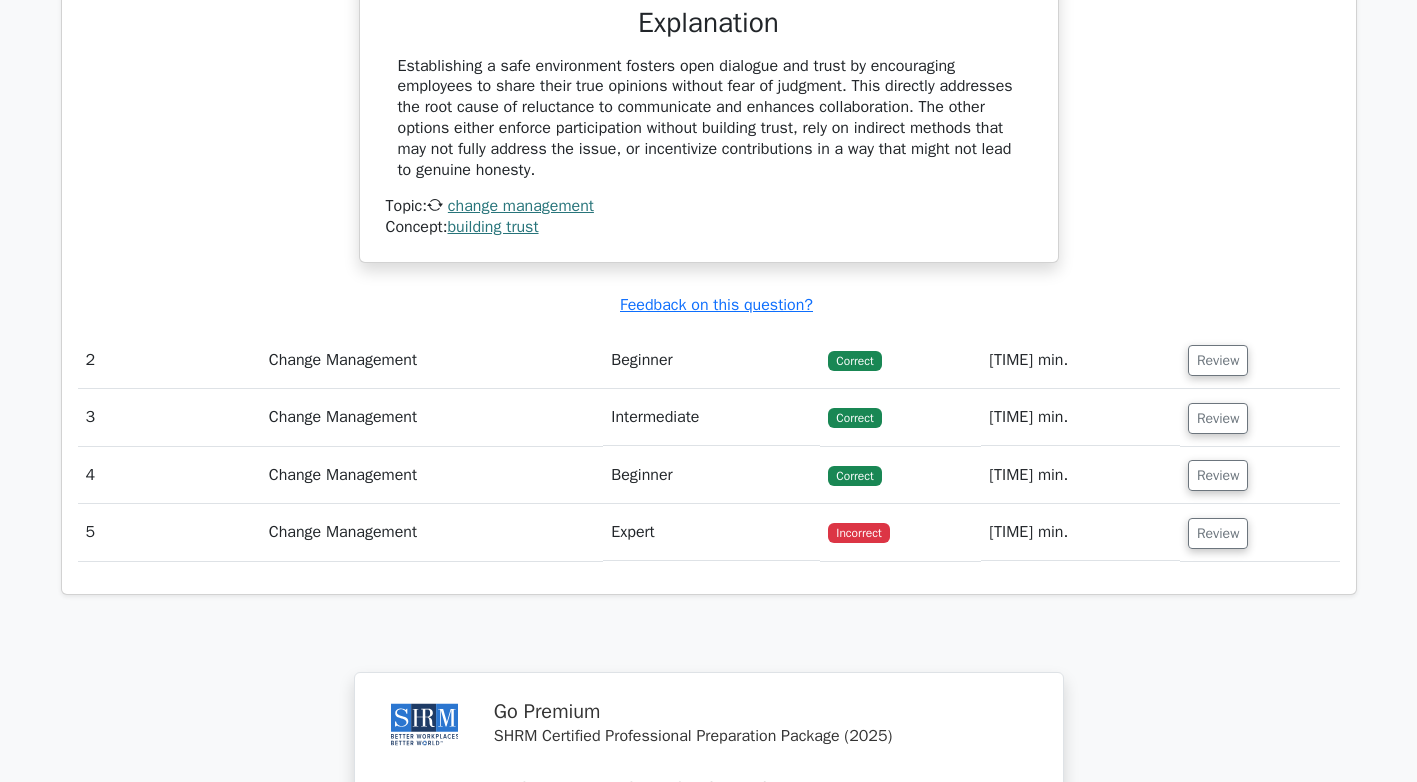 scroll, scrollTop: 1944, scrollLeft: 0, axis: vertical 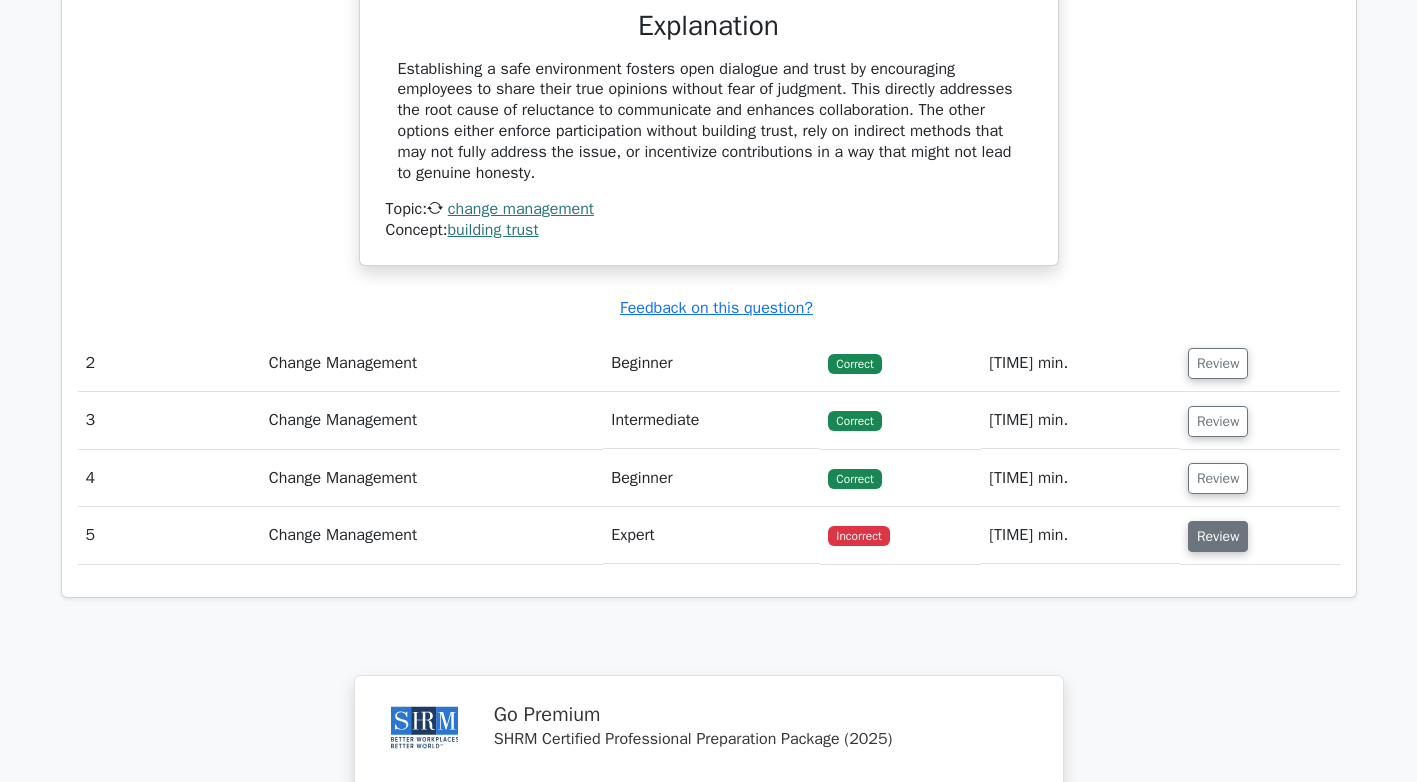 click on "Review" at bounding box center (1218, 536) 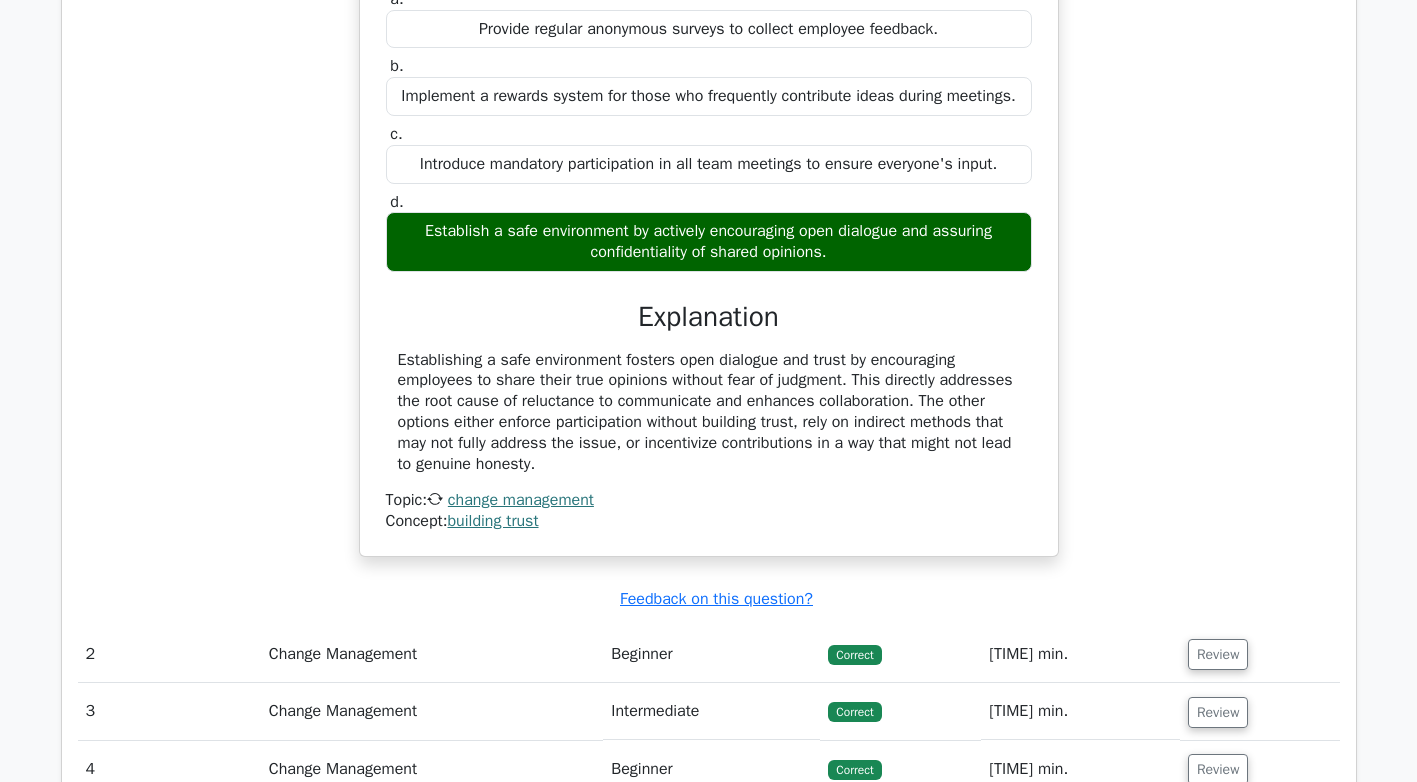 scroll, scrollTop: 1644, scrollLeft: 0, axis: vertical 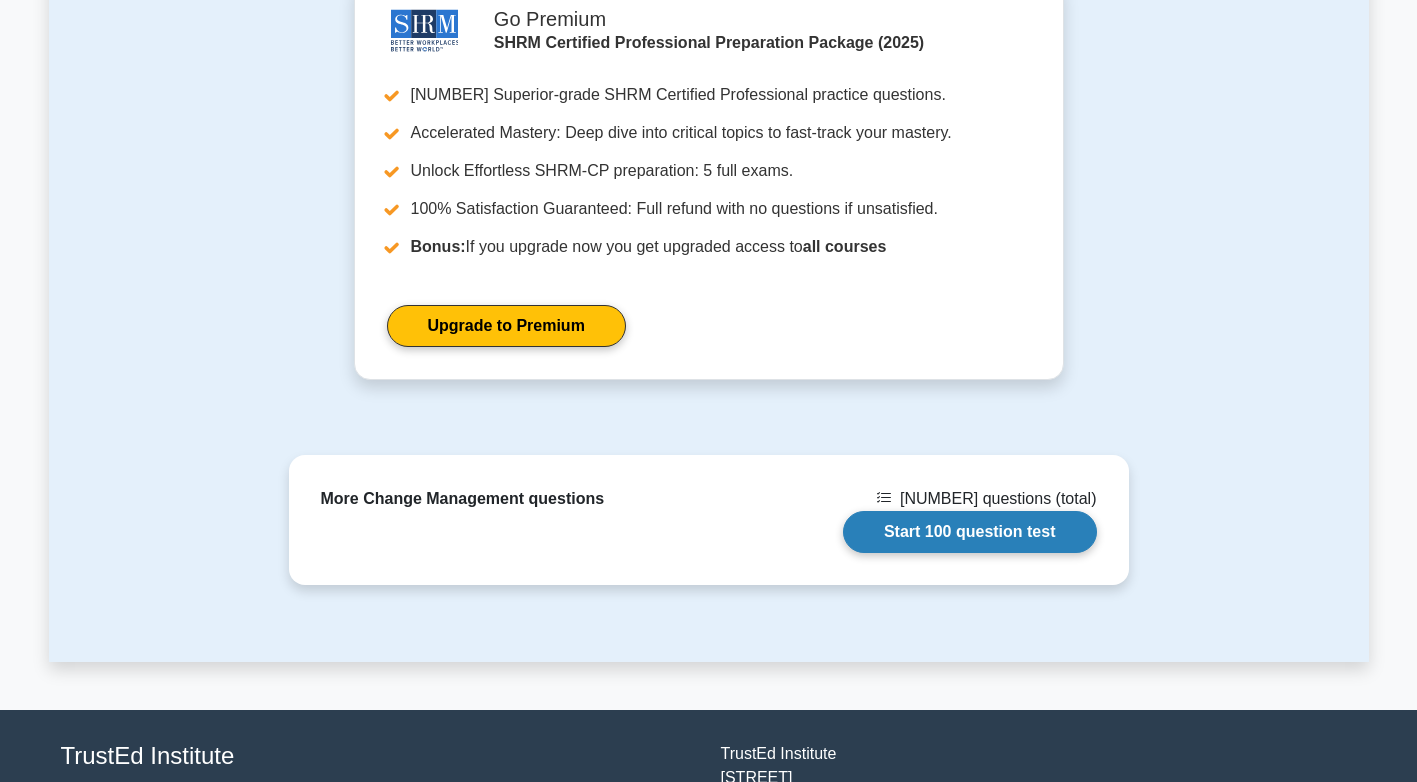click on "Start 100 question test" at bounding box center [970, 532] 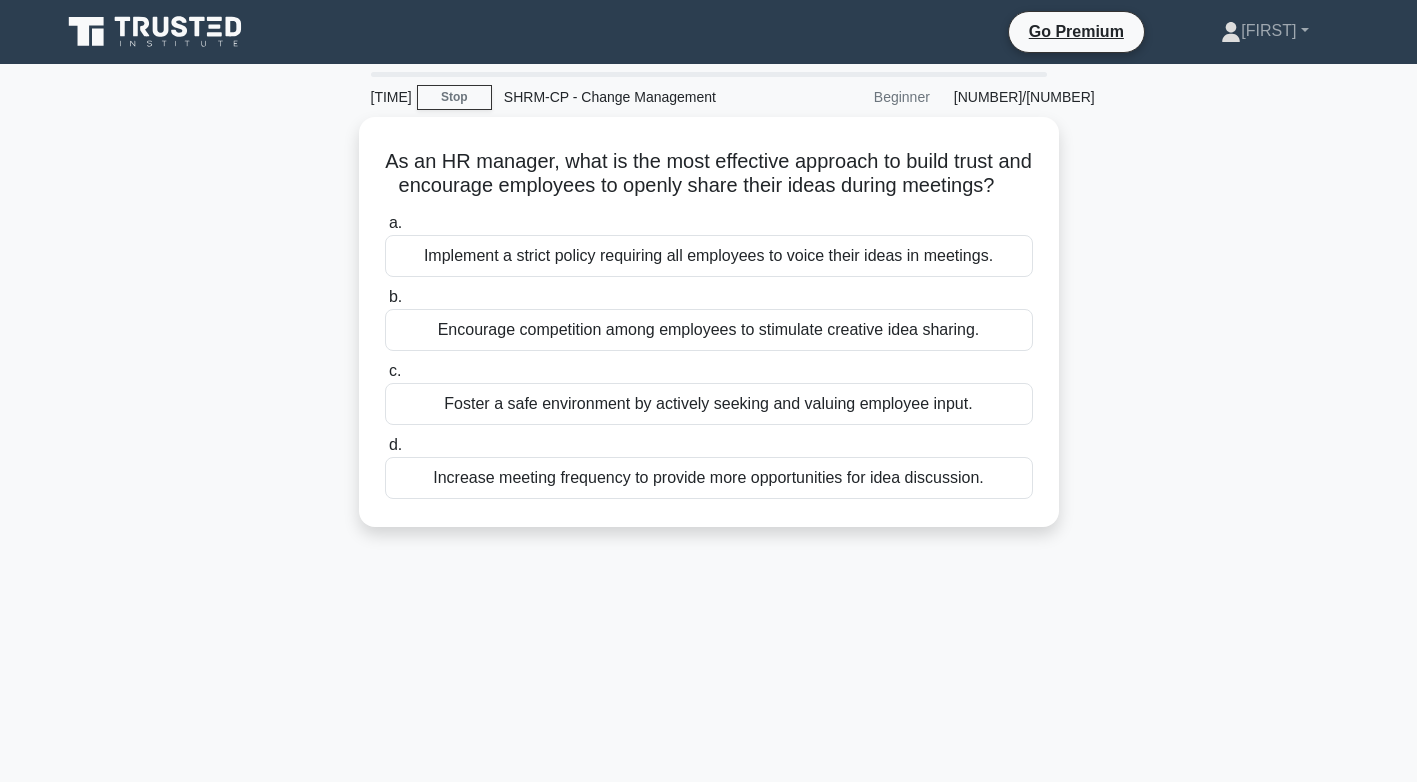 scroll, scrollTop: 0, scrollLeft: 0, axis: both 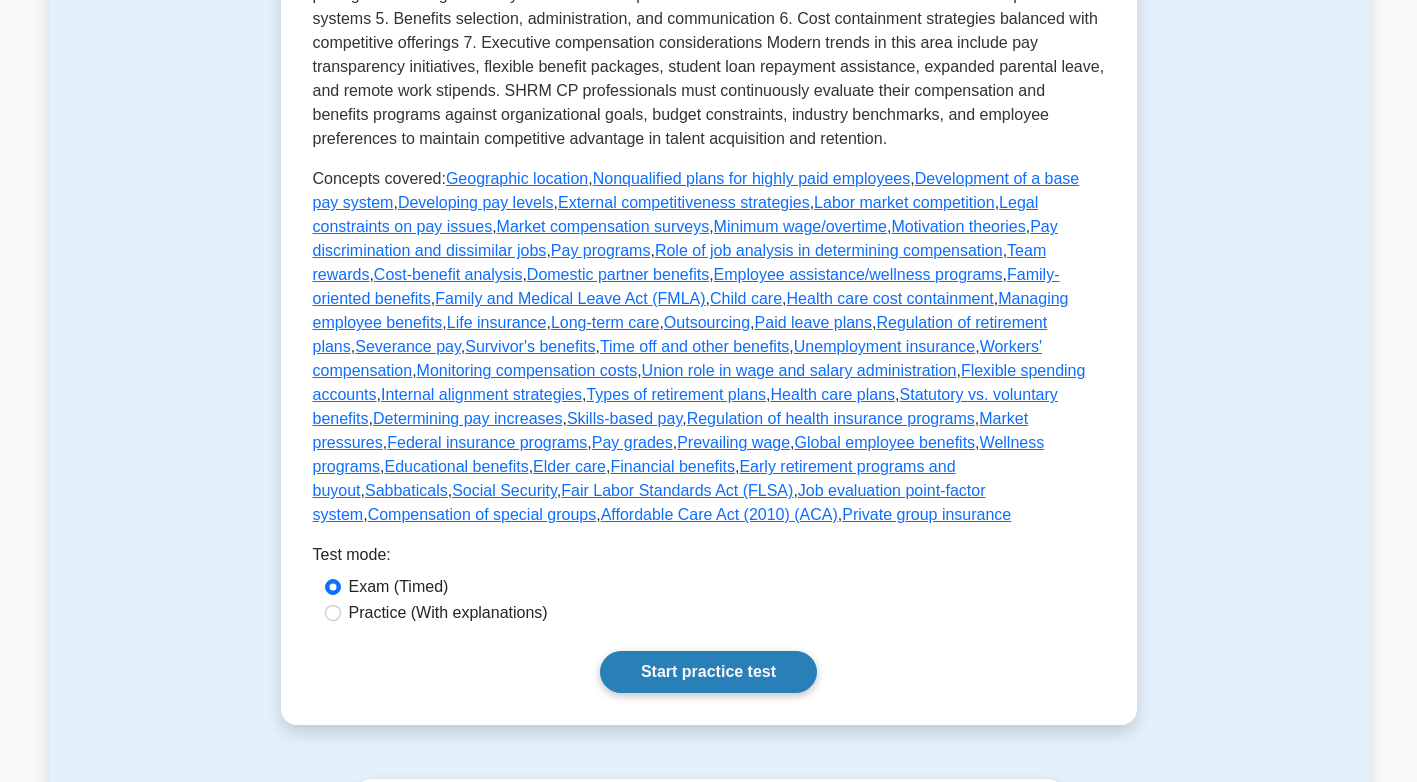 click on "Start practice test" at bounding box center (708, 672) 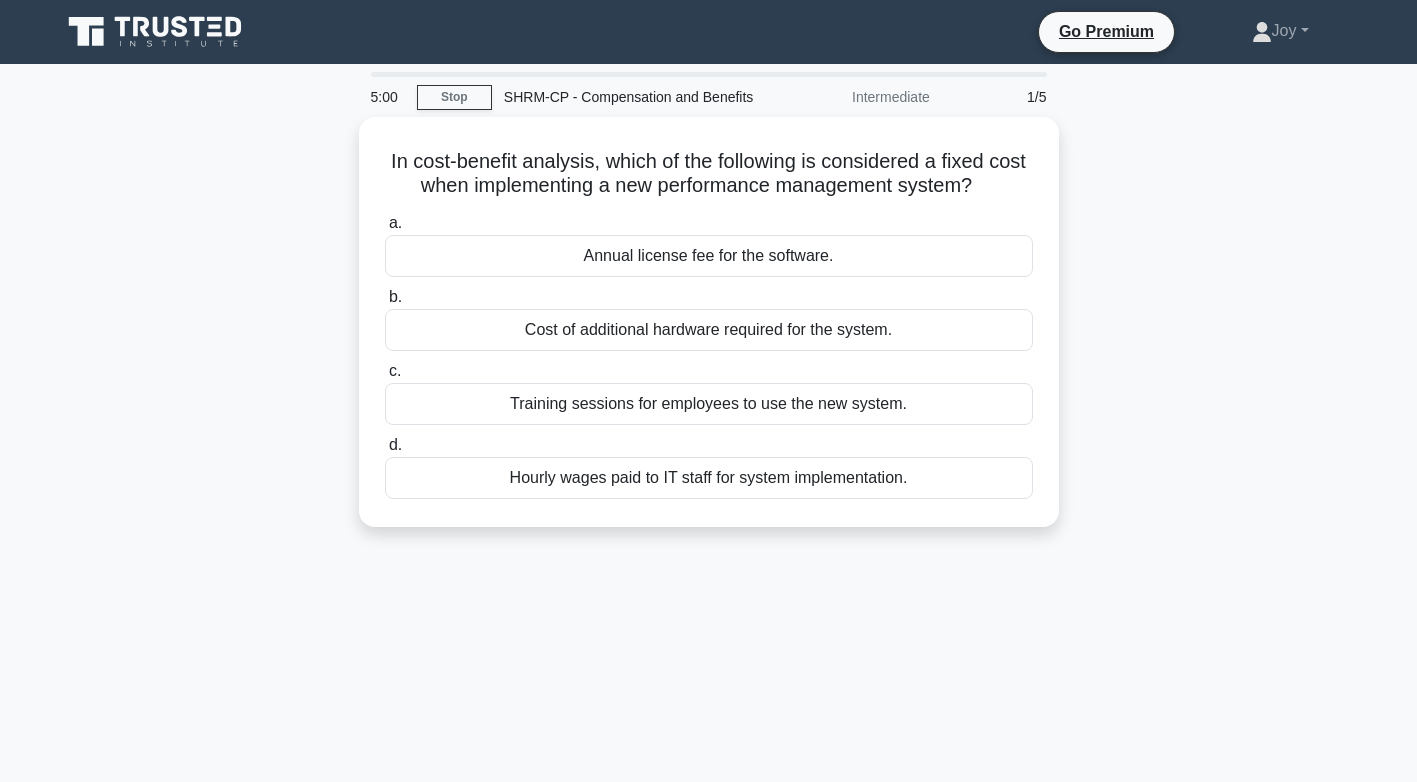 scroll, scrollTop: 0, scrollLeft: 0, axis: both 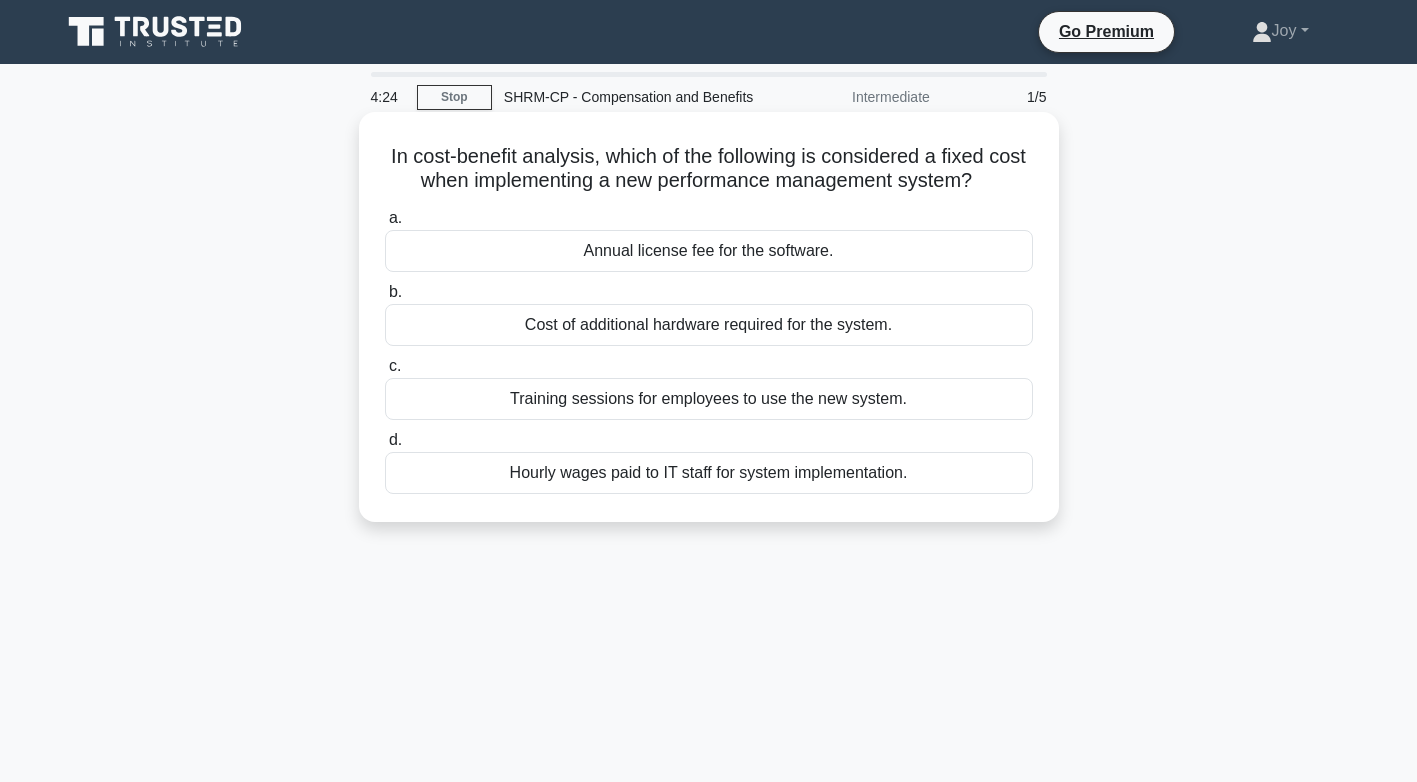 click on "Annual license fee for the software." at bounding box center [709, 251] 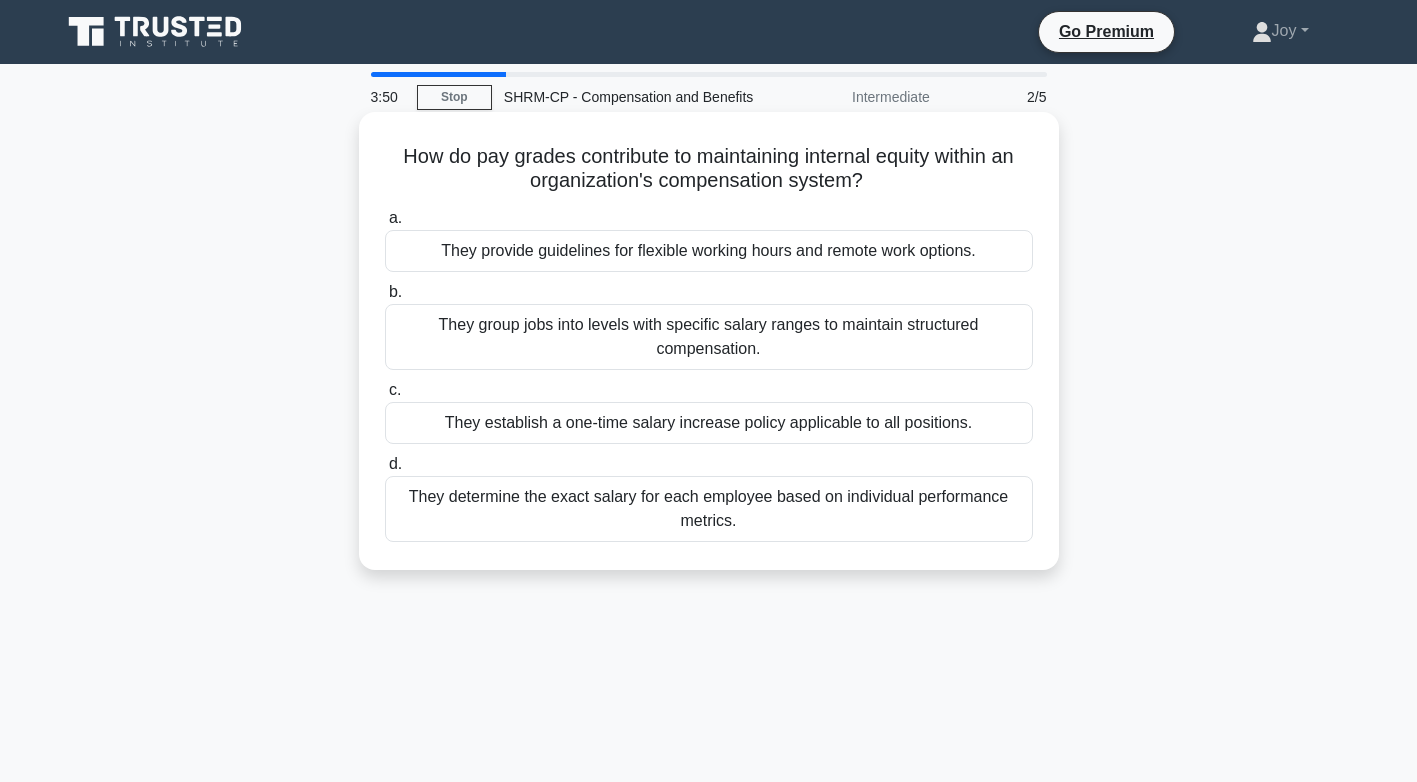 click on "They group jobs into levels with specific salary ranges to maintain structured compensation." at bounding box center (709, 337) 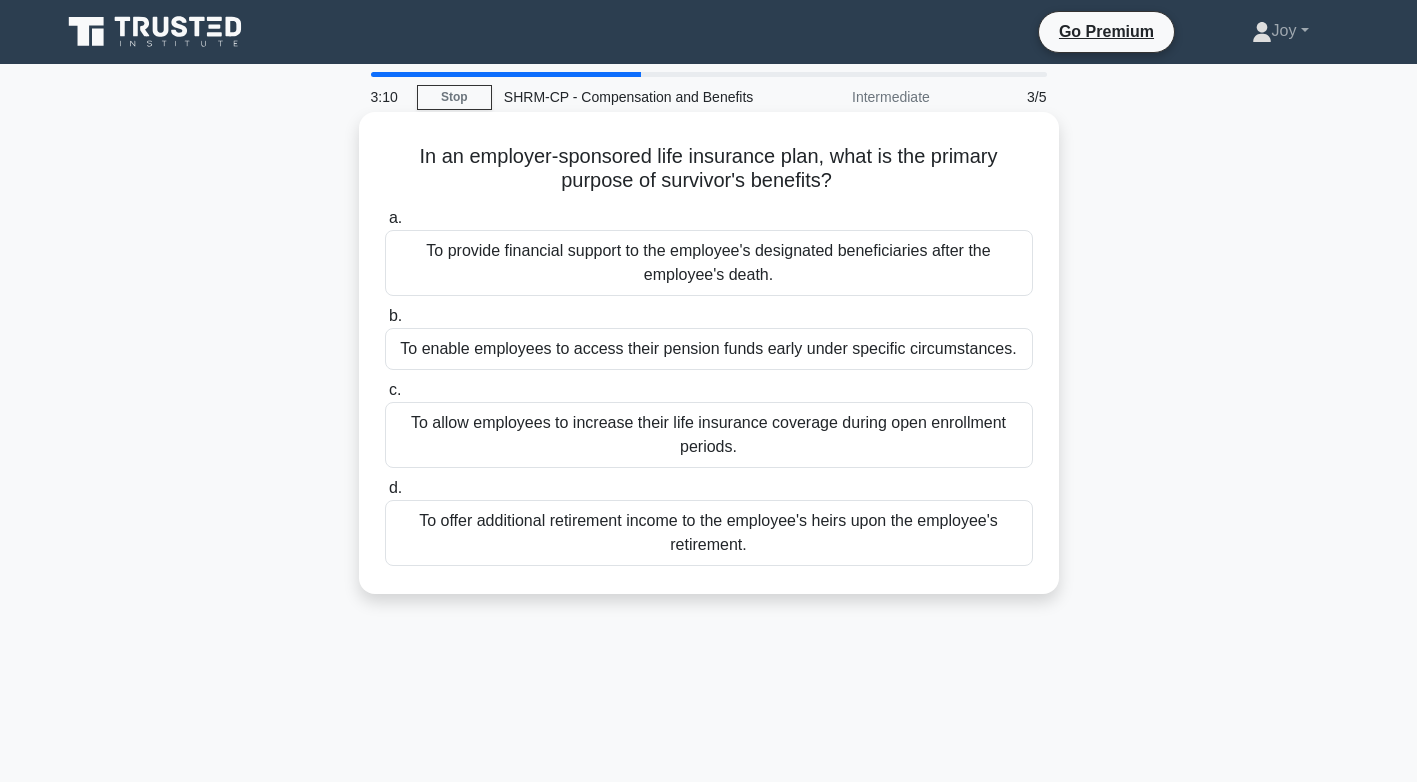 click on "To provide financial support to the employee's designated beneficiaries after the employee's death." at bounding box center (709, 263) 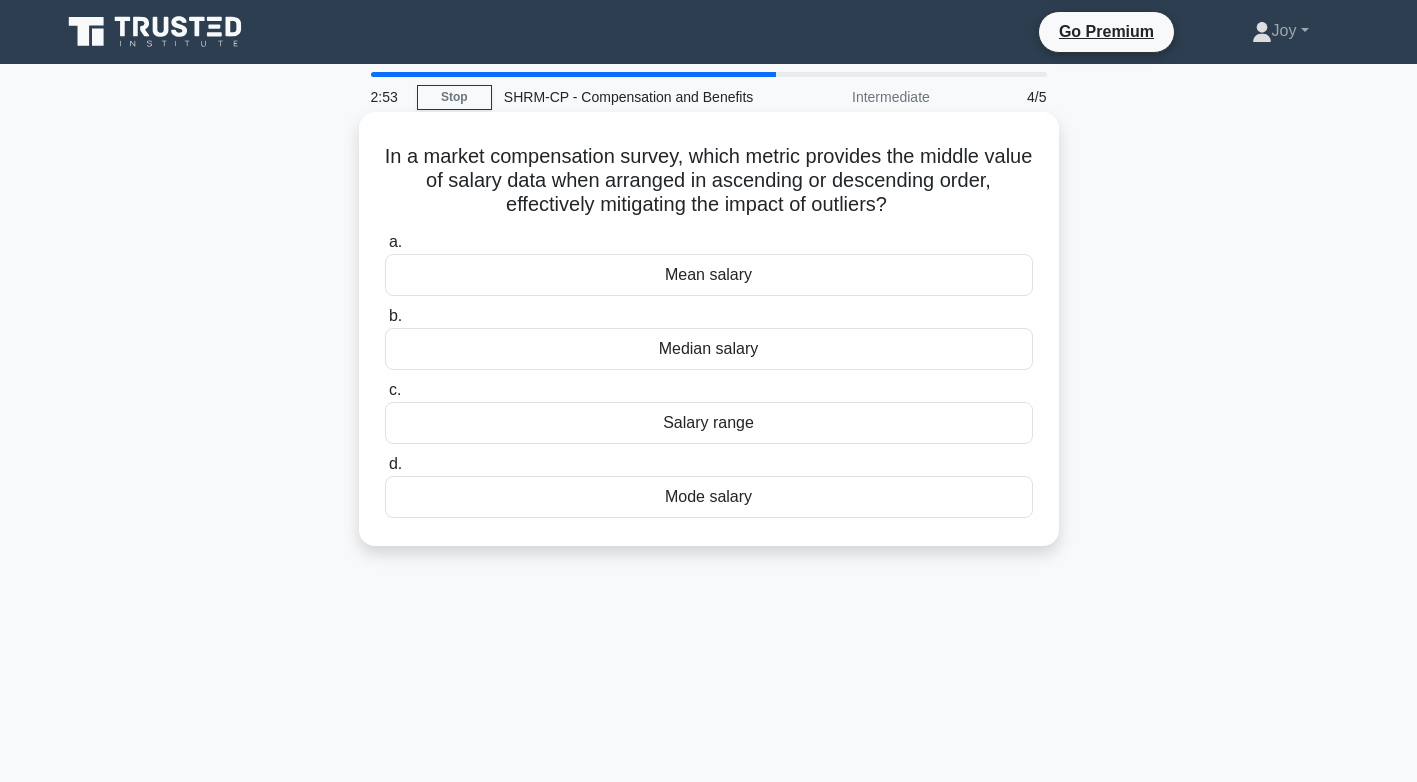 click on "Median salary" at bounding box center [709, 349] 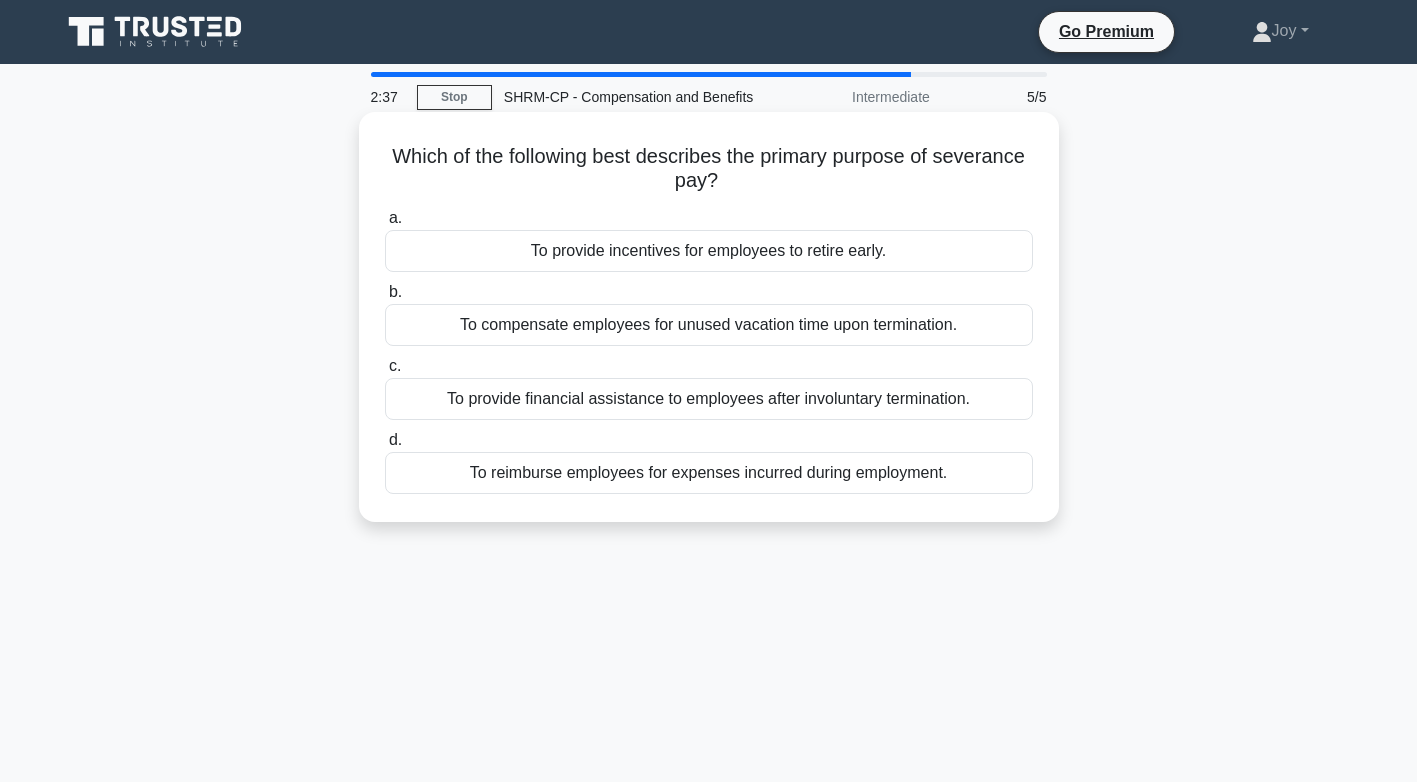 click on "To provide financial assistance to employees after involuntary termination." at bounding box center (709, 399) 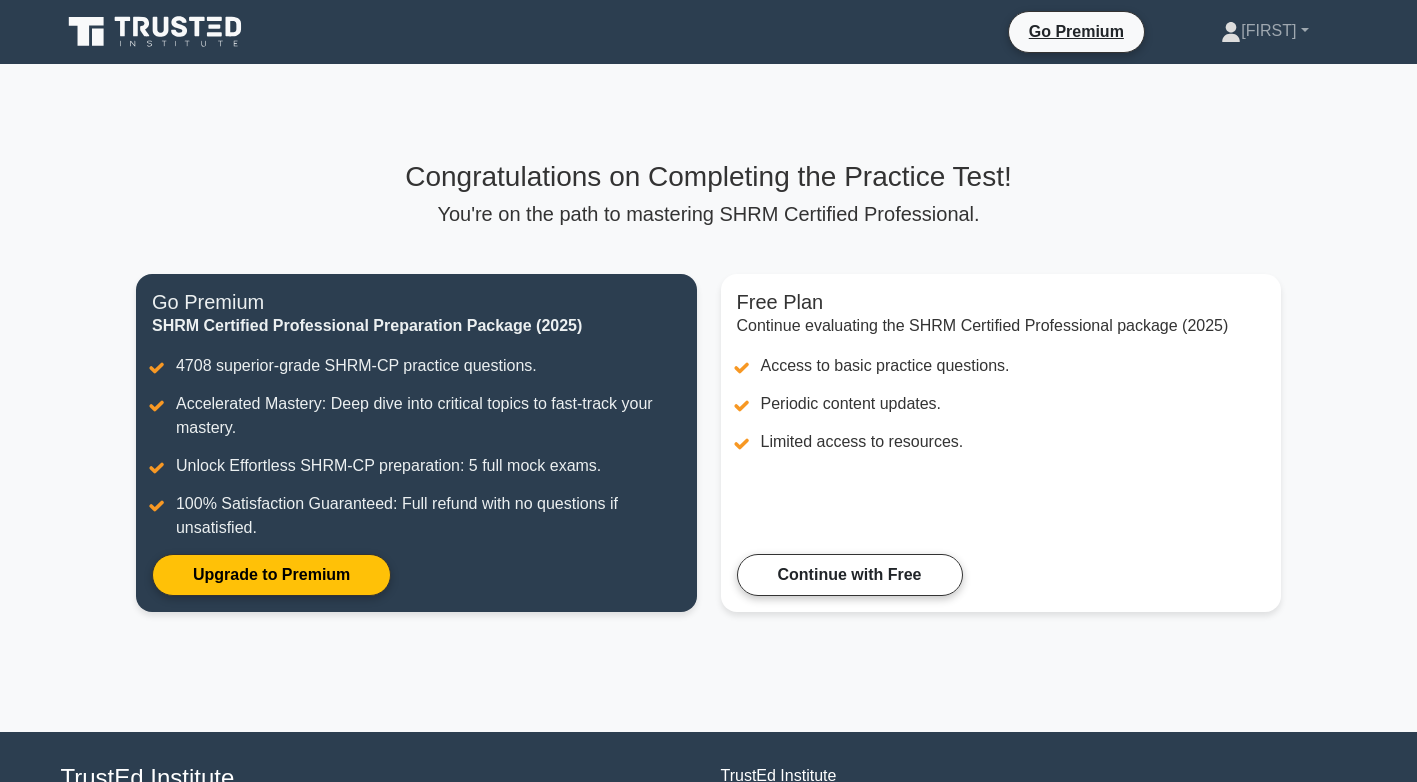 scroll, scrollTop: 0, scrollLeft: 0, axis: both 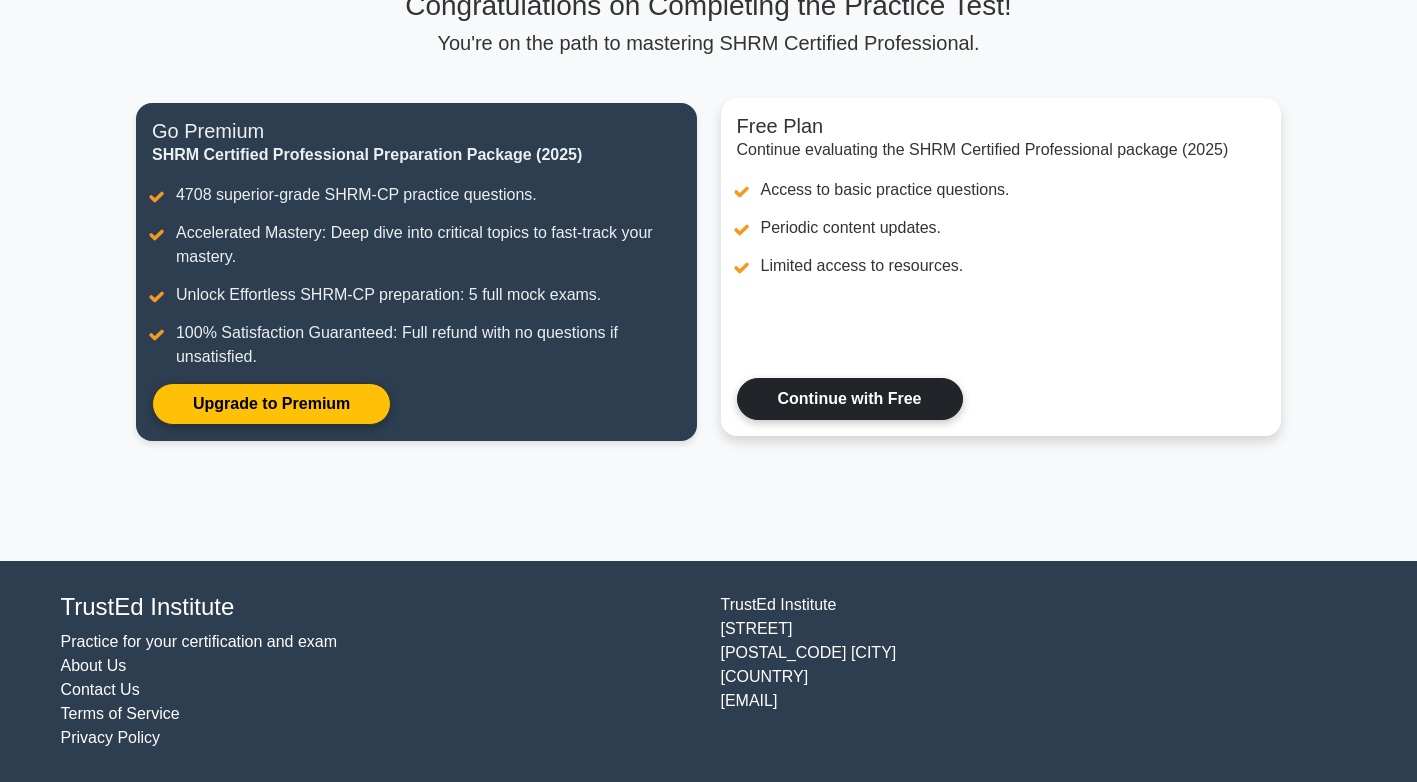 click on "Continue with Free" at bounding box center [850, 399] 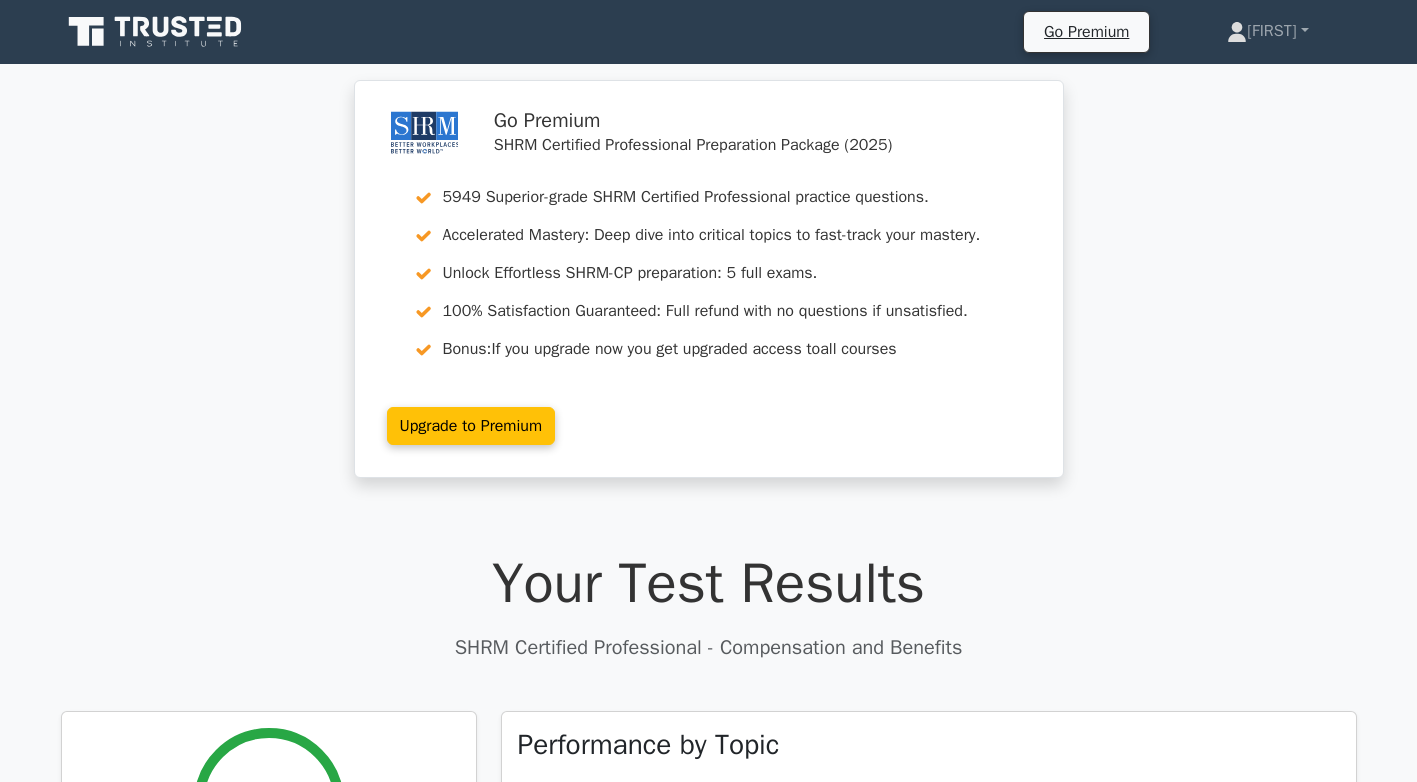 scroll, scrollTop: 0, scrollLeft: 0, axis: both 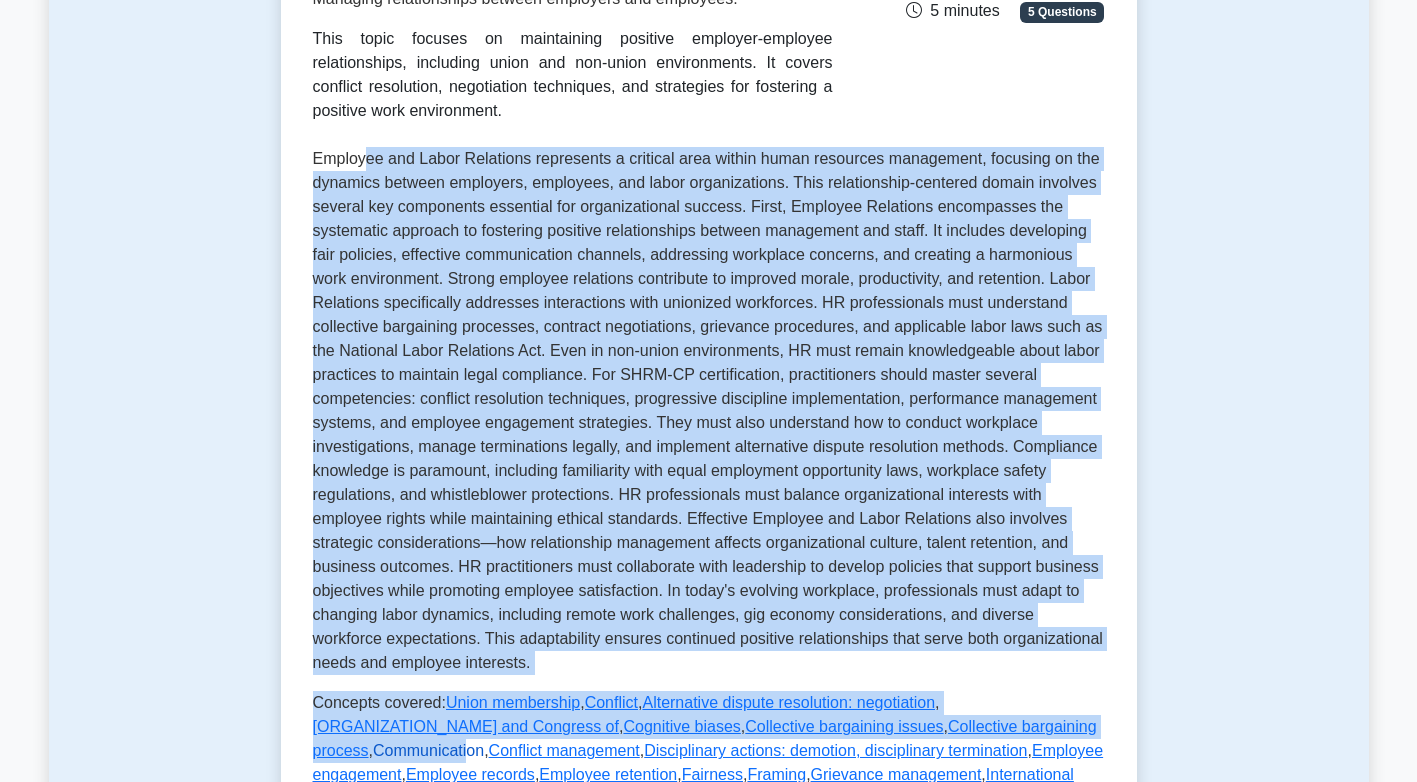 drag, startPoint x: 365, startPoint y: 169, endPoint x: 1068, endPoint y: 716, distance: 890.7401 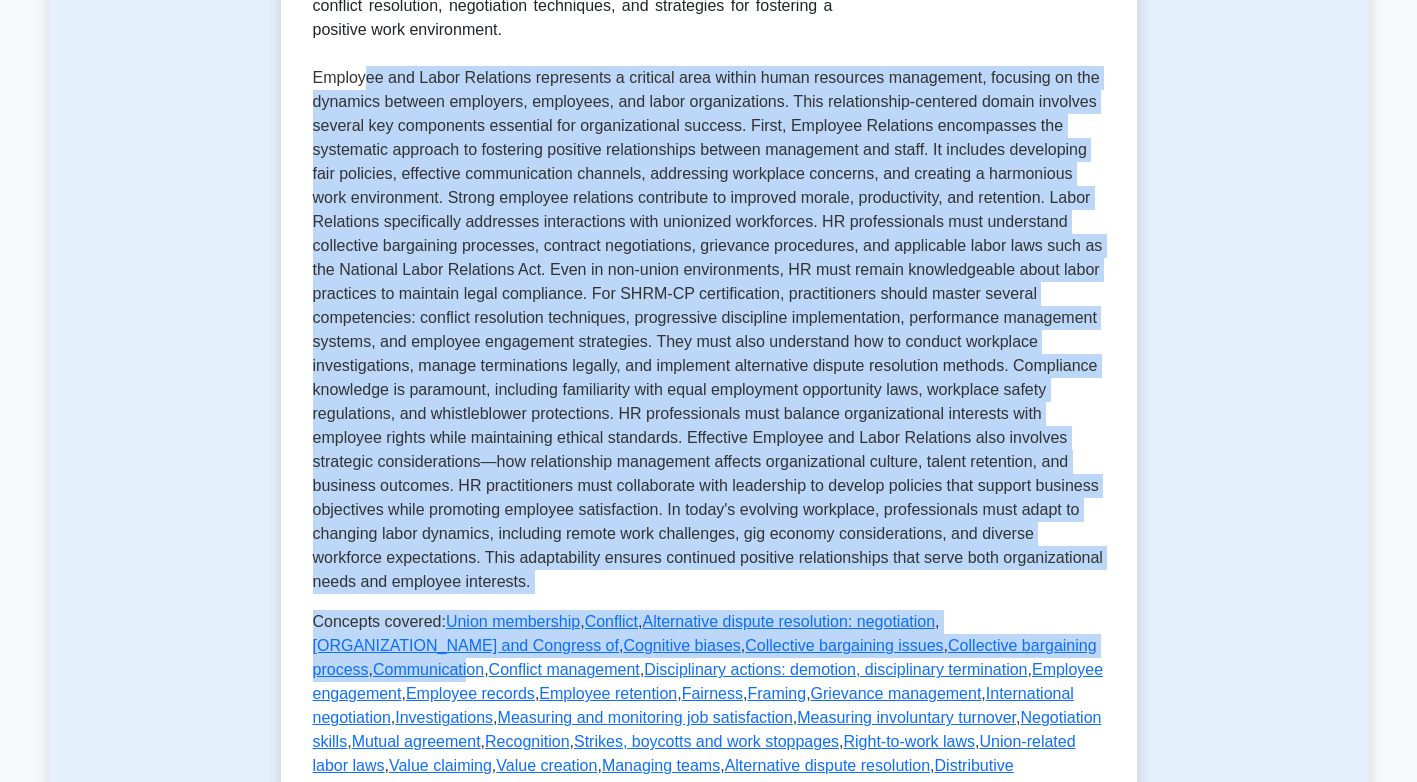 scroll, scrollTop: 600, scrollLeft: 0, axis: vertical 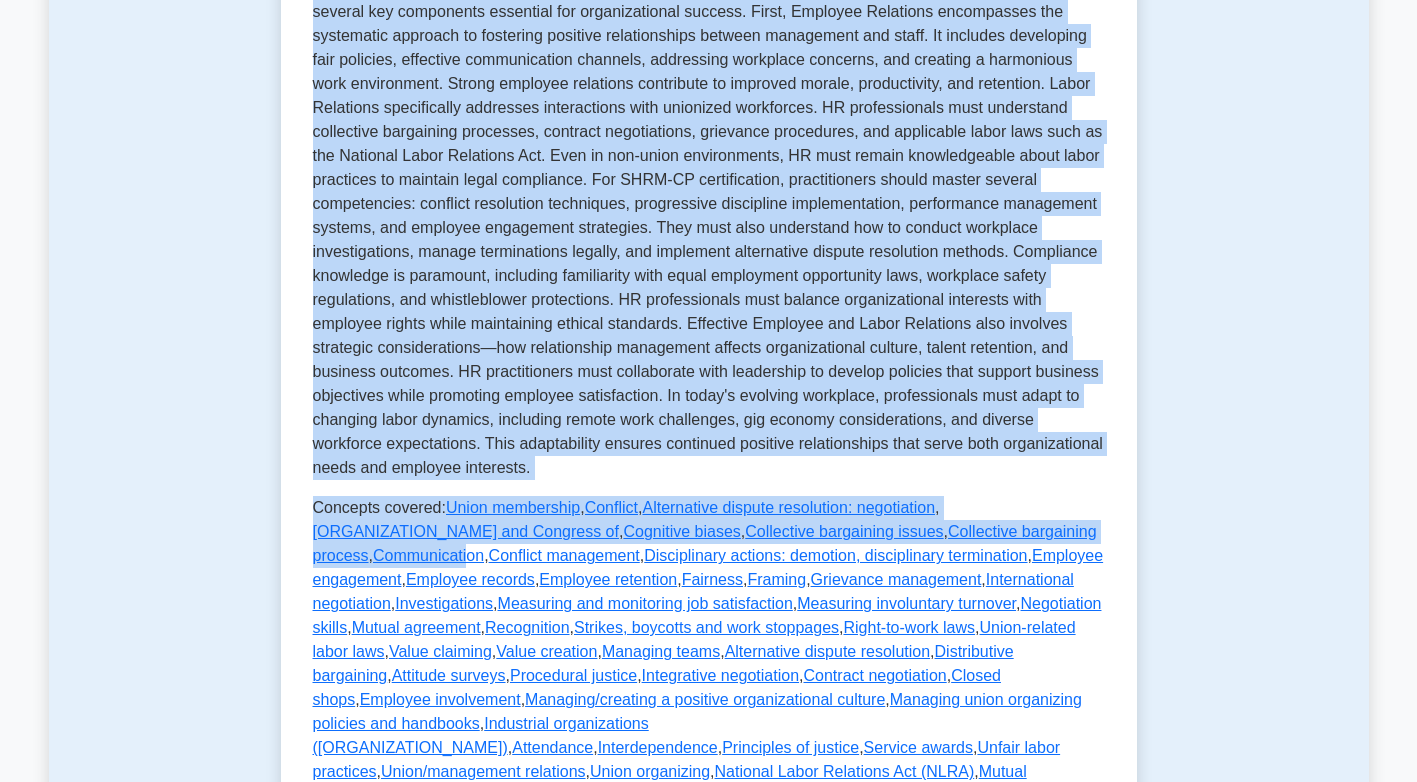 click on "Test
Flashcards
Employee and Labor Relations
Managing relationships between employers and employees.
This topic focuses on maintaining positive employer-employee relationships, including union and non-union environments. It covers conflict resolution, negotiation techniques, and strategies for fostering a positive work environment.
5 Questions ,  Conflict ," at bounding box center [709, 656] 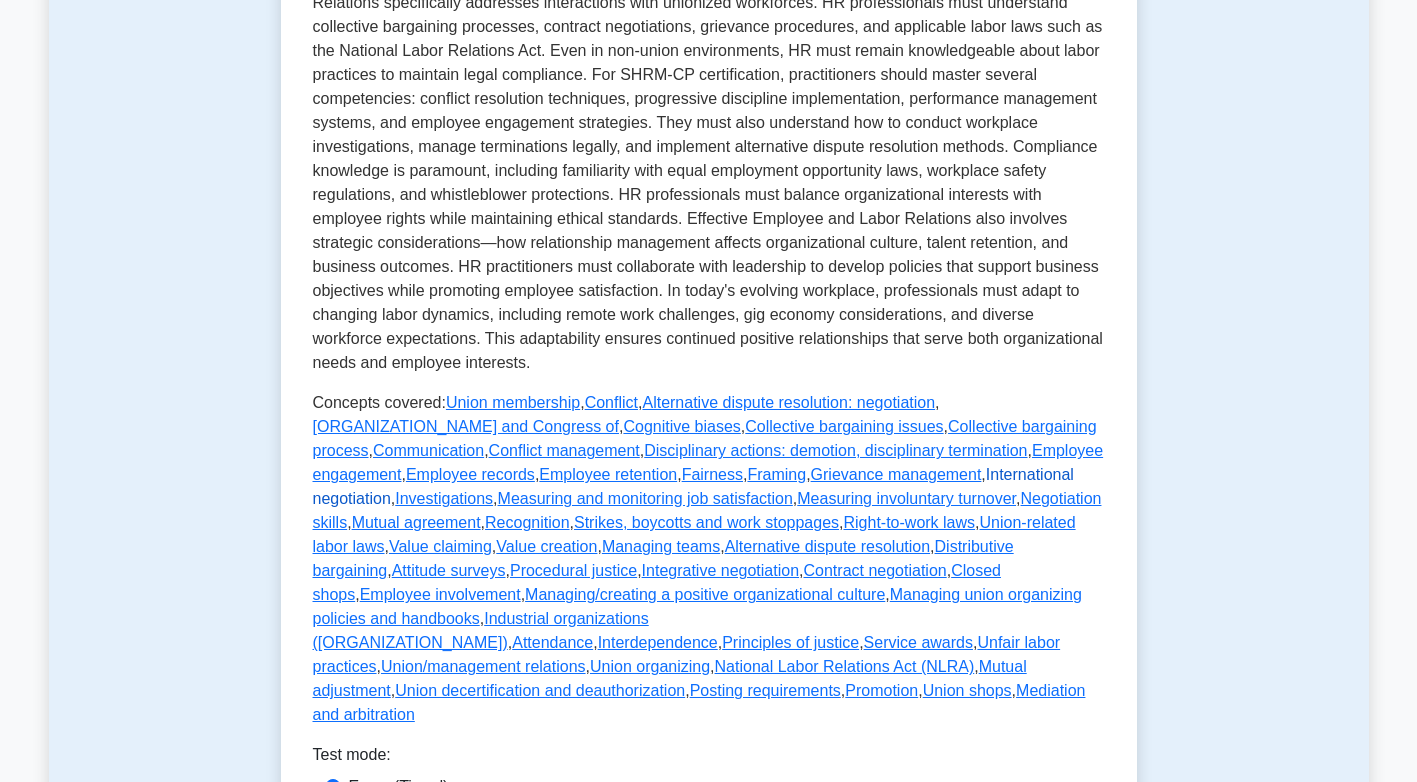 scroll, scrollTop: 800, scrollLeft: 0, axis: vertical 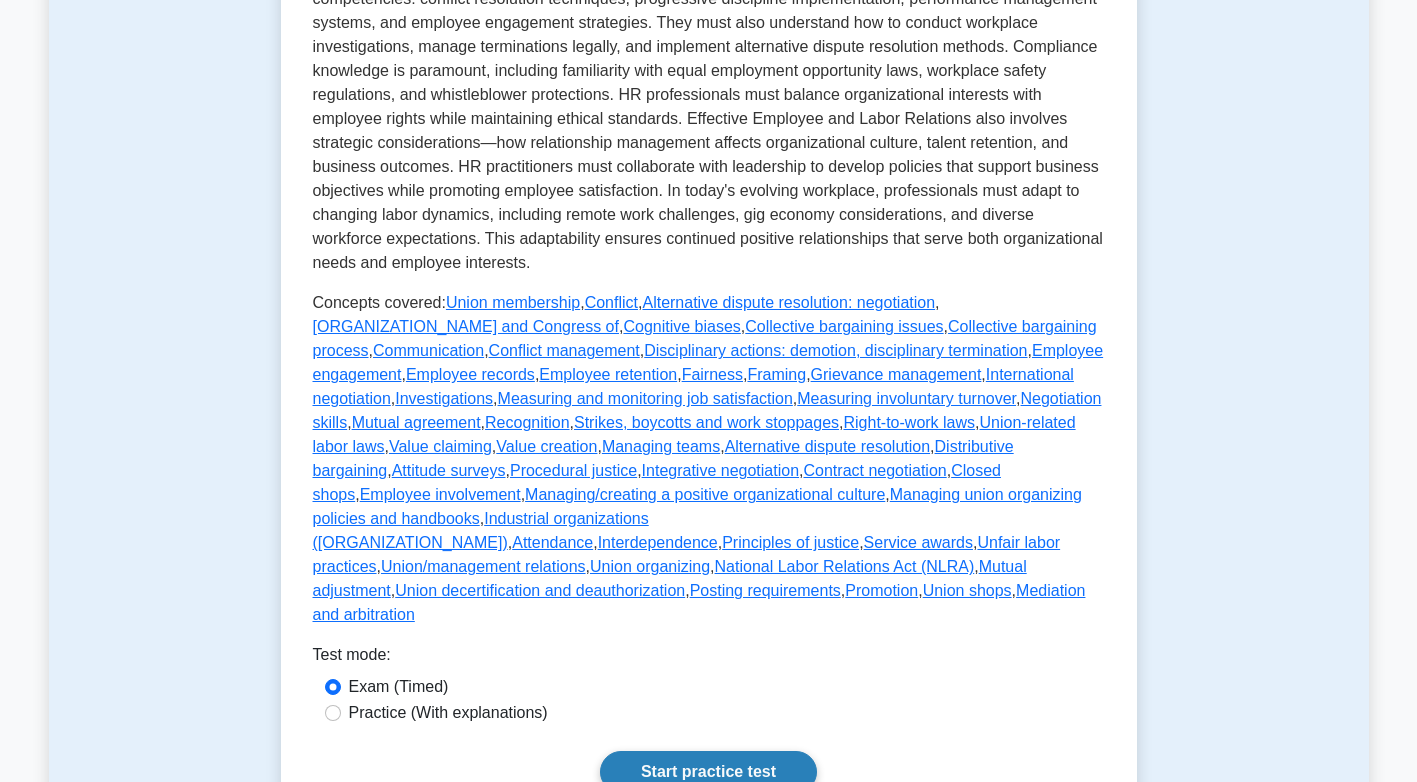 click on "Start practice test" at bounding box center (708, 772) 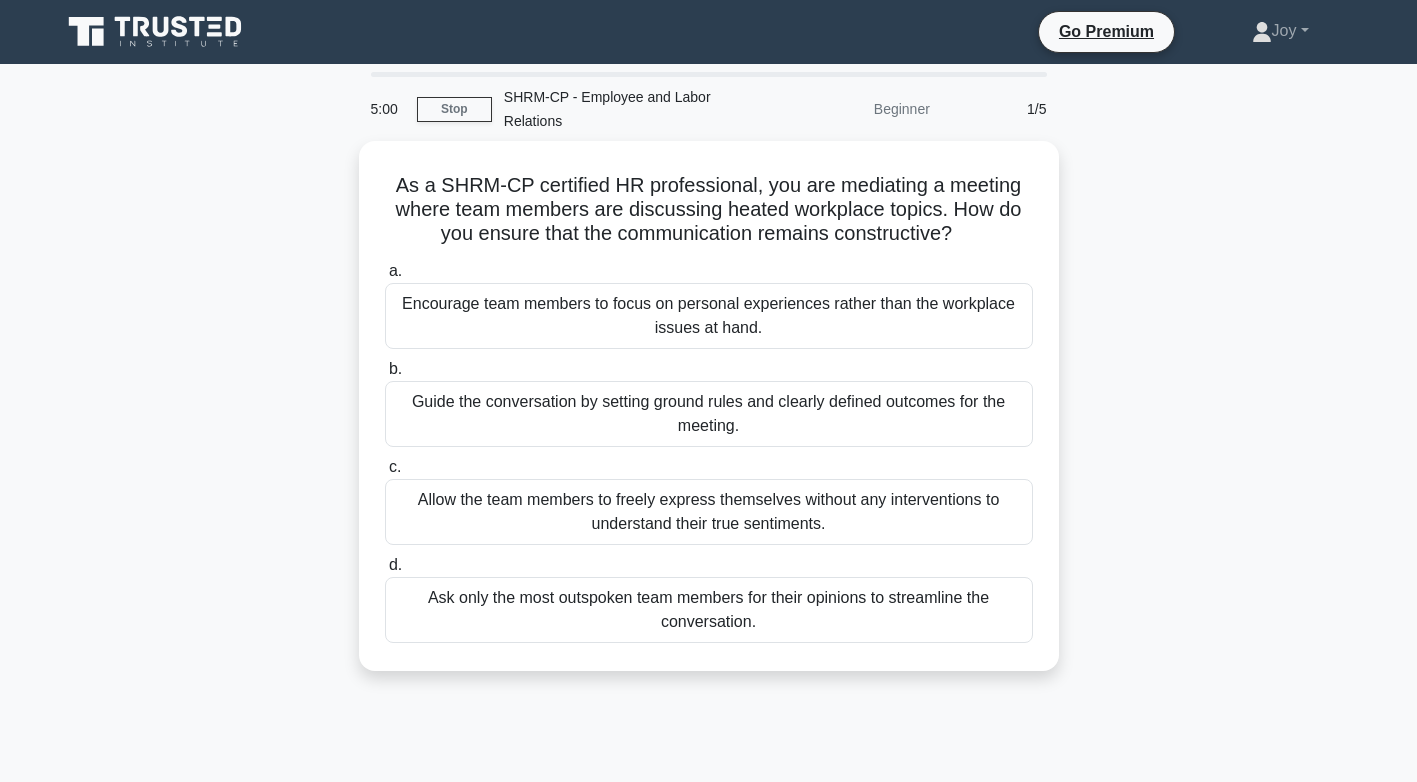 scroll, scrollTop: 0, scrollLeft: 0, axis: both 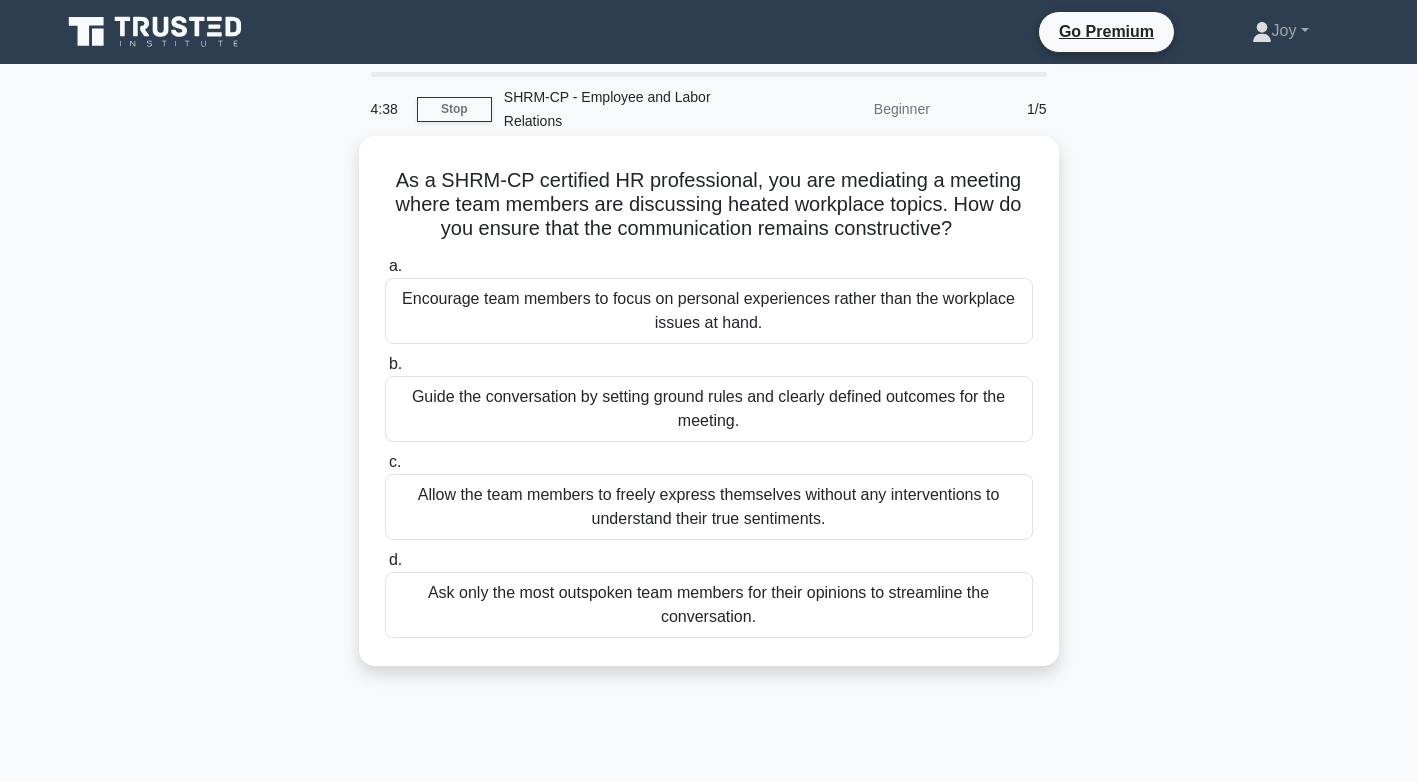 click on "Guide the conversation by setting ground rules and clearly defined outcomes for the meeting." at bounding box center [709, 409] 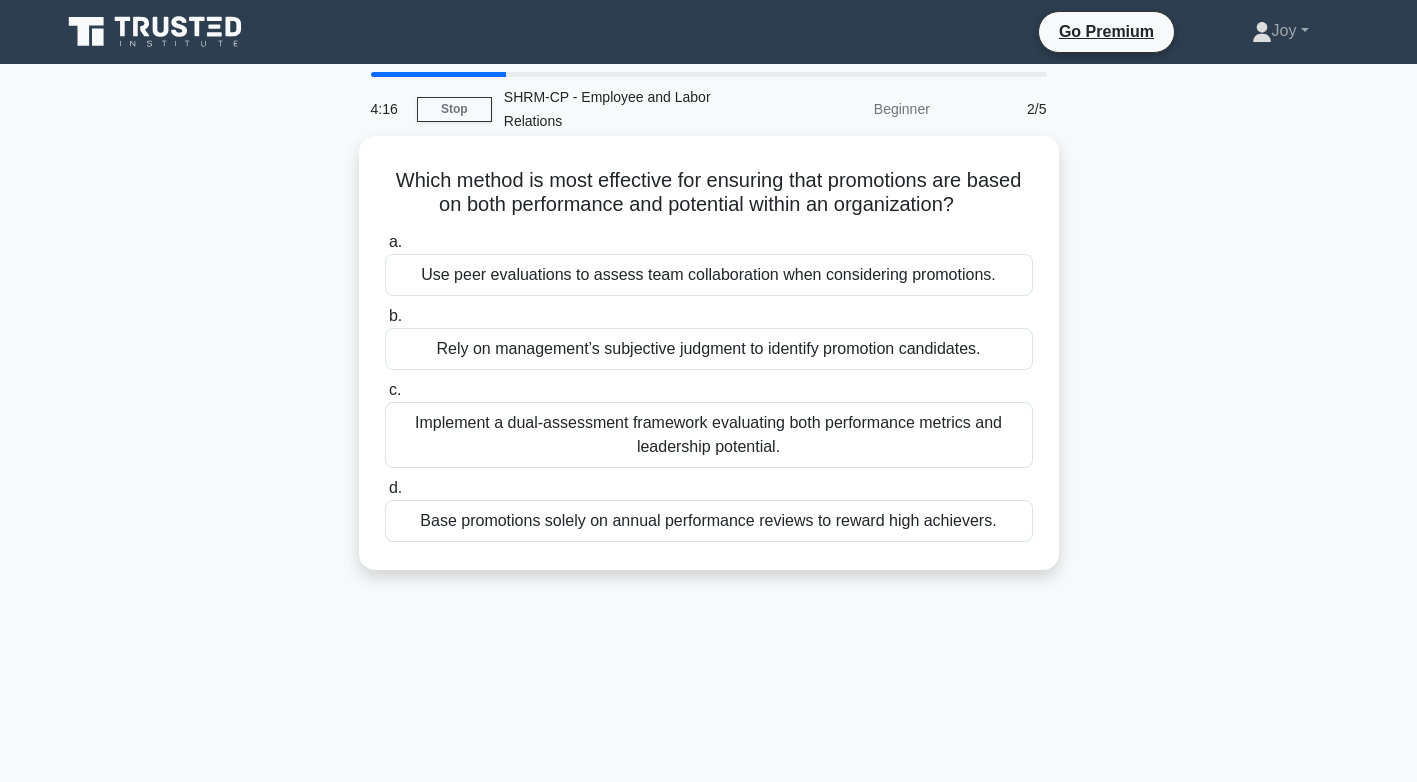 click on "Implement a dual-assessment framework evaluating both performance metrics and leadership potential." at bounding box center (709, 435) 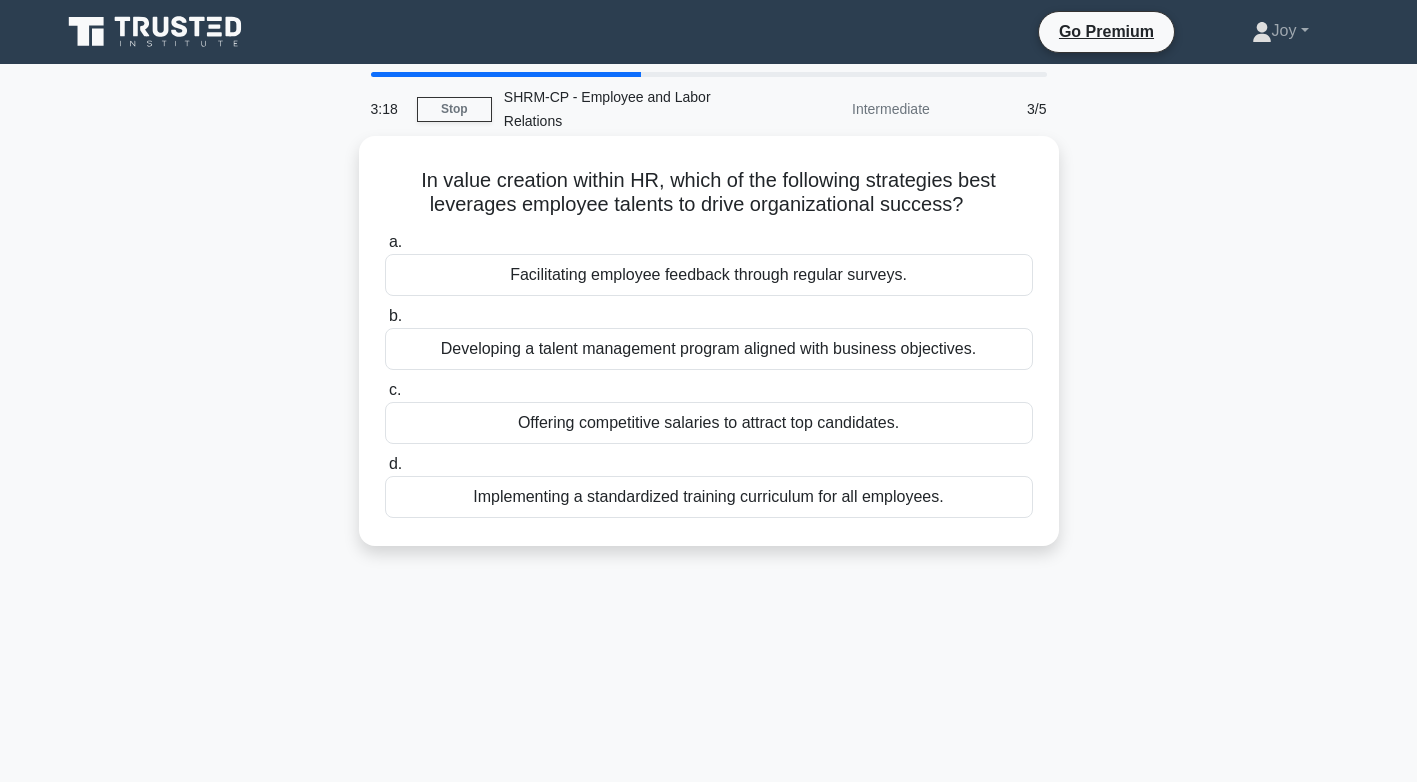 click on "Developing a talent management program aligned with business objectives." at bounding box center (709, 349) 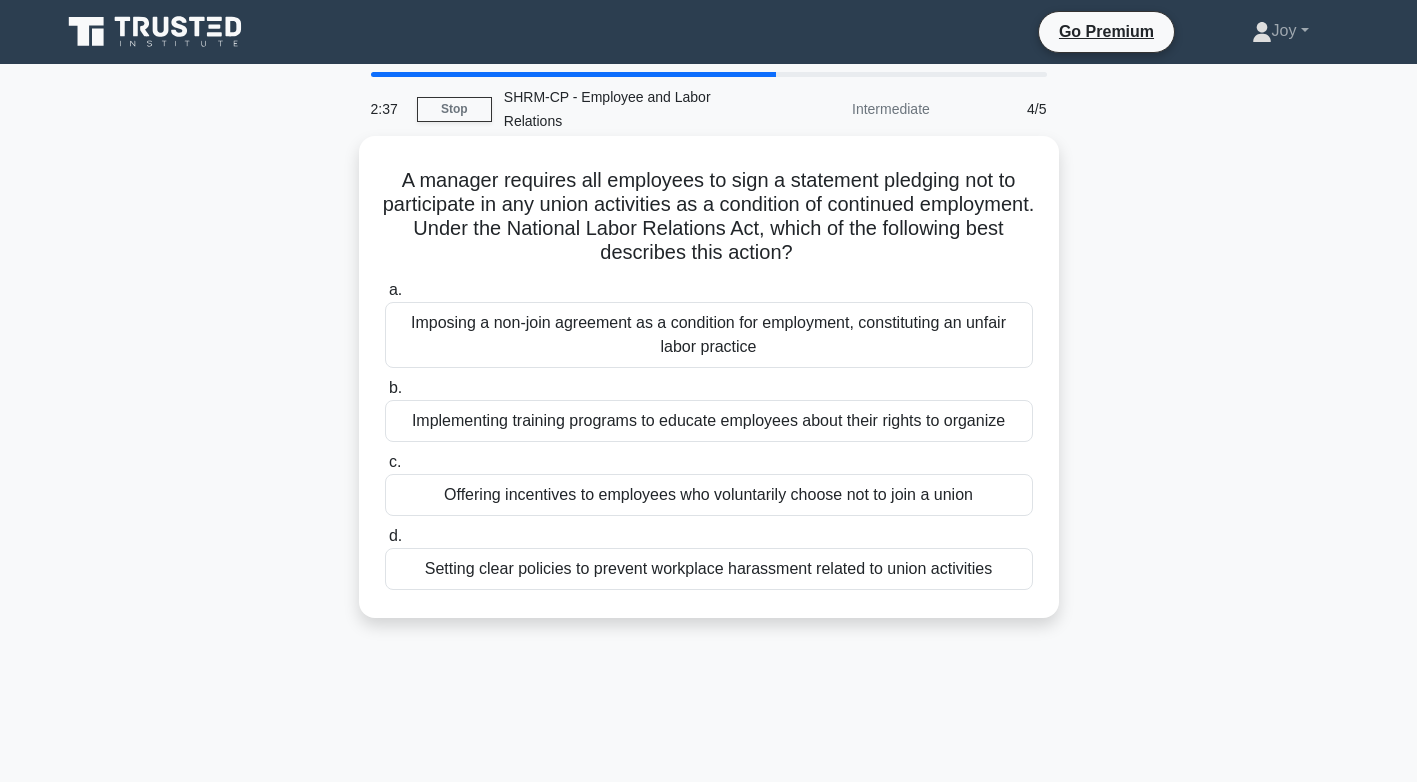 click on "Imposing a non-join agreement as a condition for employment, constituting an unfair labor practice" at bounding box center (709, 335) 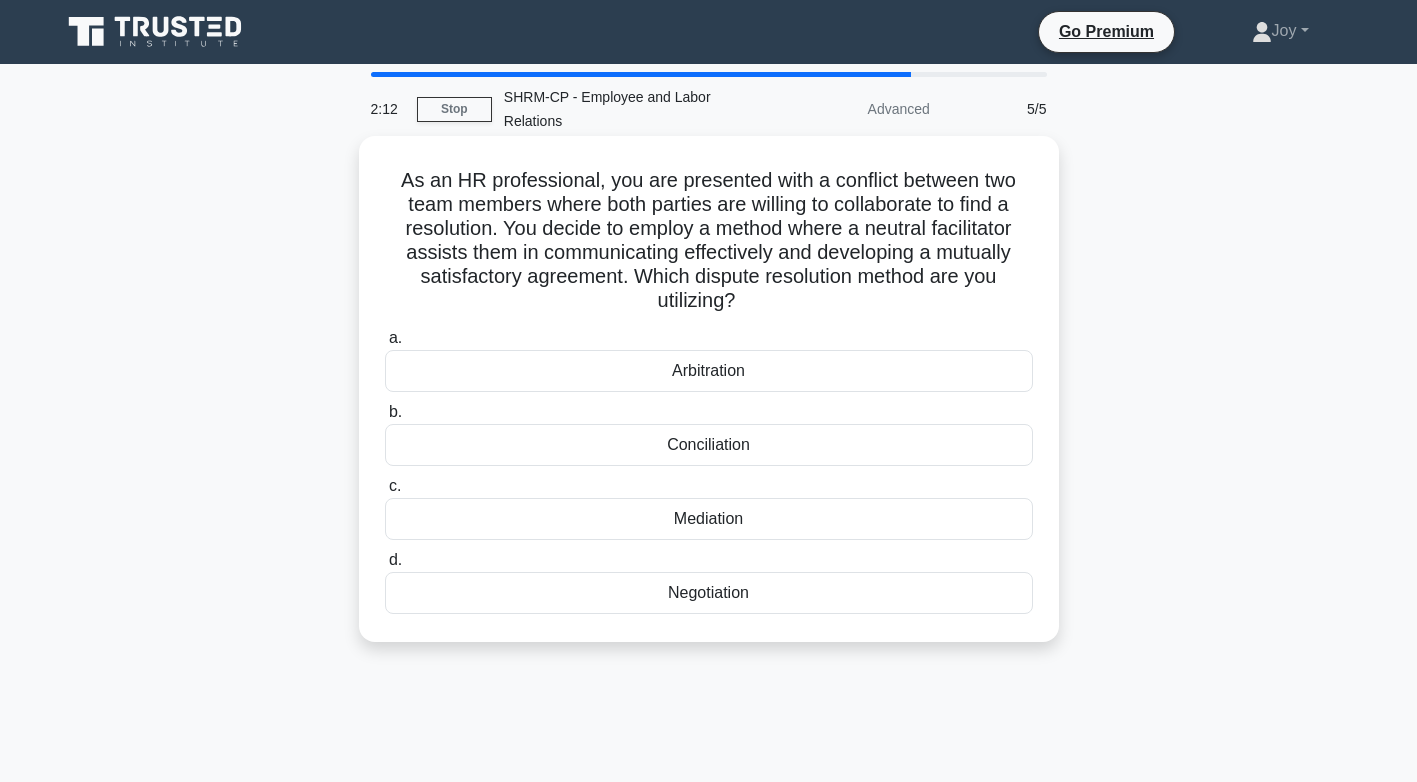 click on "Mediation" at bounding box center [709, 519] 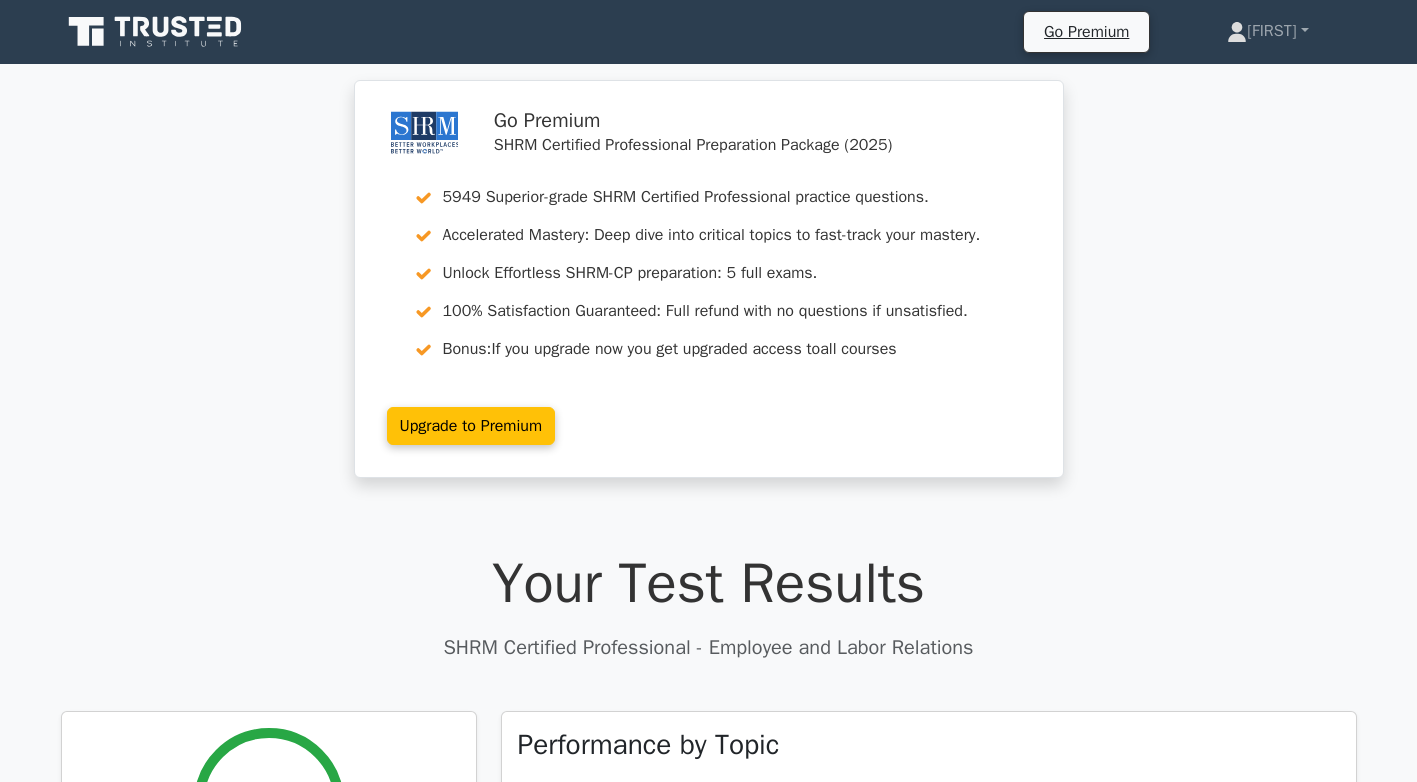 scroll, scrollTop: 0, scrollLeft: 0, axis: both 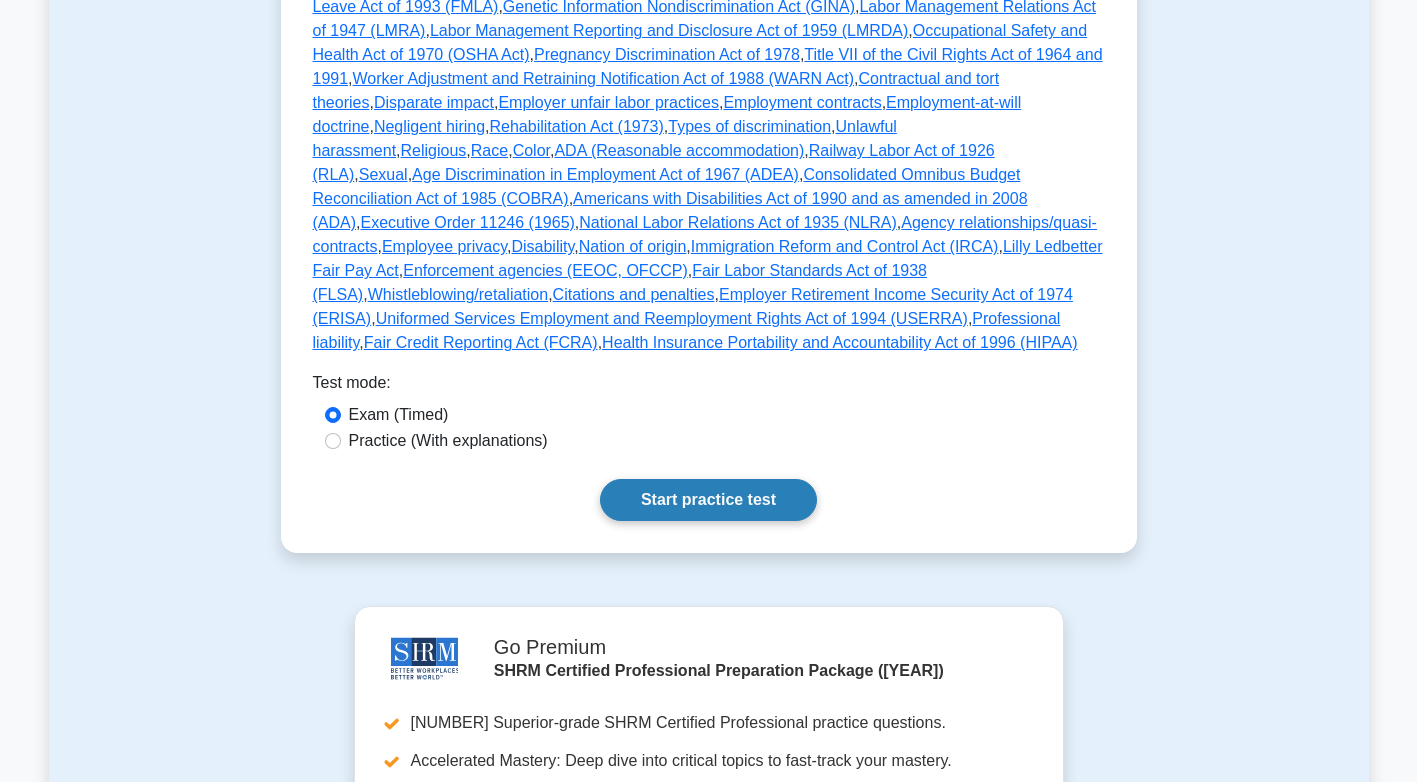 click on "Start practice test" at bounding box center [708, 500] 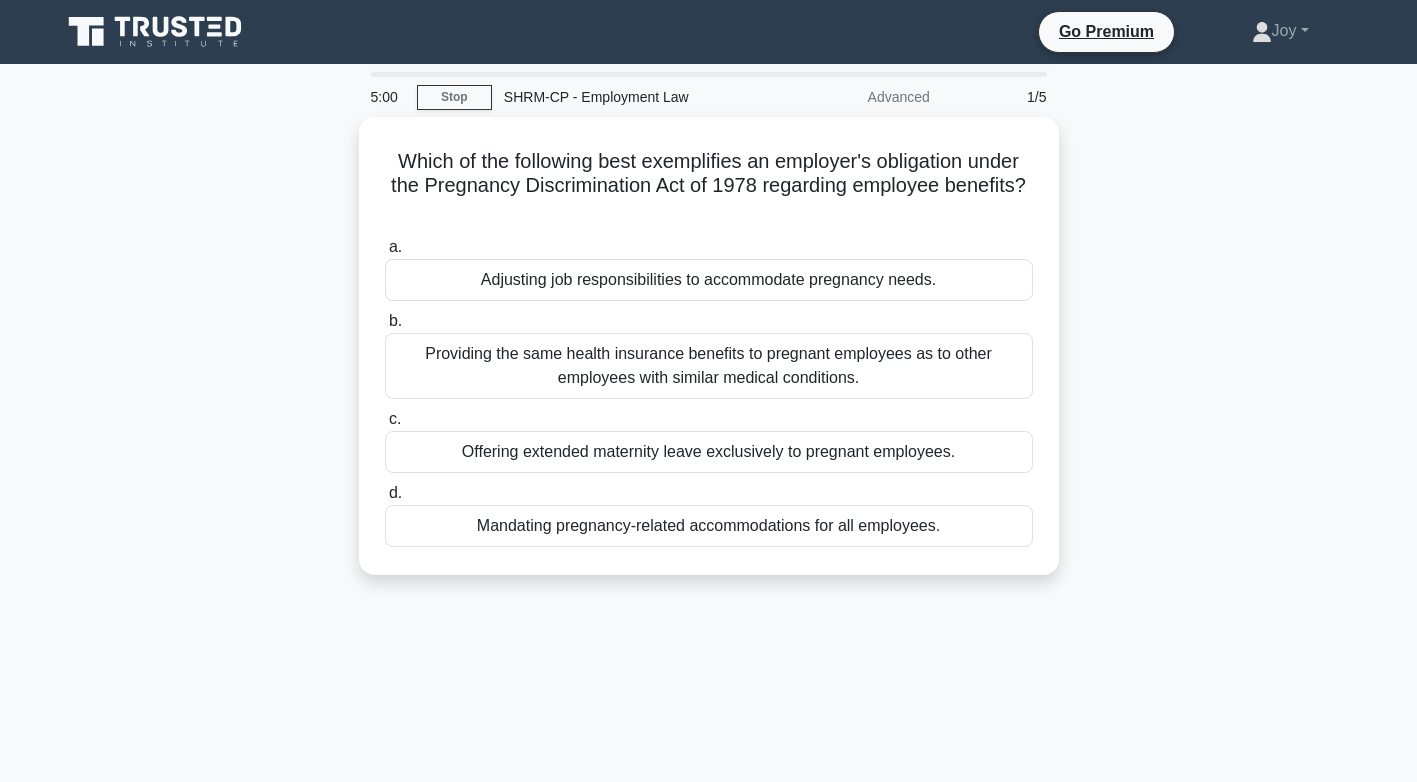 scroll, scrollTop: 0, scrollLeft: 0, axis: both 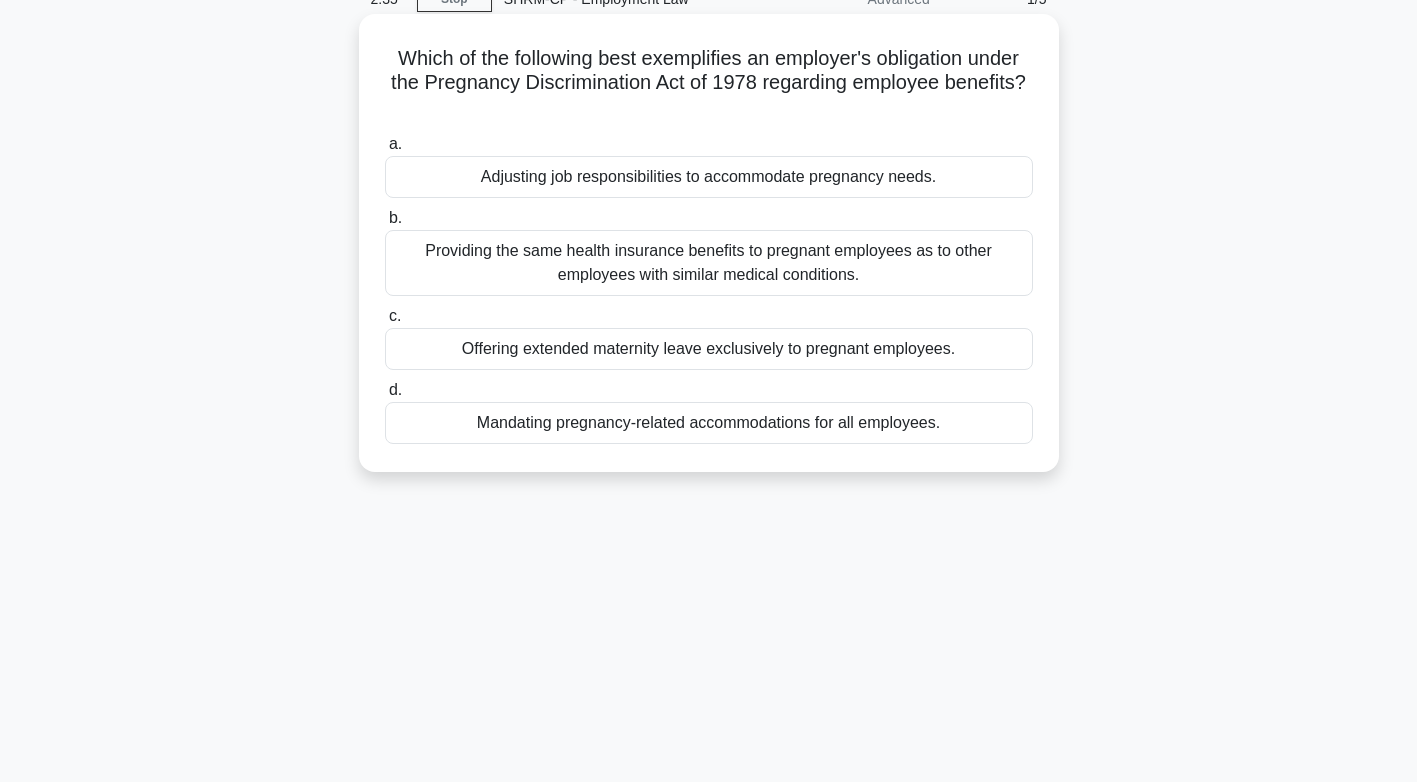 click on "Providing the same health insurance benefits to pregnant employees as to other employees with similar medical conditions." at bounding box center (709, 263) 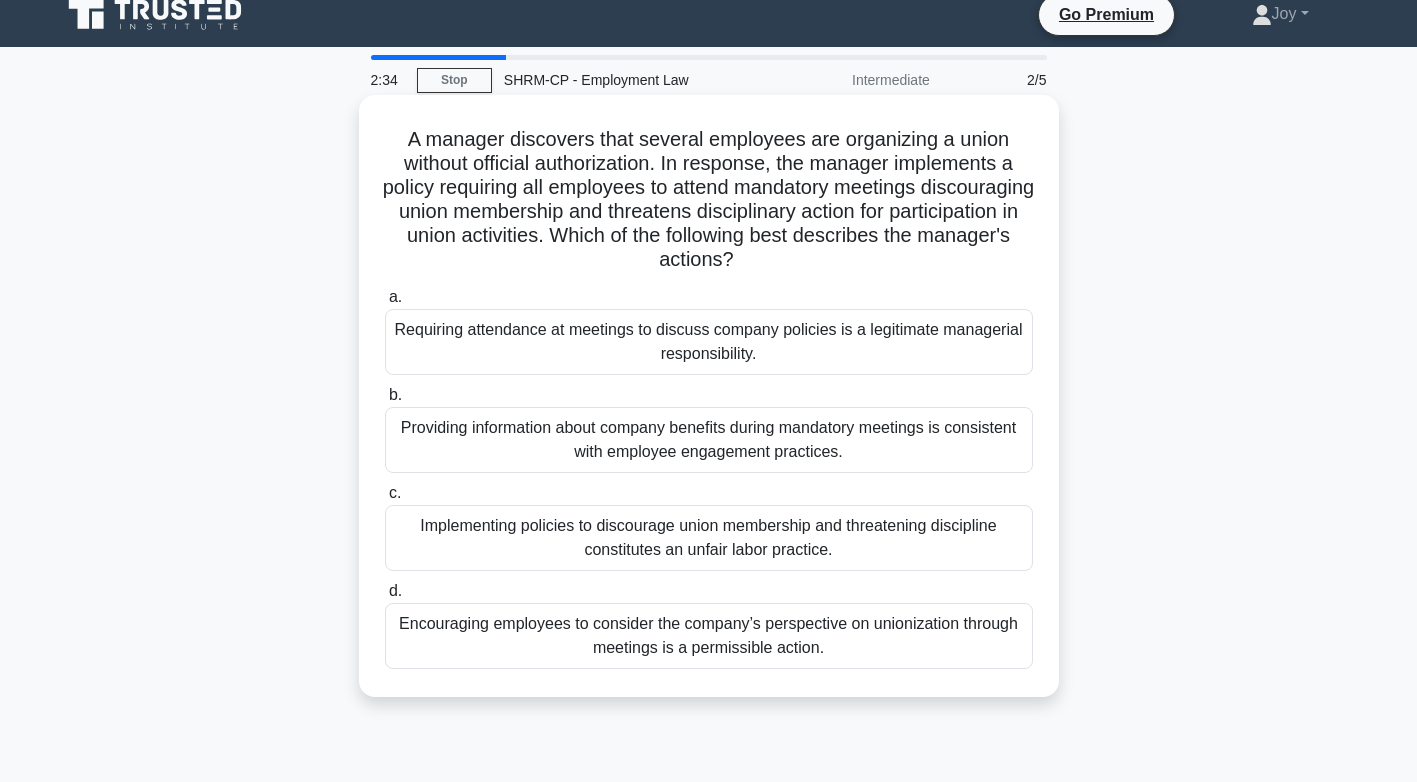 scroll, scrollTop: 0, scrollLeft: 0, axis: both 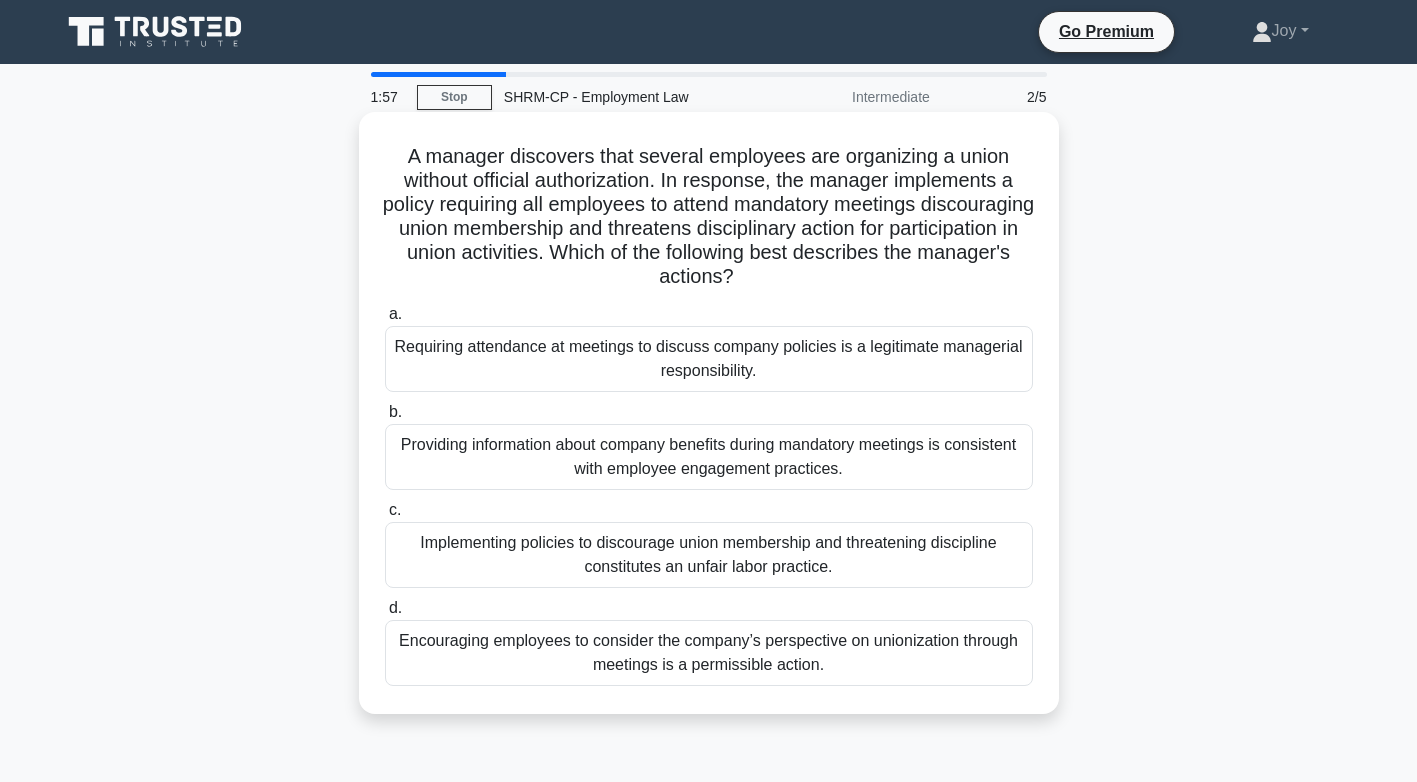 click on "Implementing policies to discourage union membership and threatening discipline constitutes an unfair labor practice." at bounding box center (709, 555) 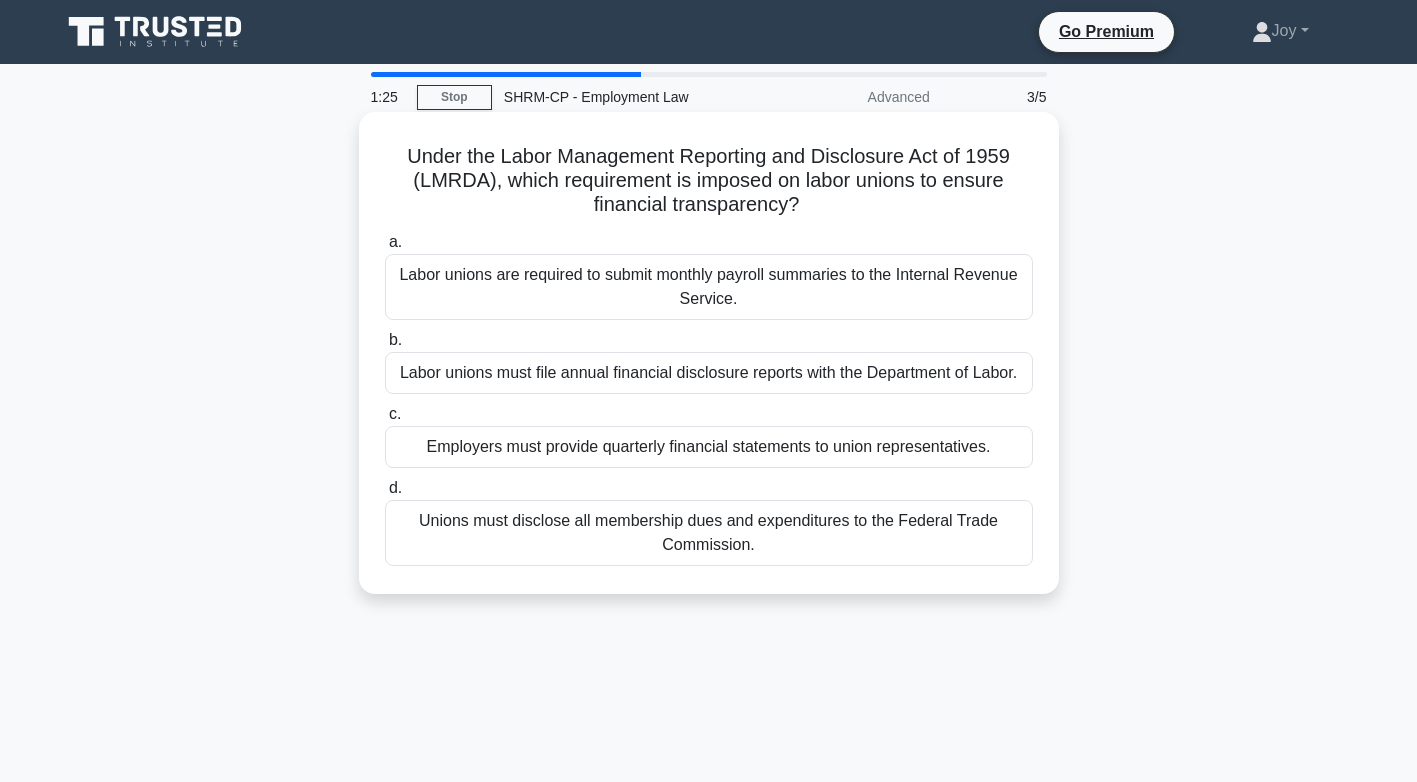 click on "Unions must disclose all membership dues and expenditures to the [AGENCY]." at bounding box center [709, 533] 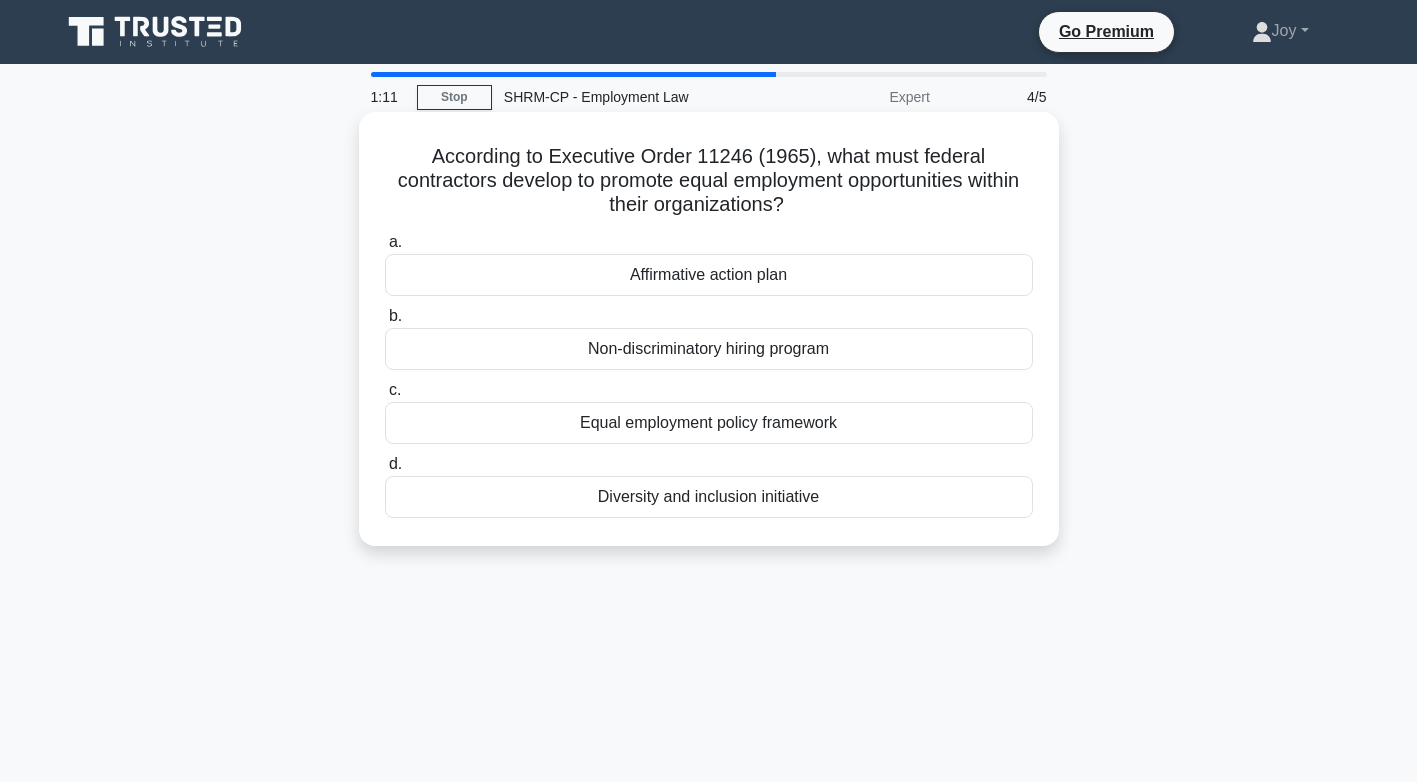 click on "Affirmative action plan" at bounding box center (709, 275) 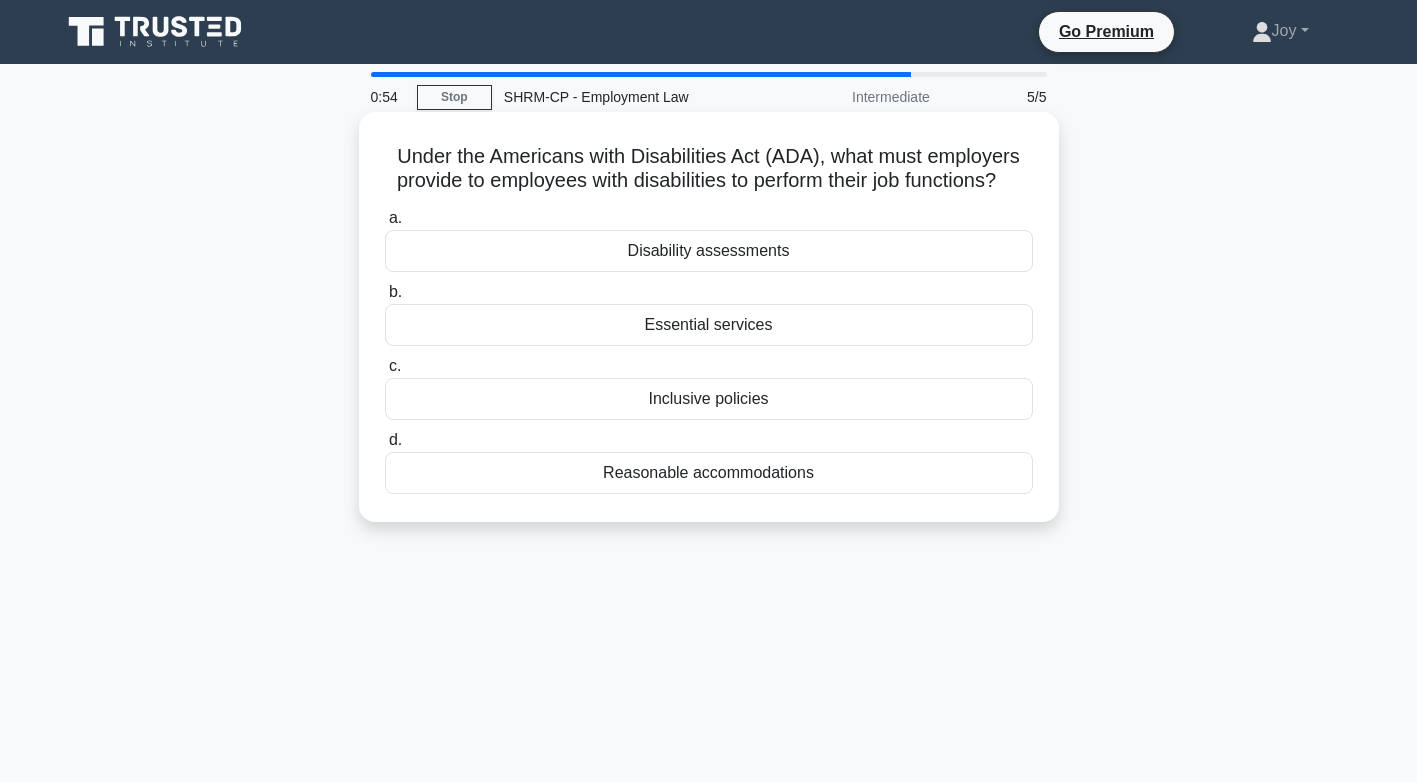 click on "Reasonable accommodations" at bounding box center [709, 473] 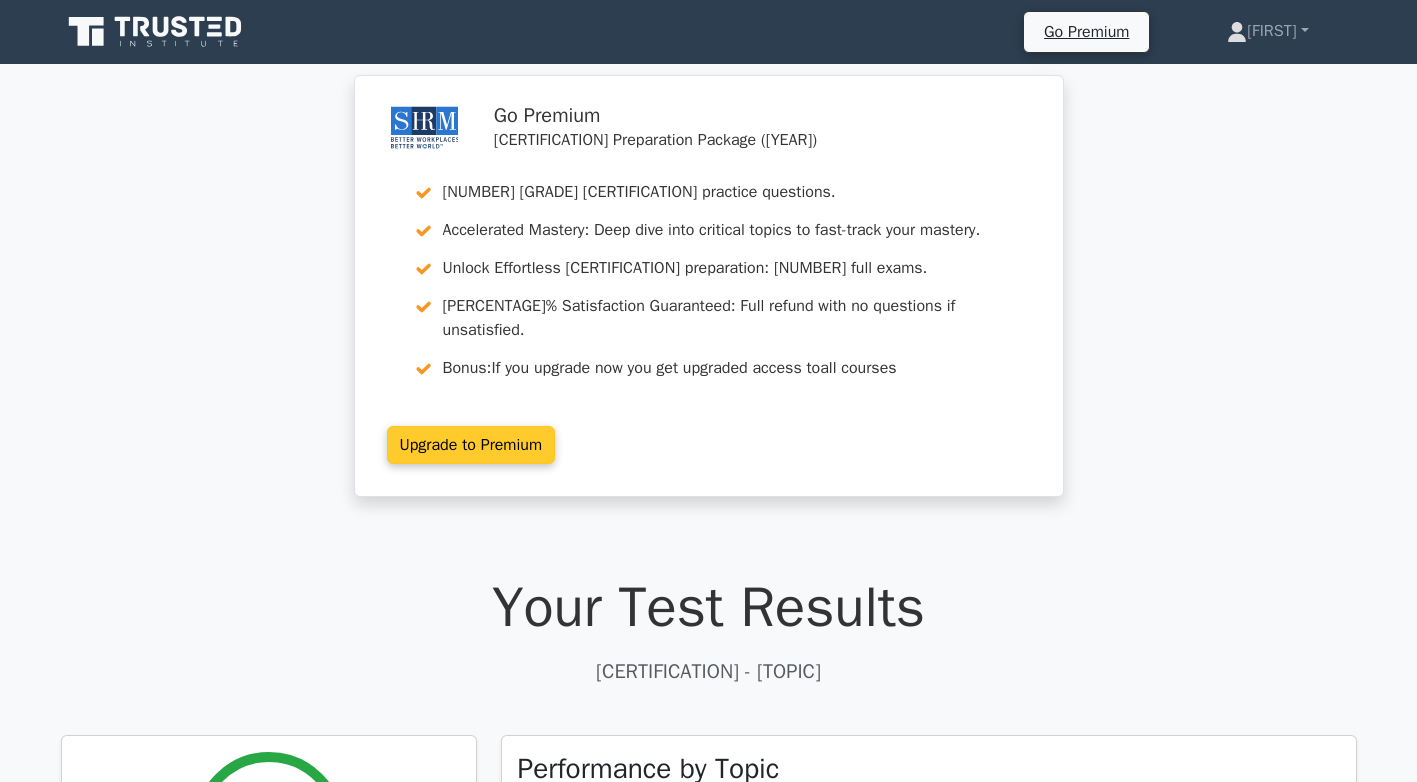scroll, scrollTop: 0, scrollLeft: 0, axis: both 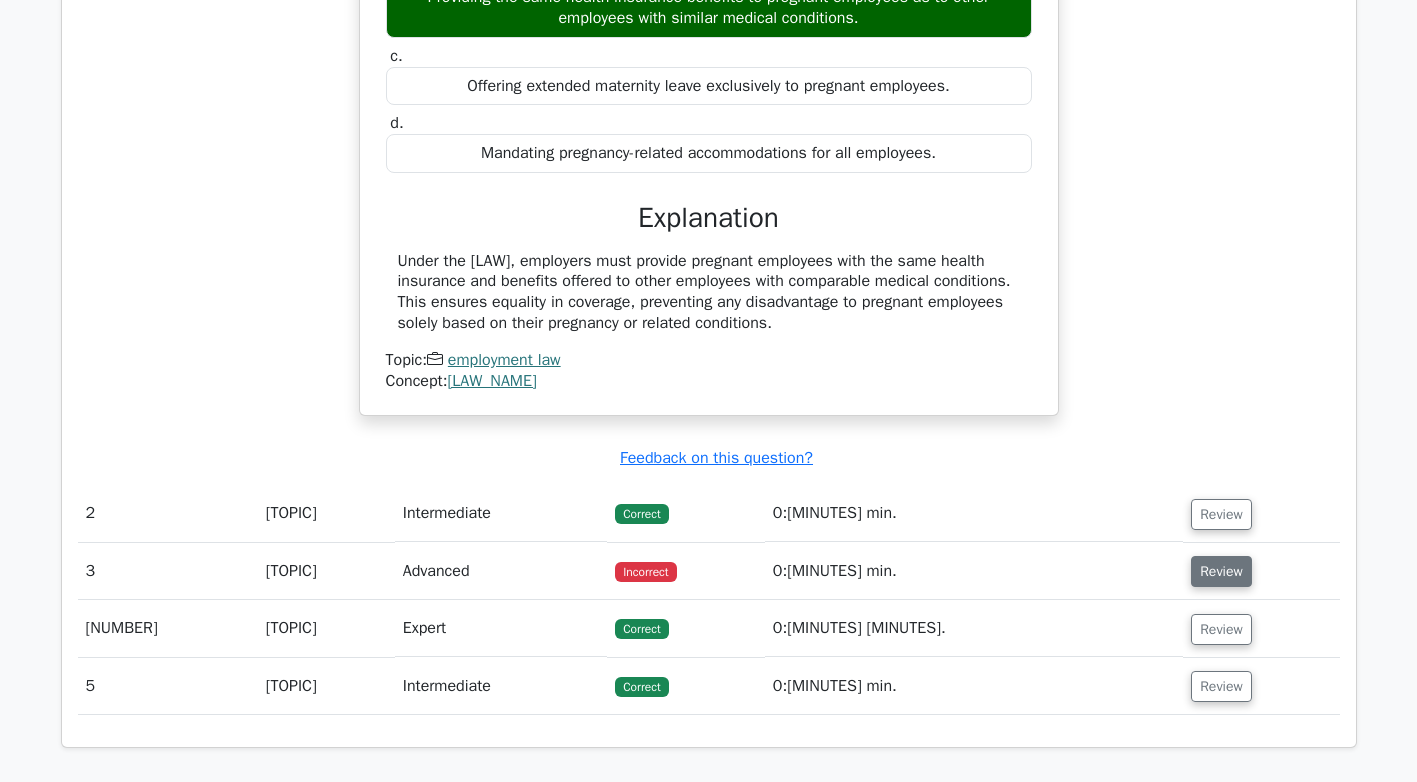 click on "Review" at bounding box center [1221, 571] 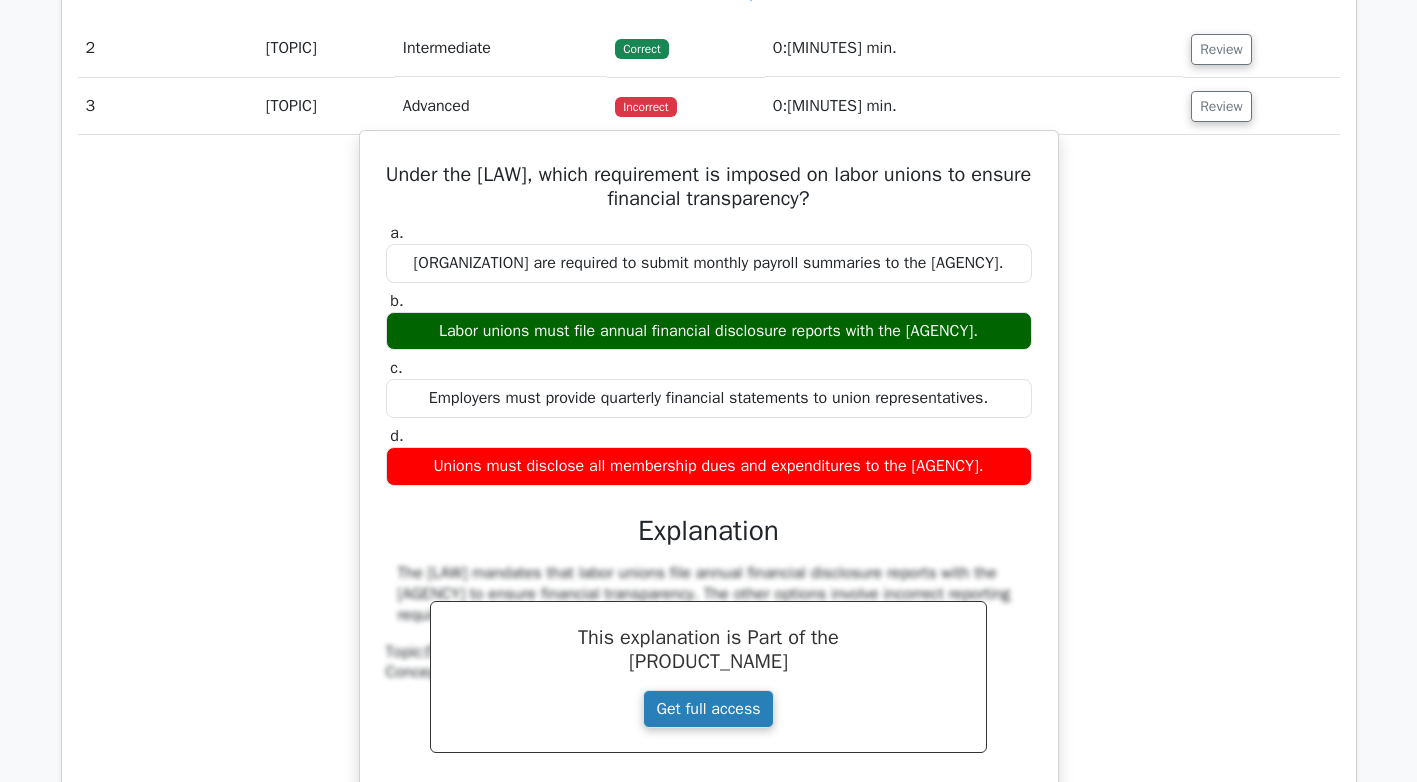 scroll, scrollTop: 2300, scrollLeft: 0, axis: vertical 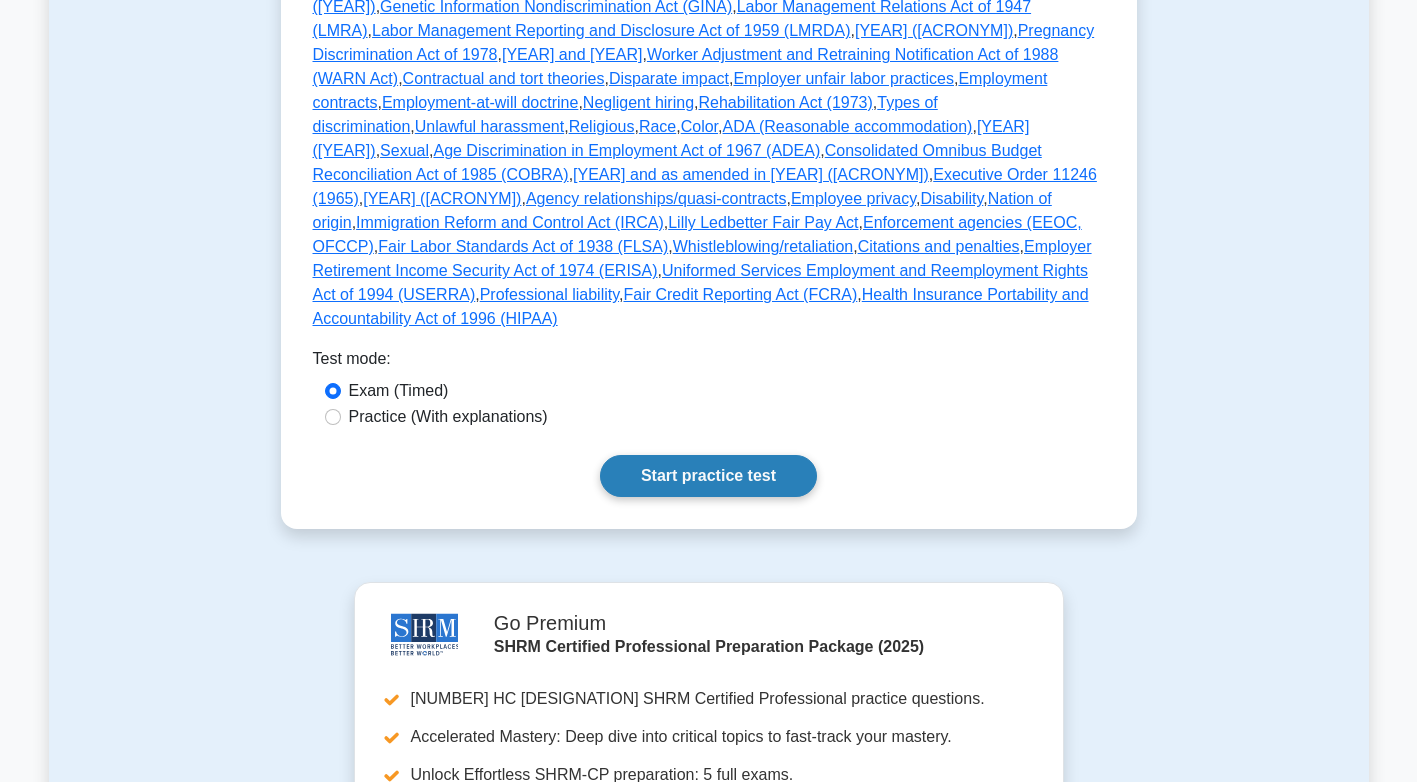 click on "Start practice test" at bounding box center (708, 476) 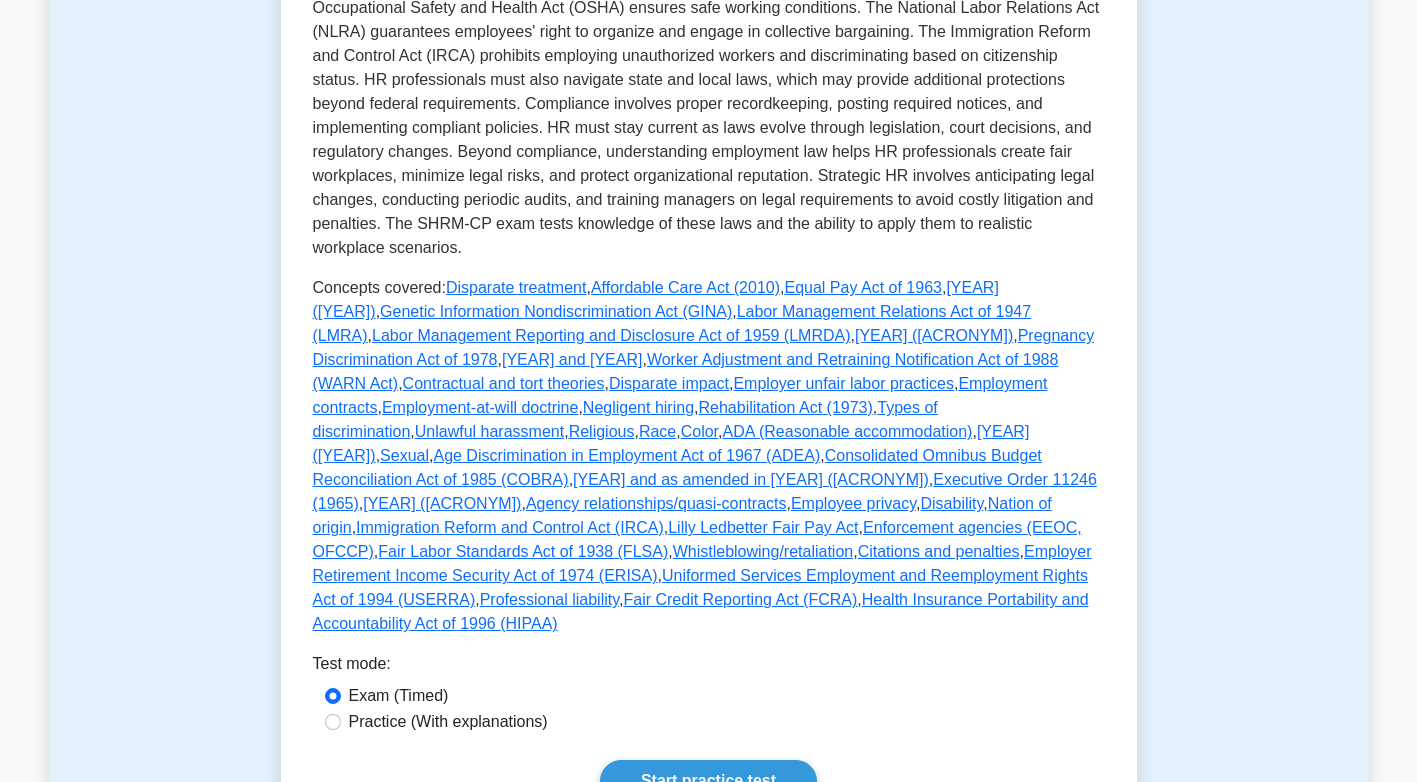 scroll, scrollTop: 500, scrollLeft: 0, axis: vertical 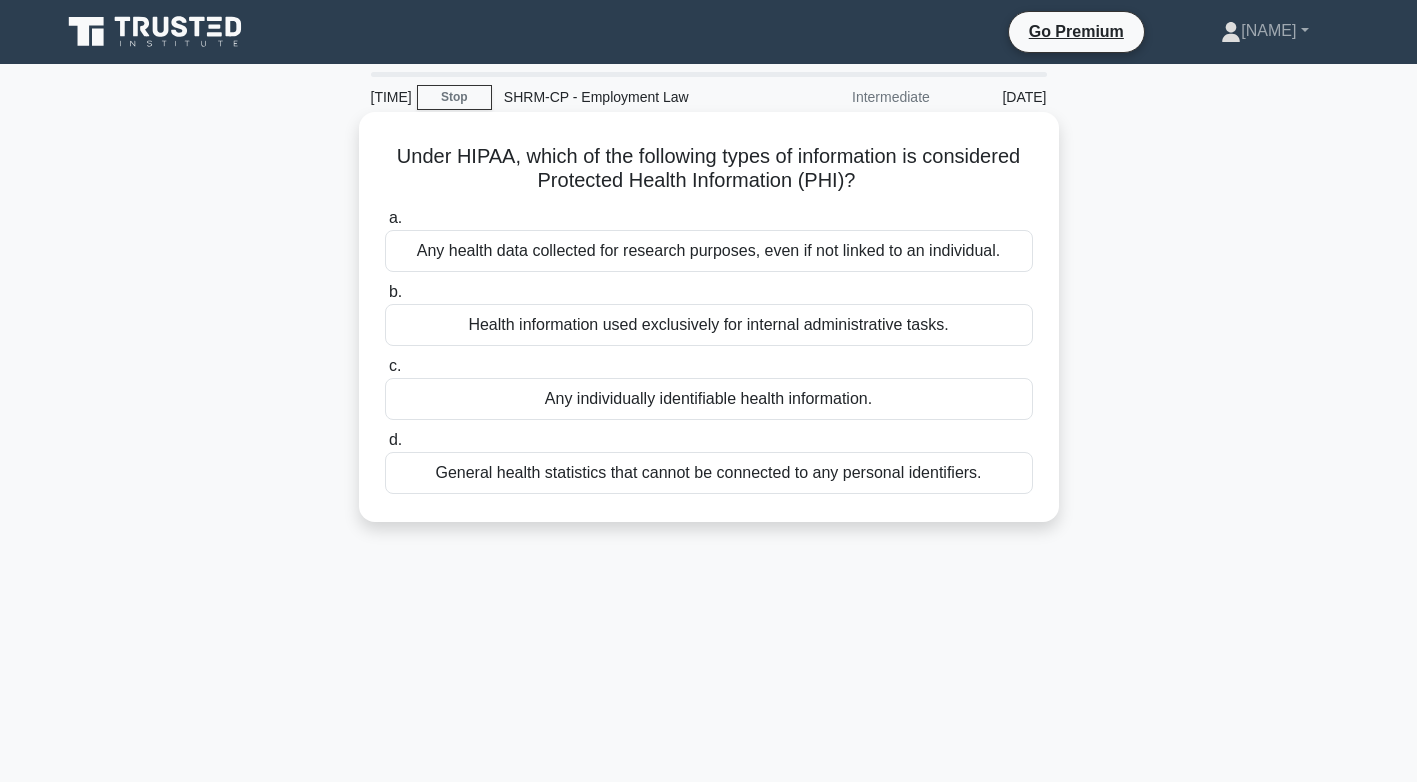 click on "Any individually identifiable health information." at bounding box center [709, 399] 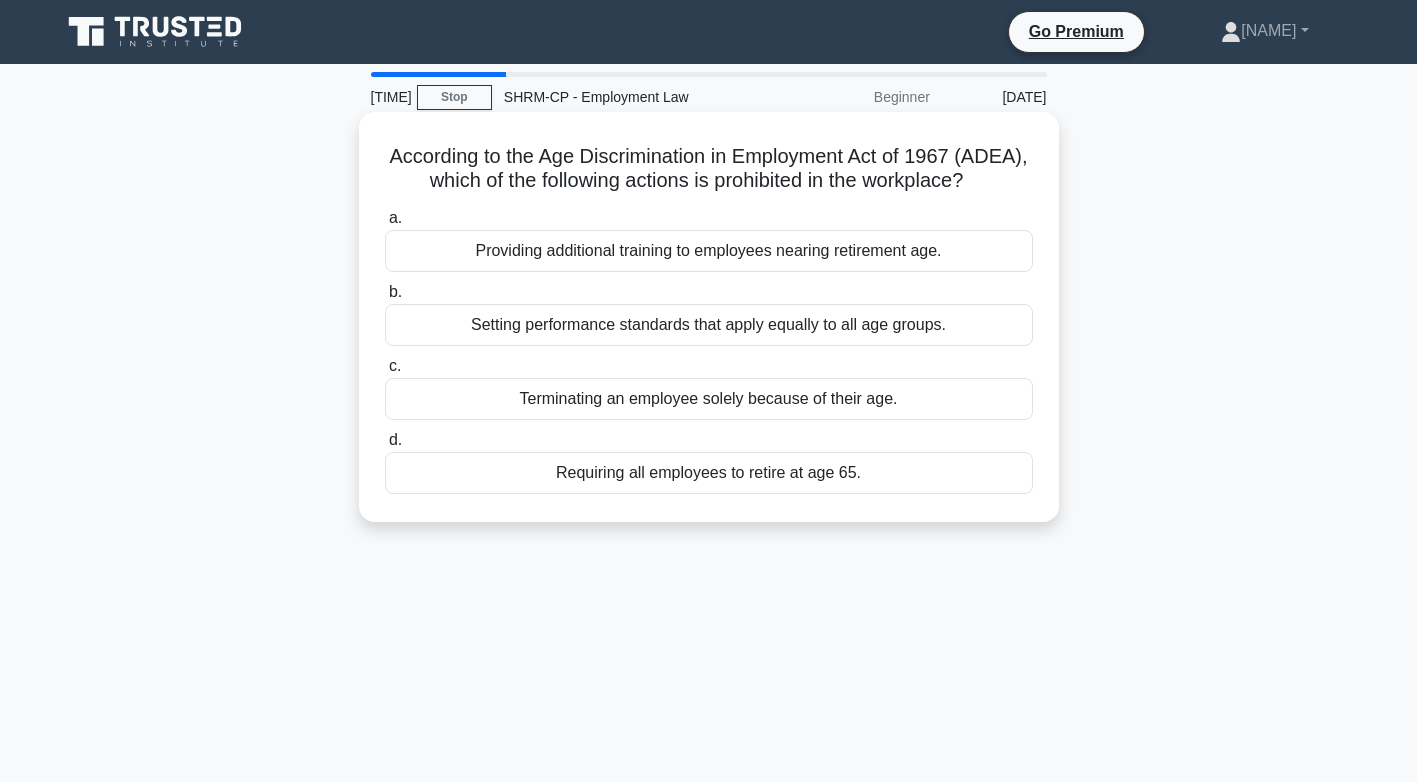 click on "Terminating an employee solely because of their age." at bounding box center [709, 399] 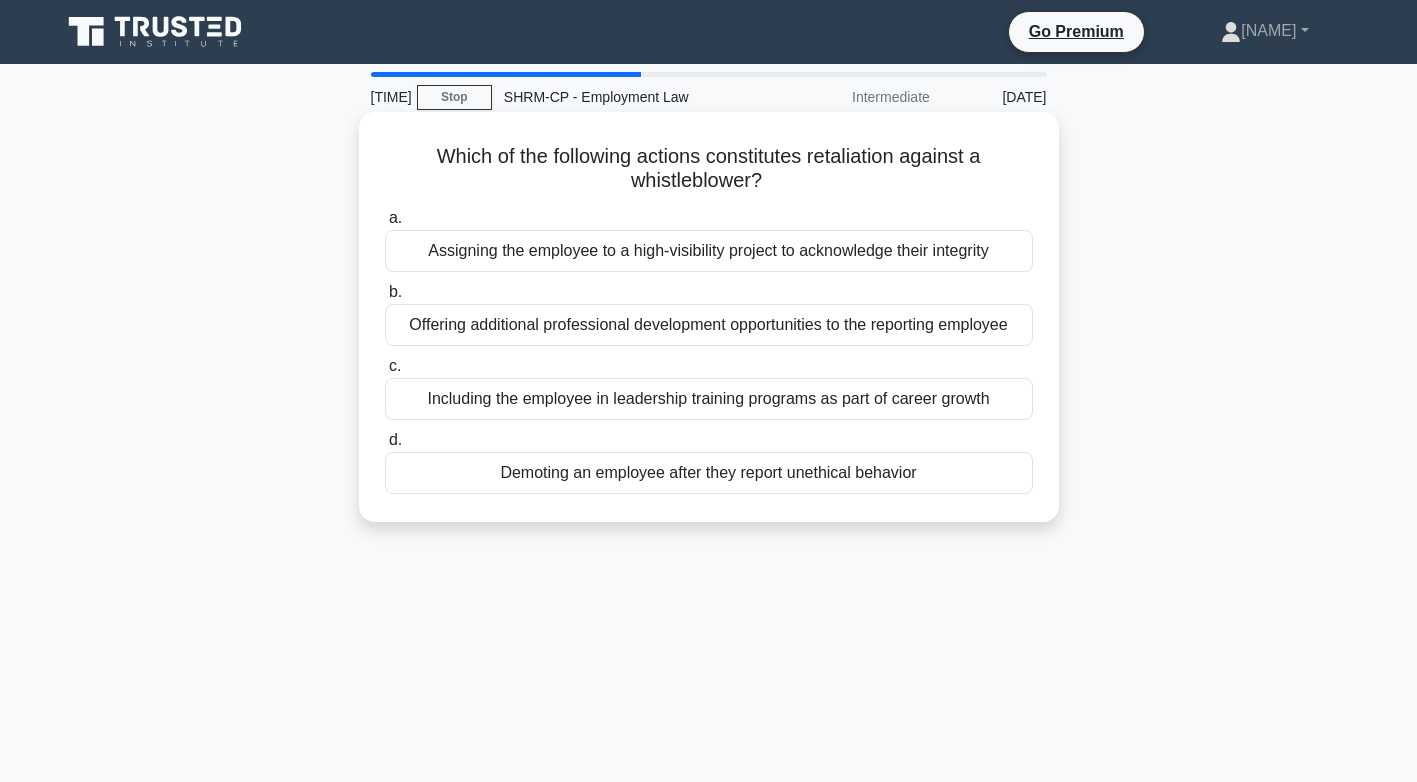 click on "Demoting an employee after they report unethical behavior" at bounding box center [709, 473] 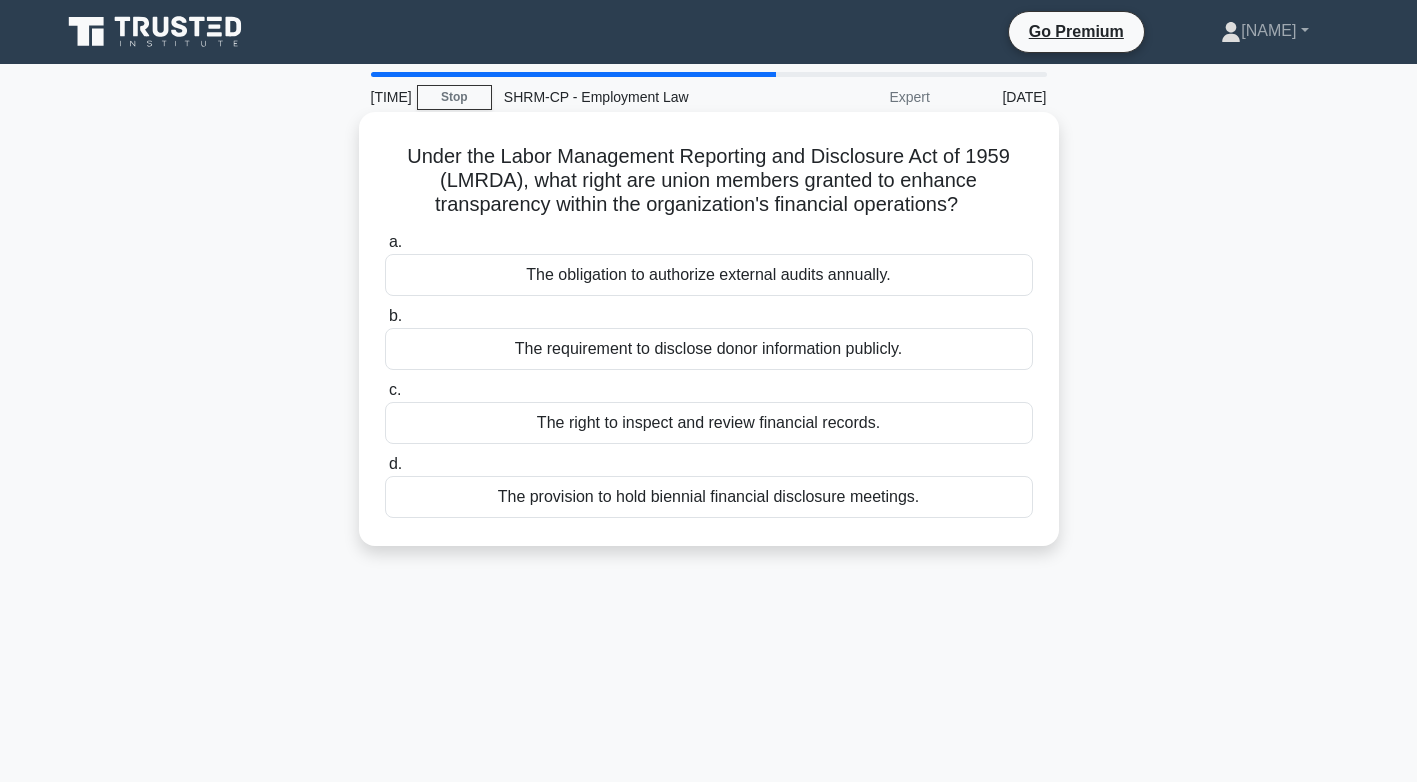 click on "The right to inspect and review financial records." at bounding box center (709, 423) 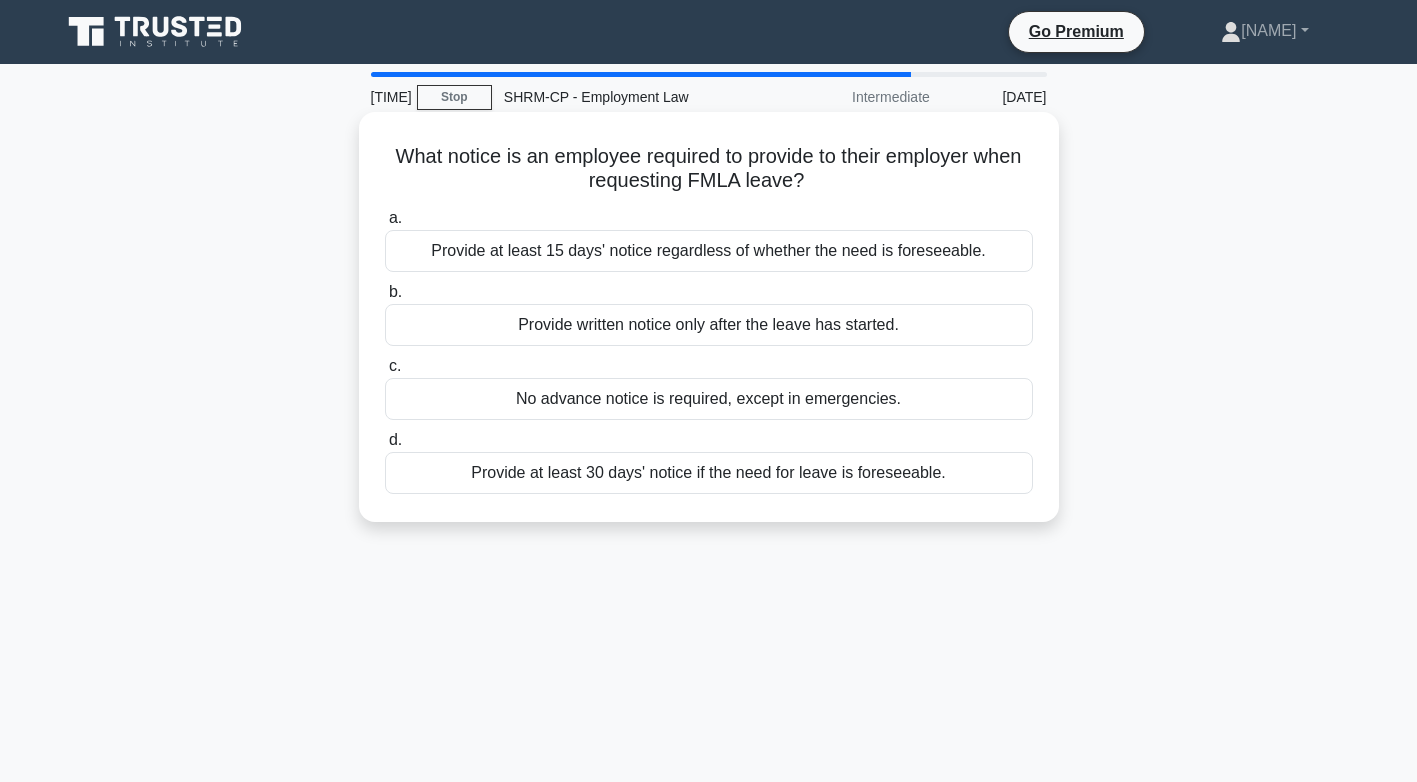 click on "Provide at least 30 days' notice if the need for leave is foreseeable." at bounding box center (709, 473) 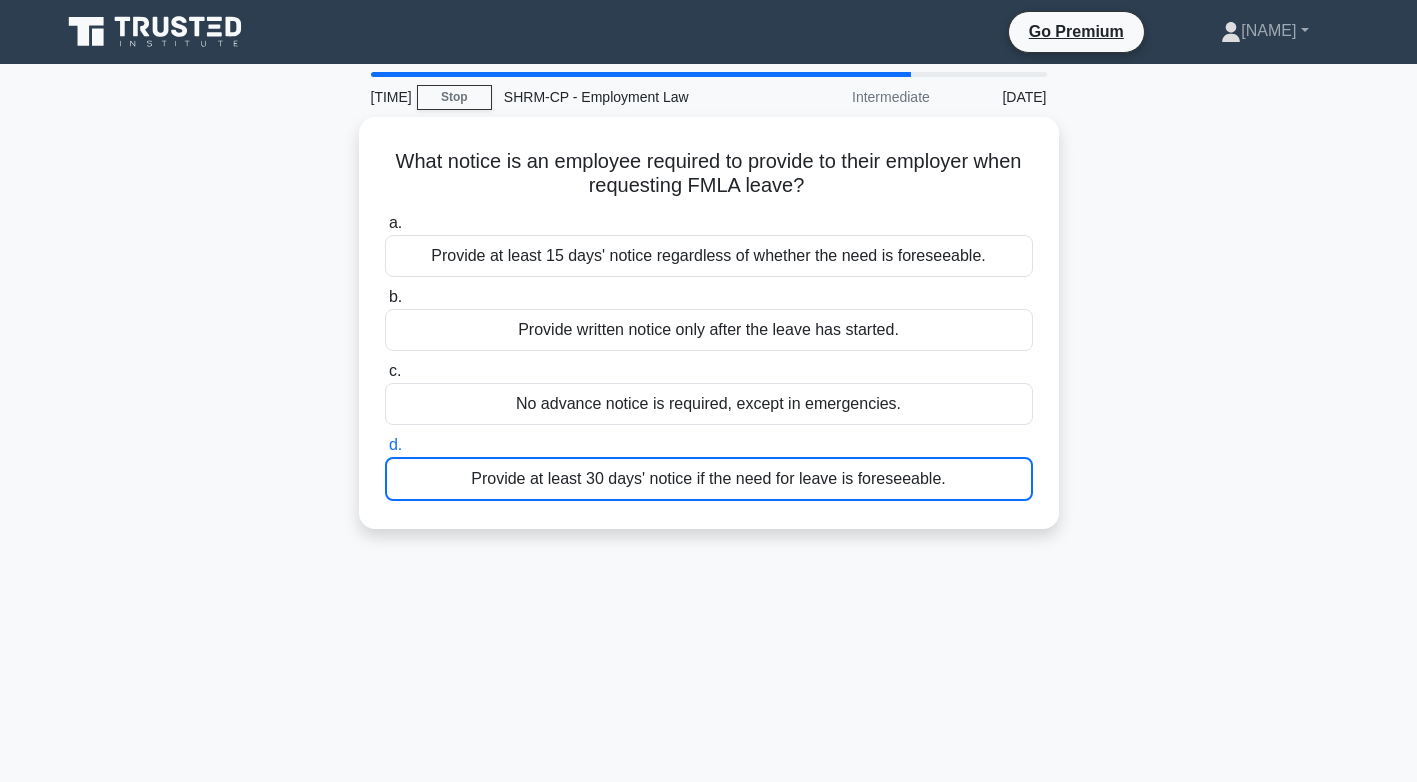 drag, startPoint x: 630, startPoint y: 440, endPoint x: 302, endPoint y: 382, distance: 333.08856 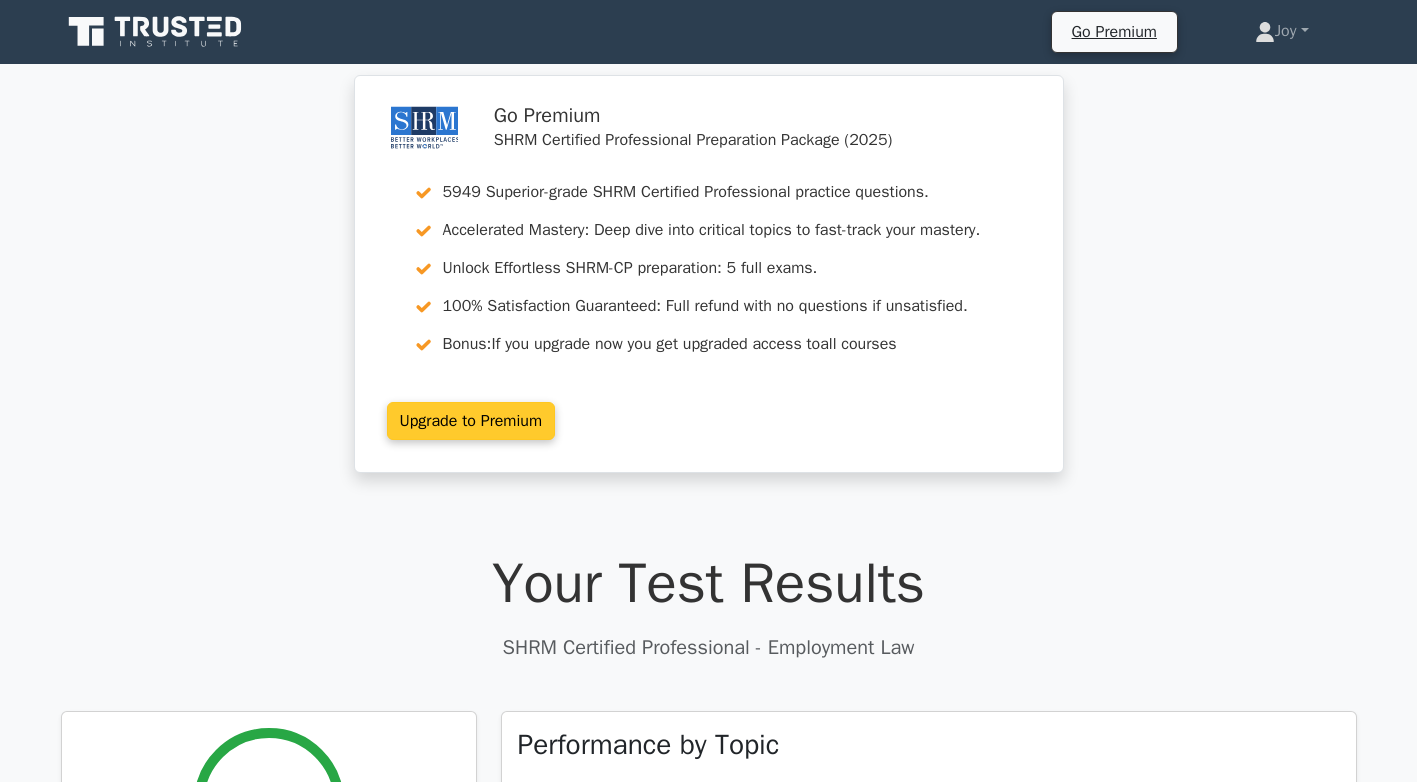 scroll, scrollTop: 0, scrollLeft: 0, axis: both 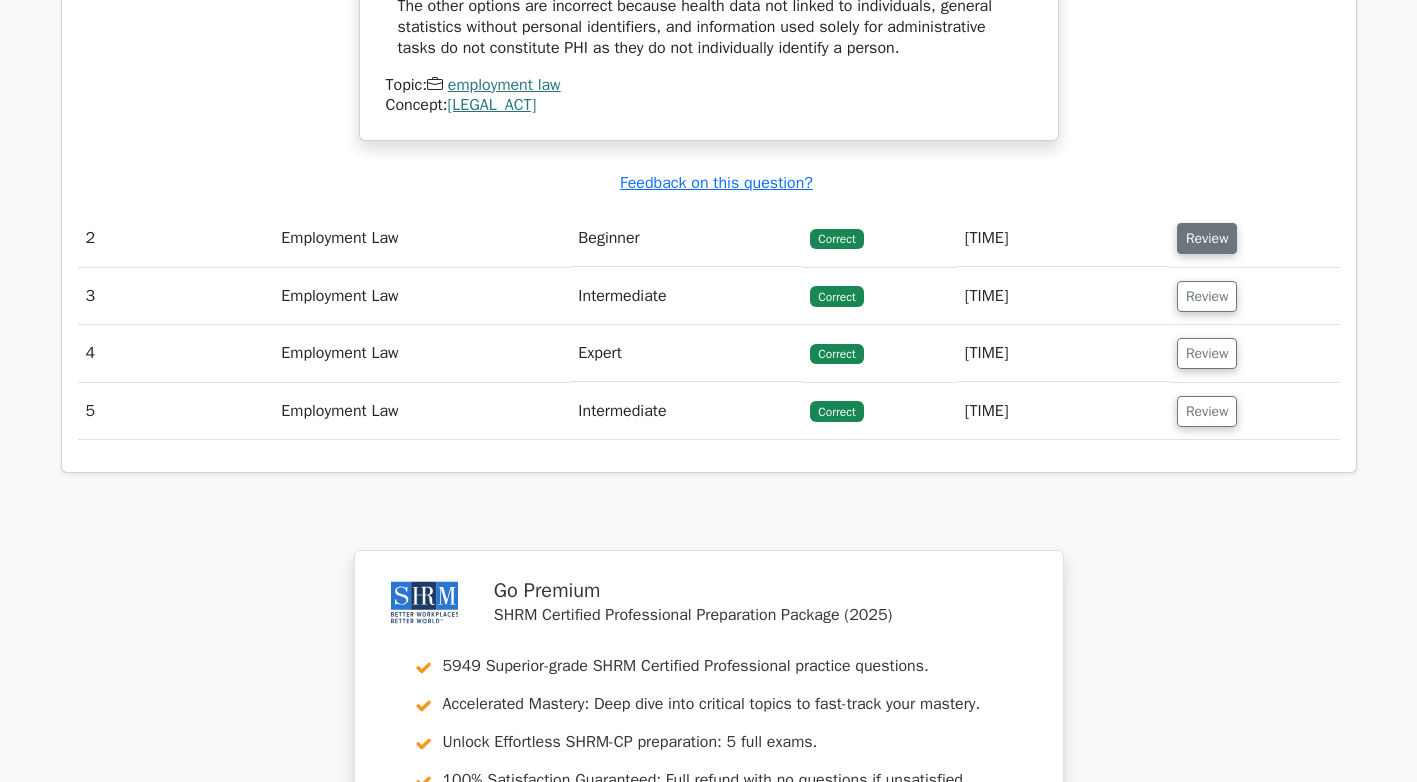 click on "Review" at bounding box center [1207, 238] 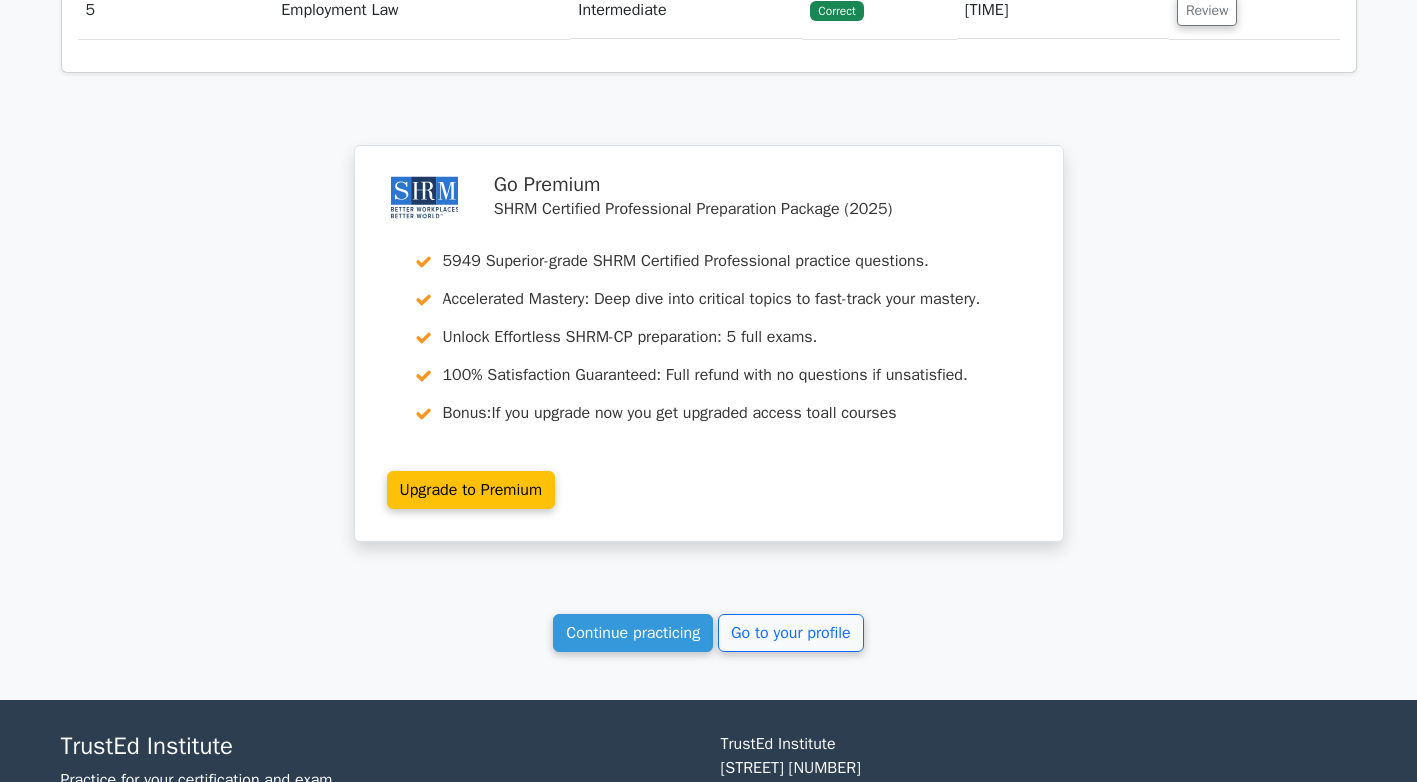 scroll, scrollTop: 3346, scrollLeft: 0, axis: vertical 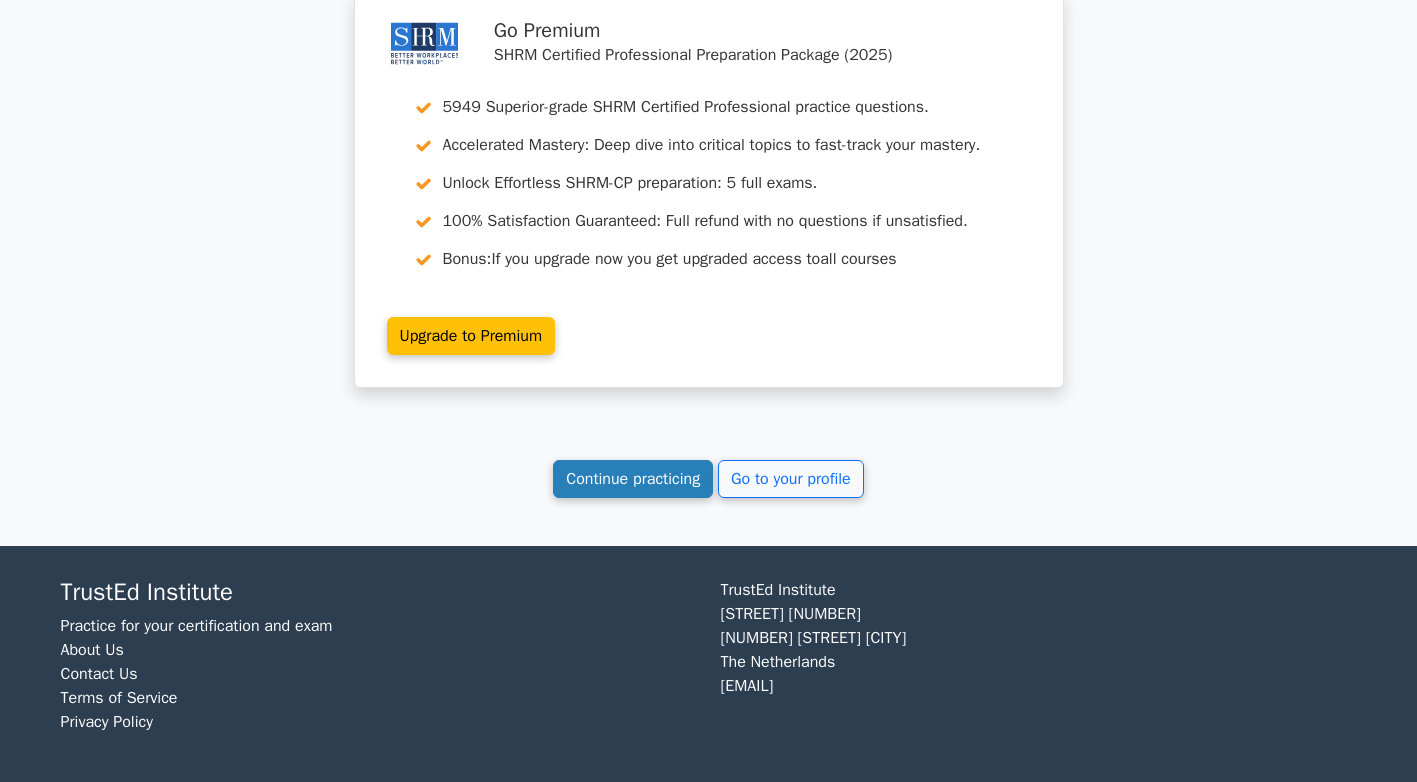 click on "Continue practicing" at bounding box center (633, 479) 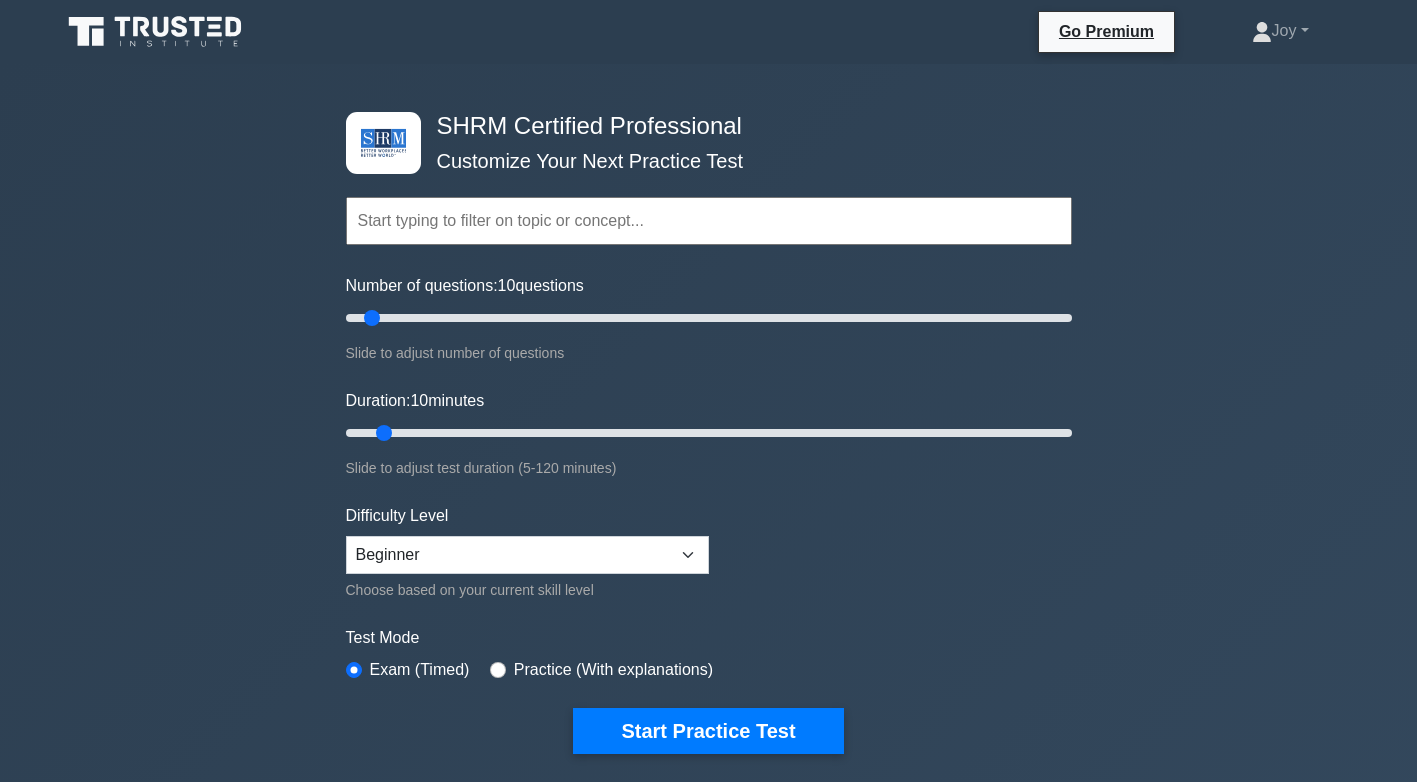 scroll, scrollTop: 0, scrollLeft: 0, axis: both 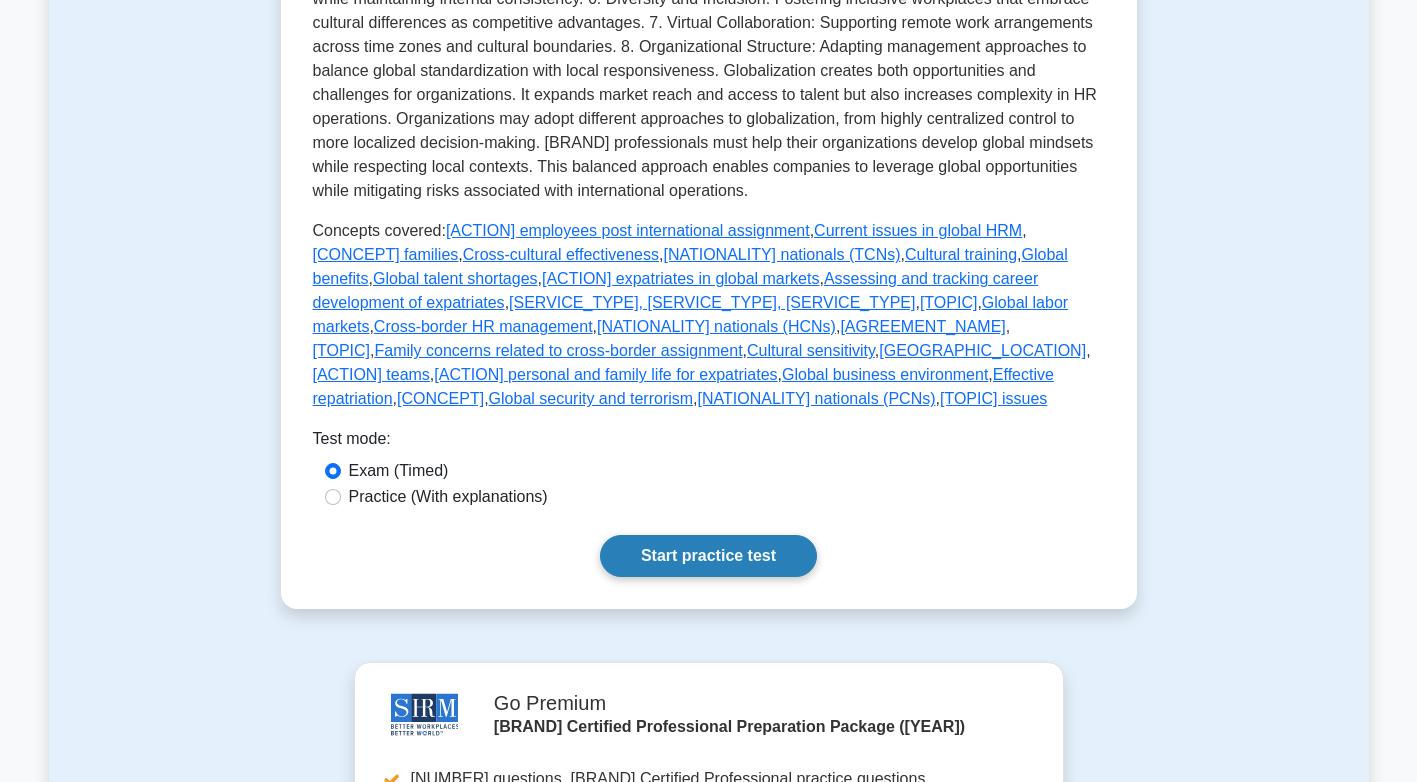 click on "Start practice test" at bounding box center (708, 556) 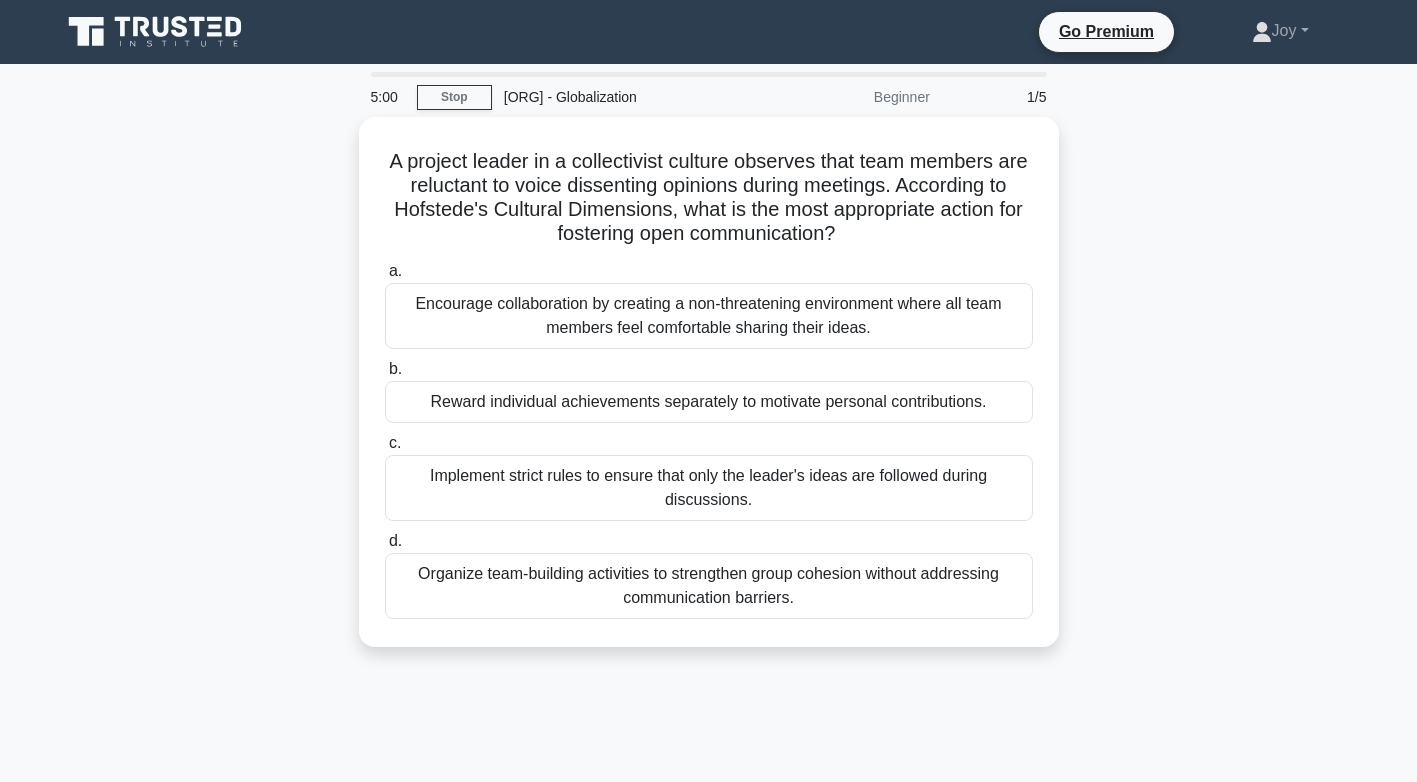 scroll, scrollTop: 0, scrollLeft: 0, axis: both 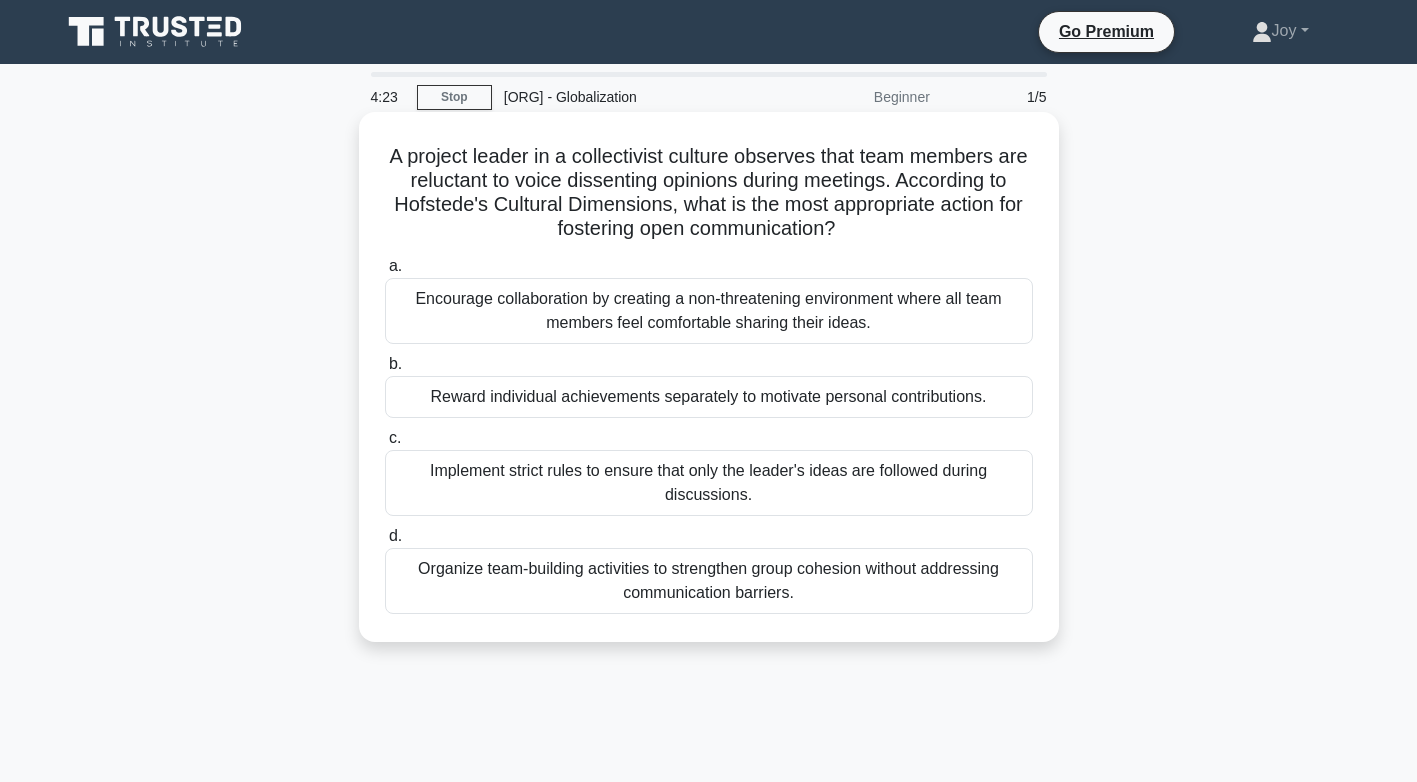 click on "Encourage collaboration by creating a non-threatening environment where all team members feel comfortable sharing their ideas." at bounding box center [709, 311] 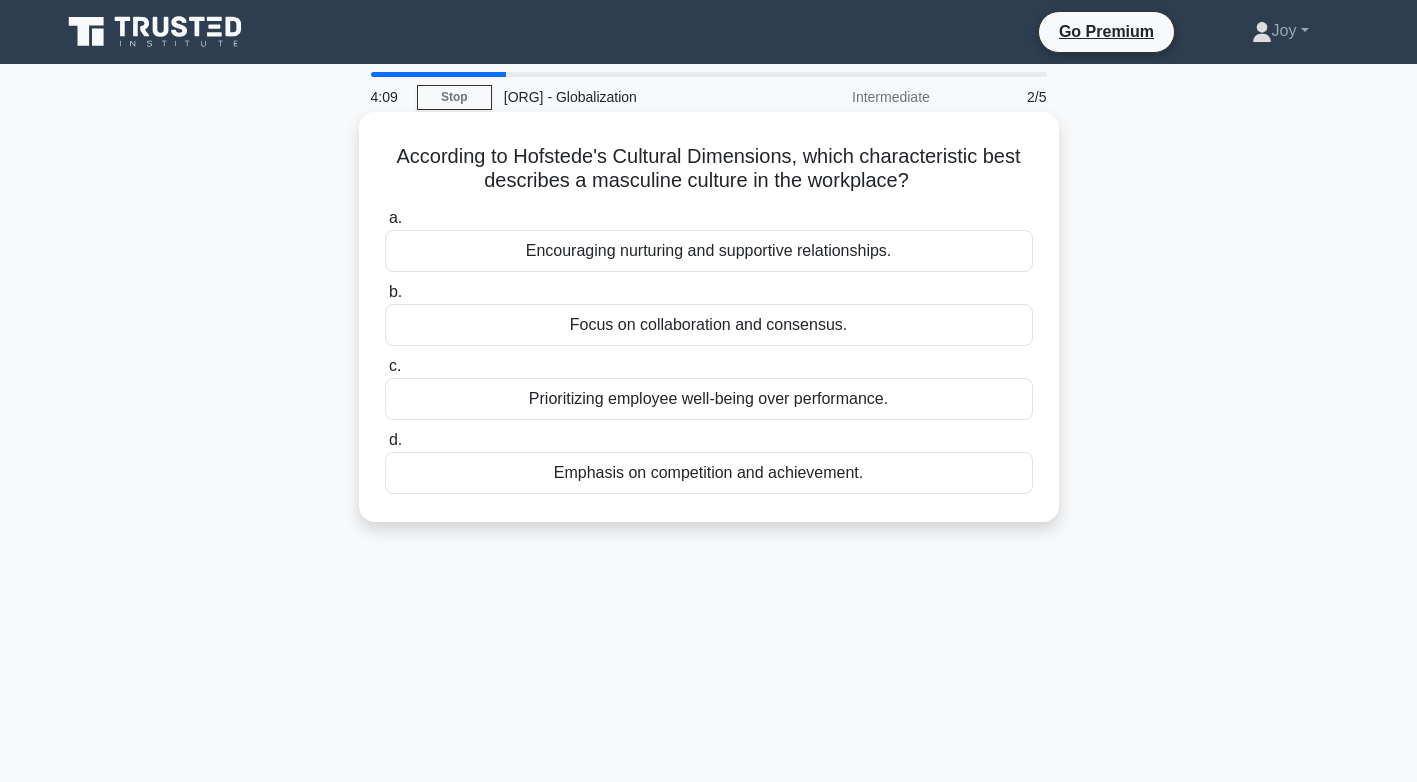 click on "Emphasis on competition and achievement." at bounding box center (709, 473) 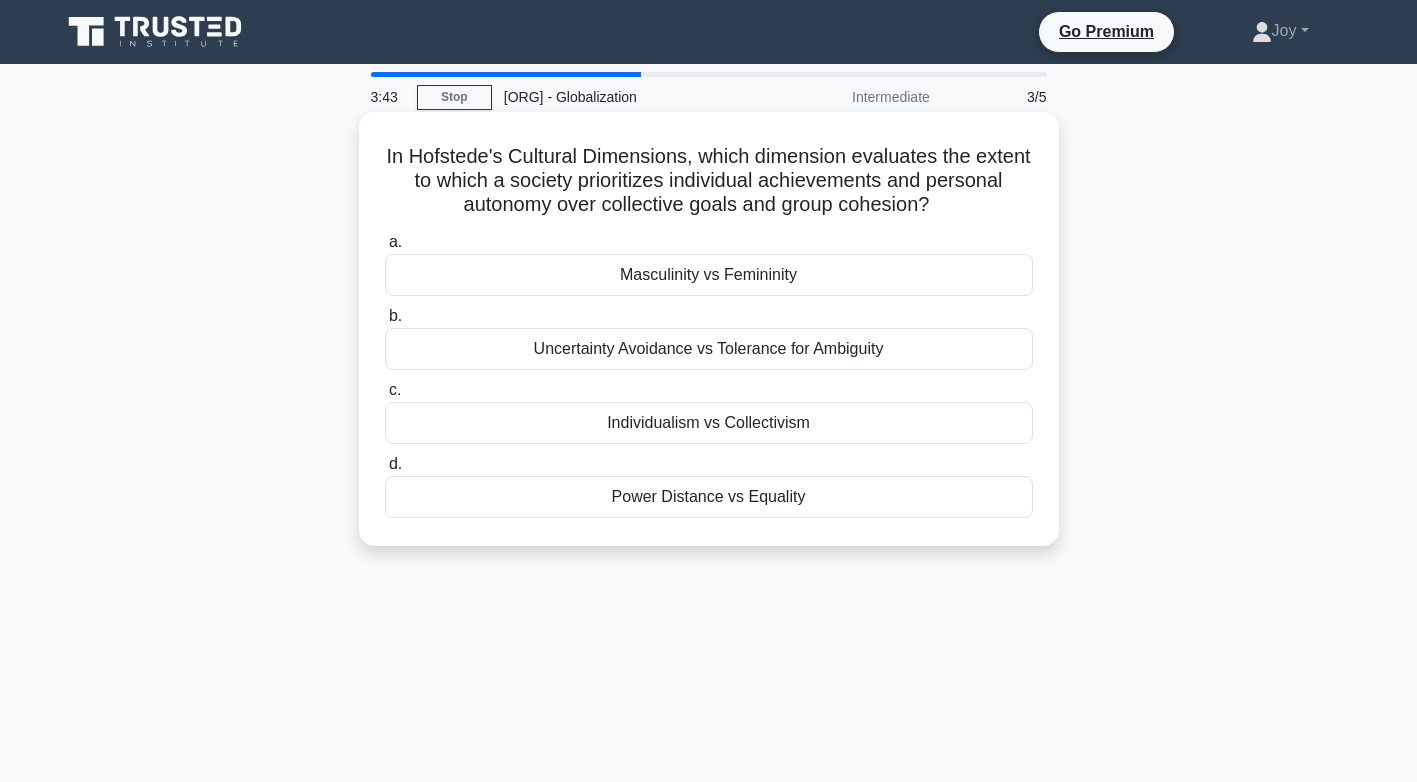 click on "Individualism vs Collectivism" at bounding box center [709, 423] 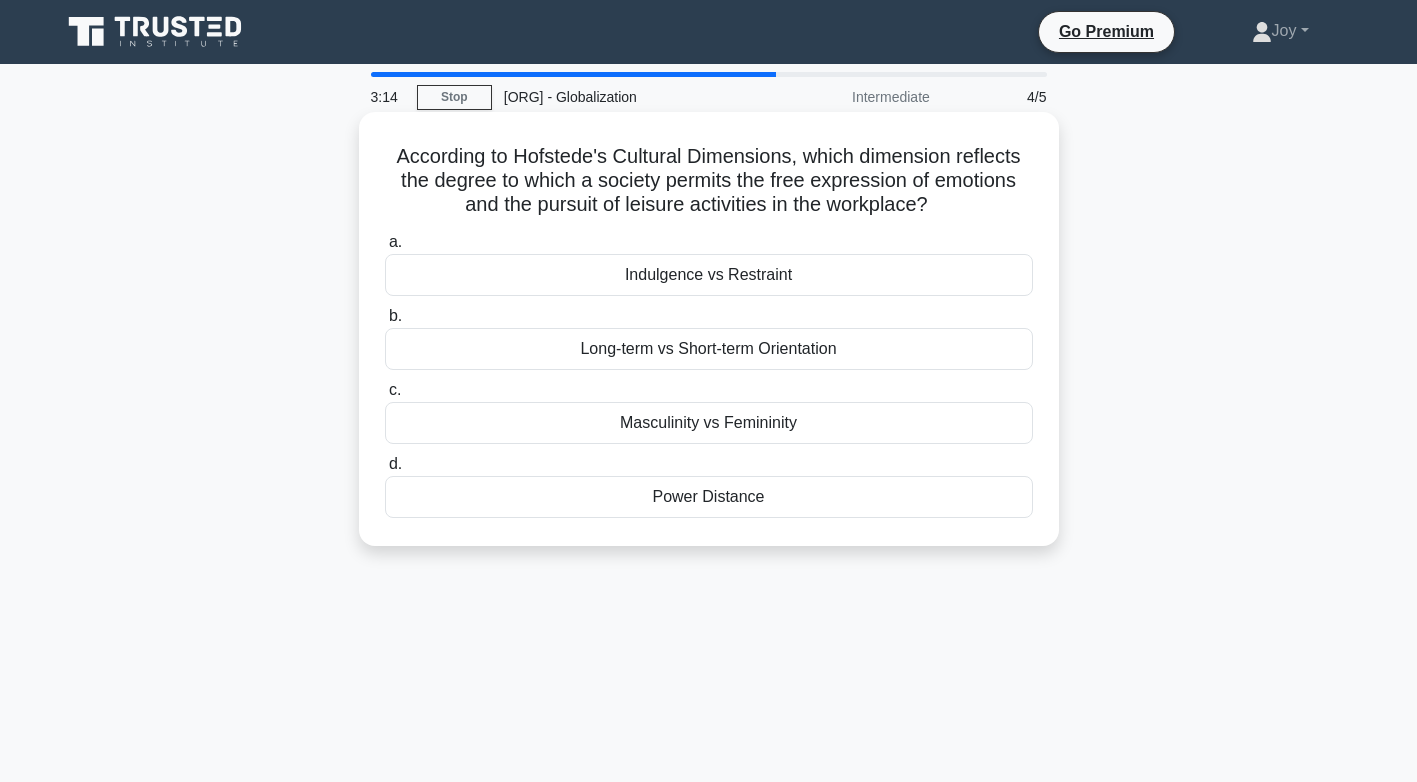click on "Indulgence vs Restraint" at bounding box center [709, 275] 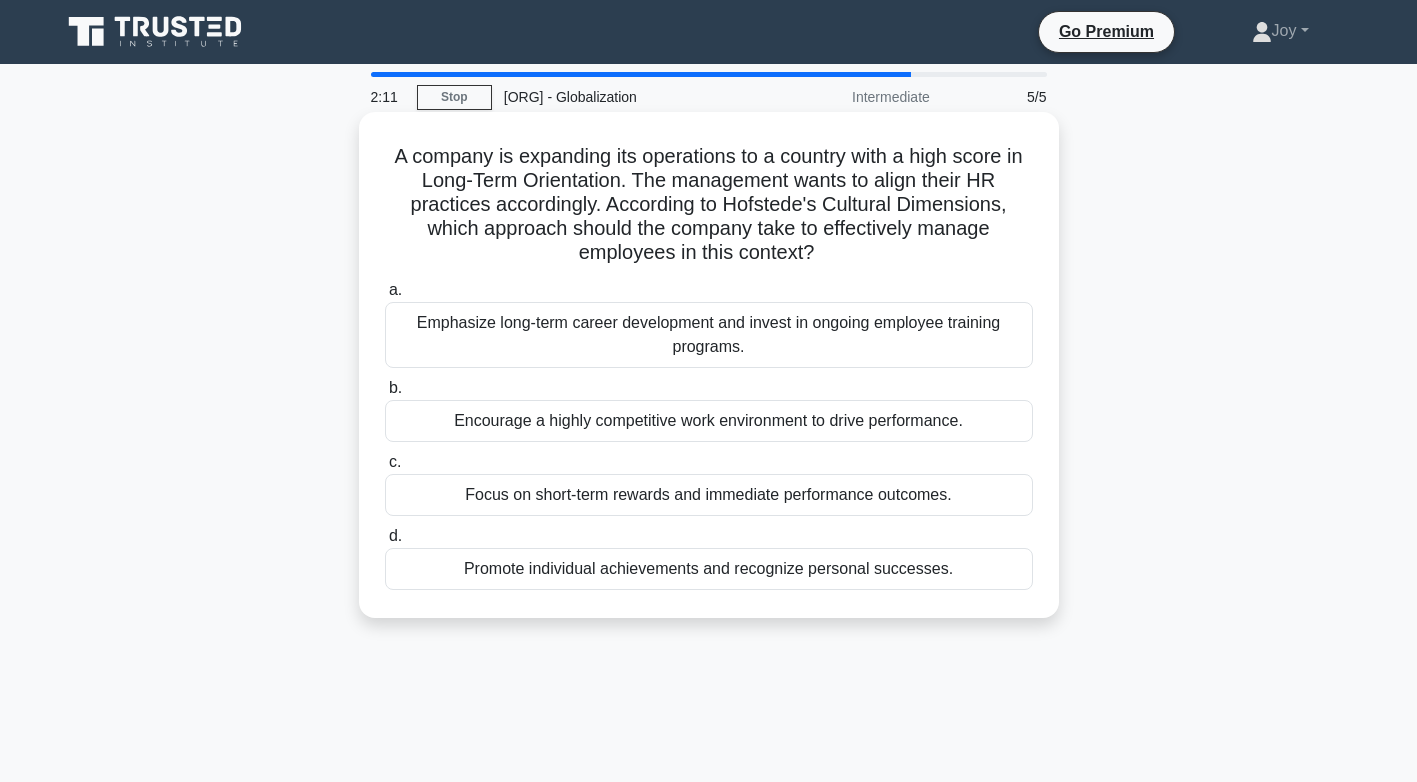 click on "Emphasize long-term career development and invest in ongoing employee training programs." at bounding box center [709, 335] 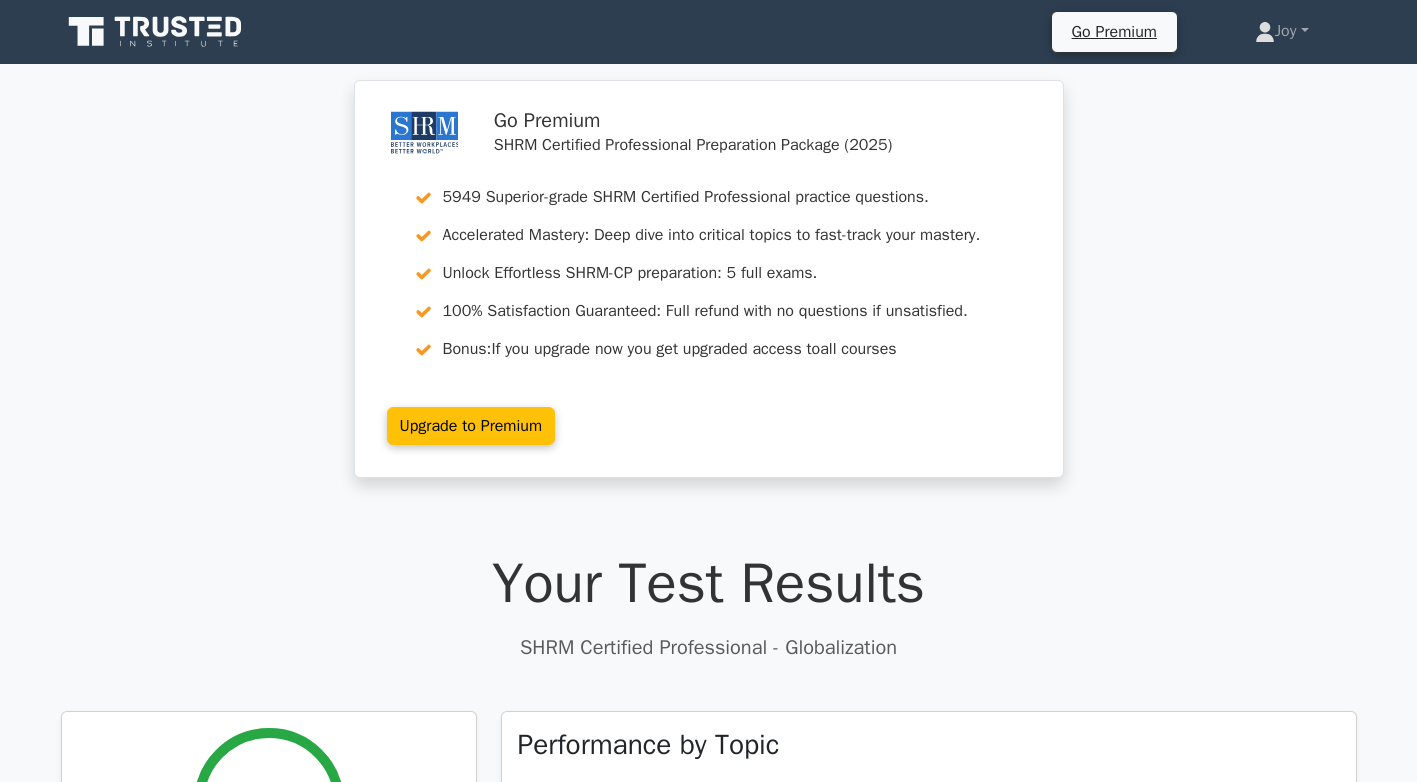 scroll, scrollTop: 0, scrollLeft: 0, axis: both 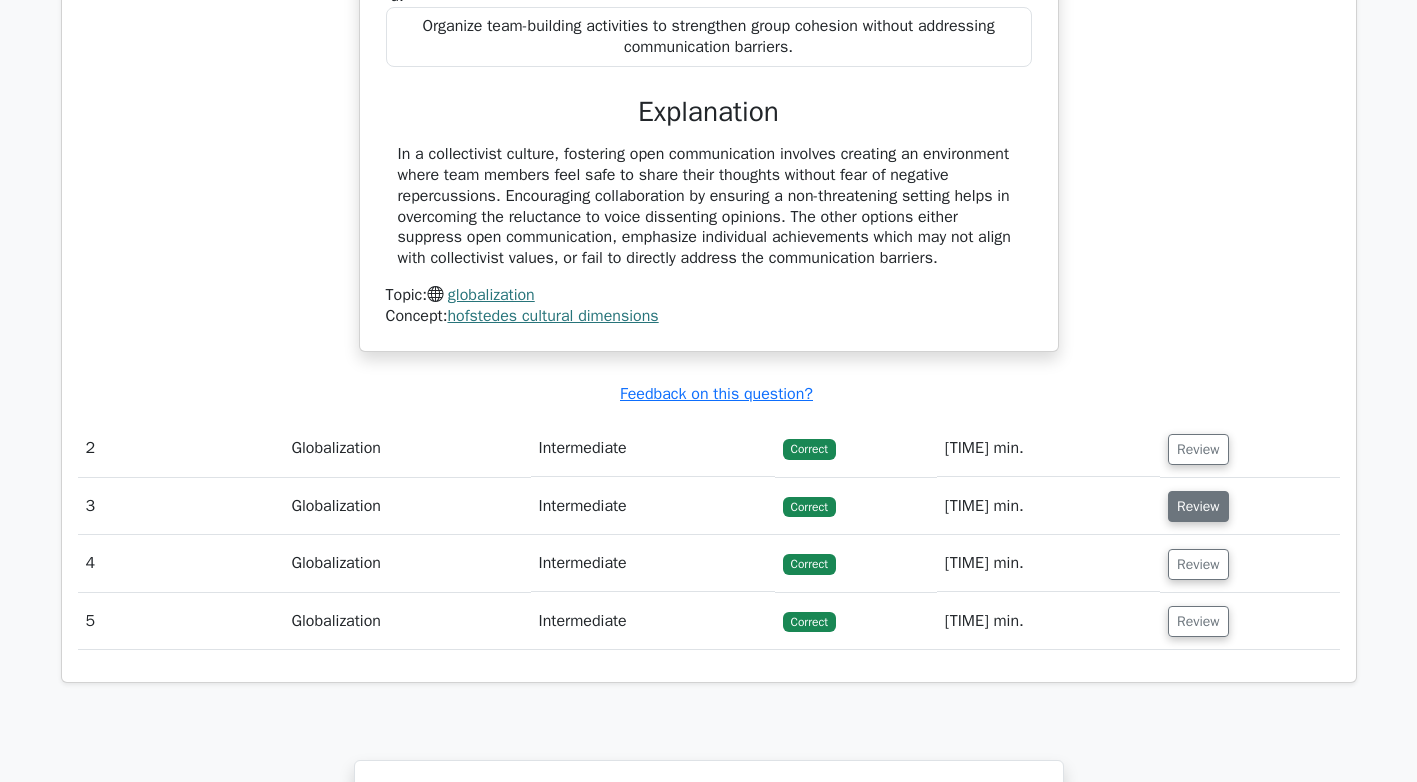 click on "Review" at bounding box center [1198, 506] 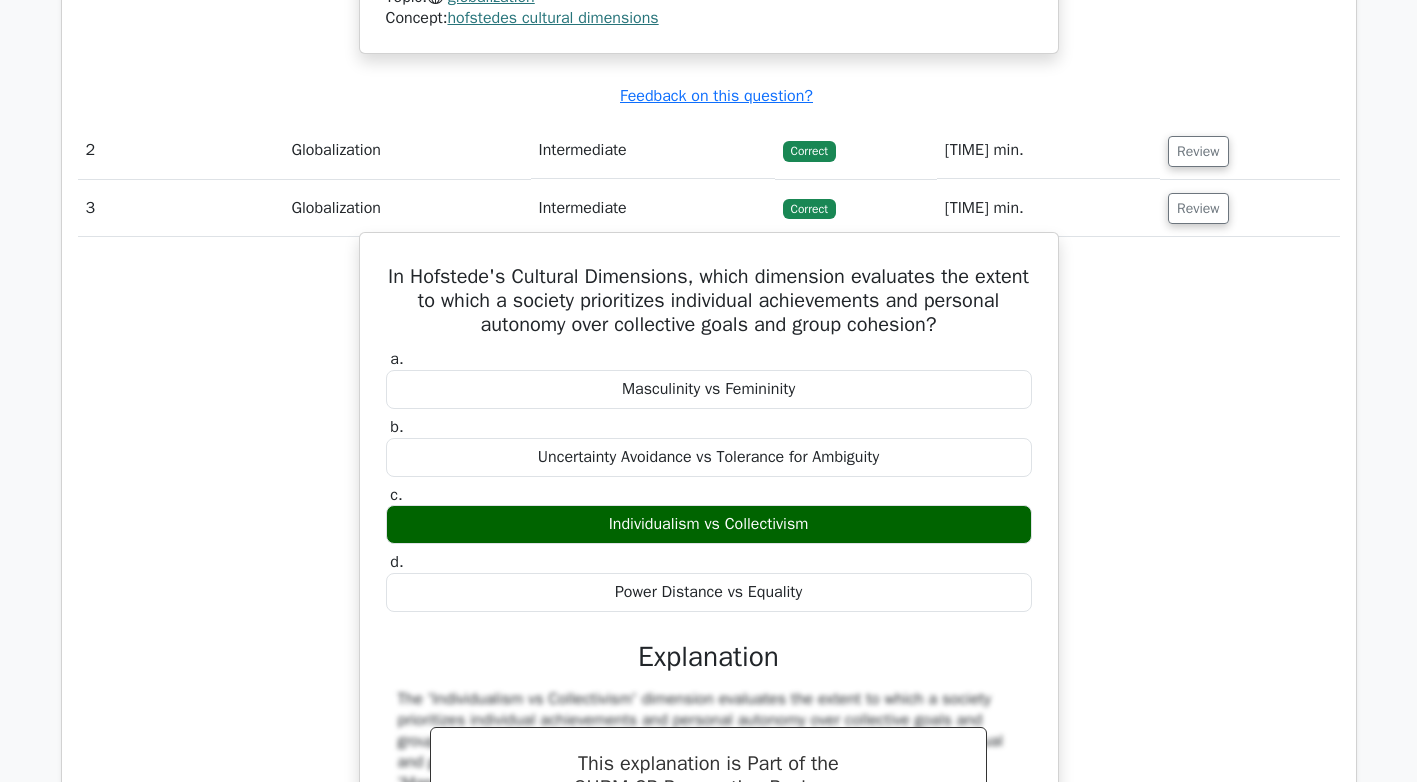 scroll, scrollTop: 2200, scrollLeft: 0, axis: vertical 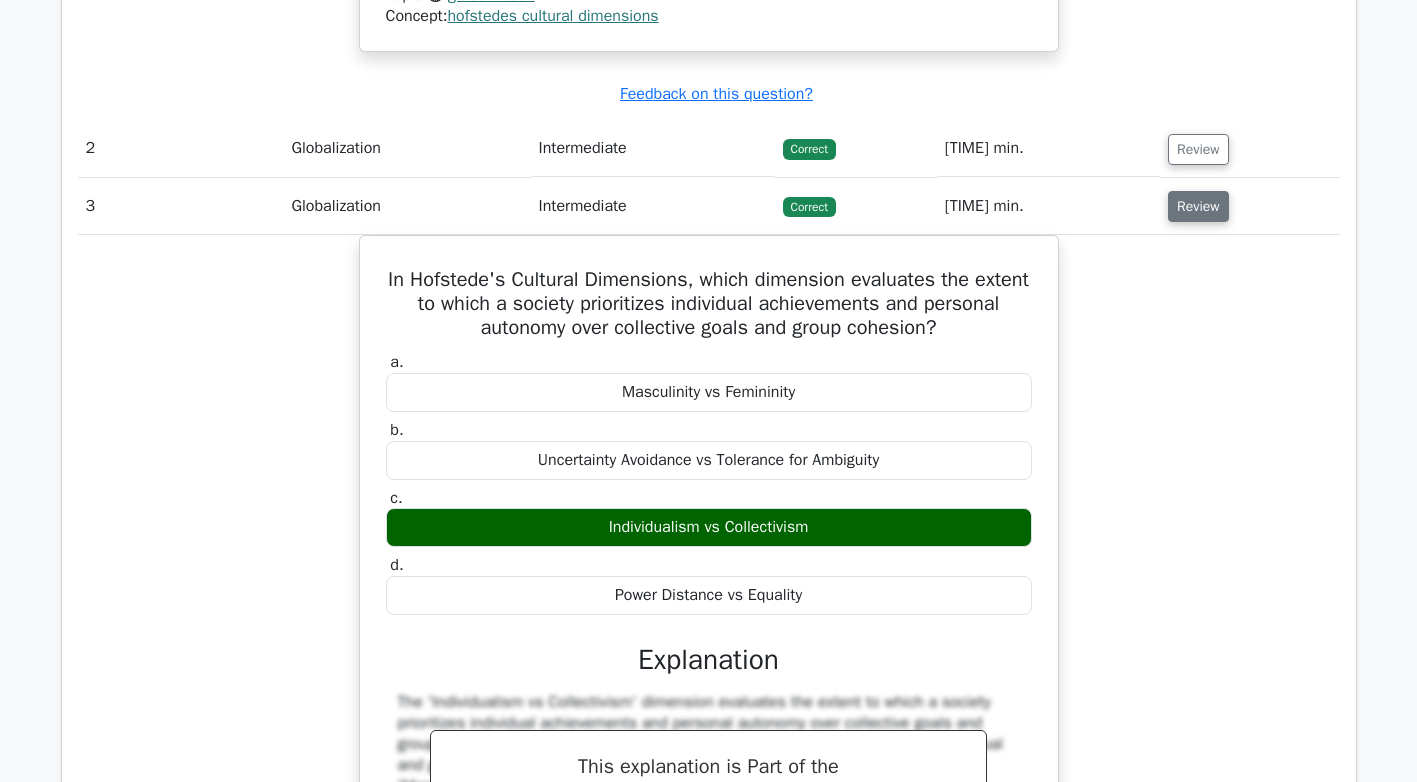 click on "Review" at bounding box center [1198, 206] 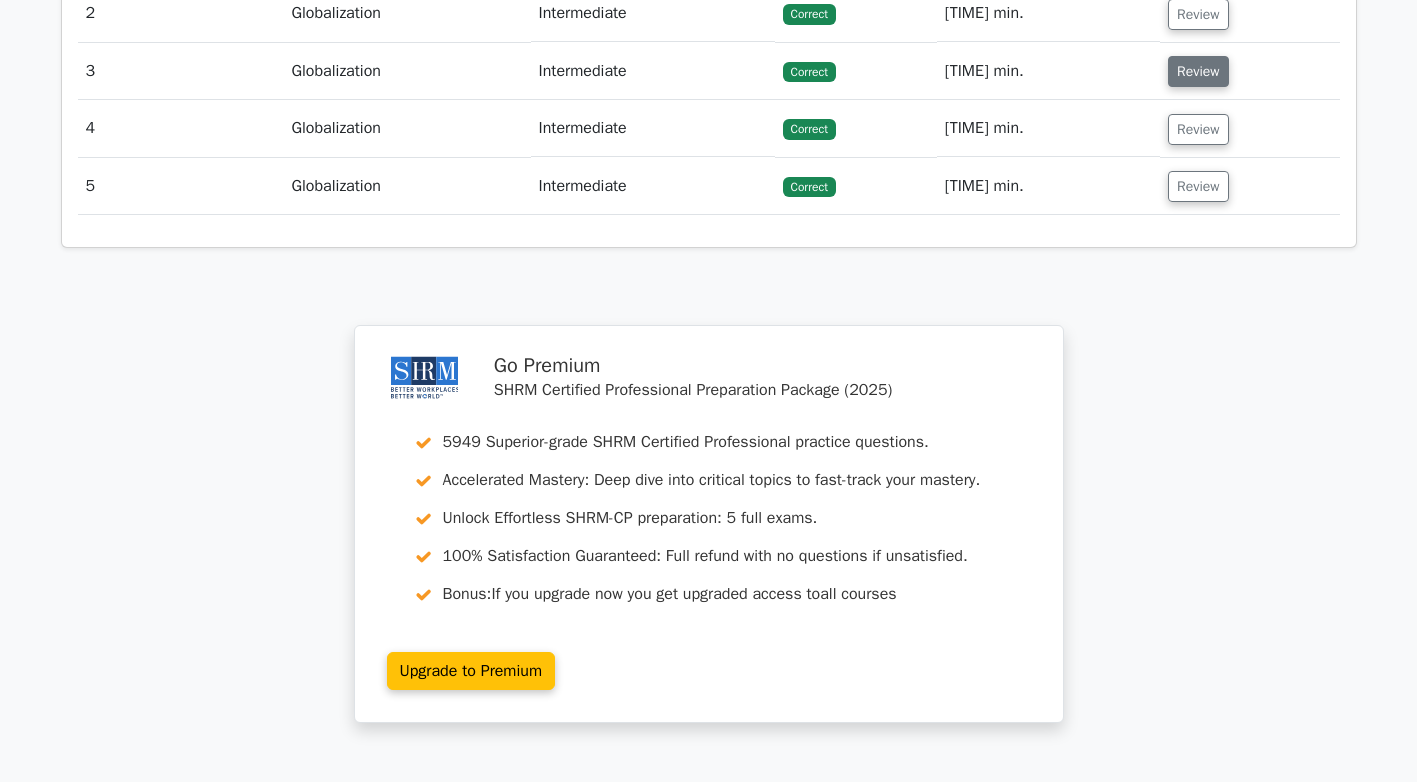 scroll, scrollTop: 2300, scrollLeft: 0, axis: vertical 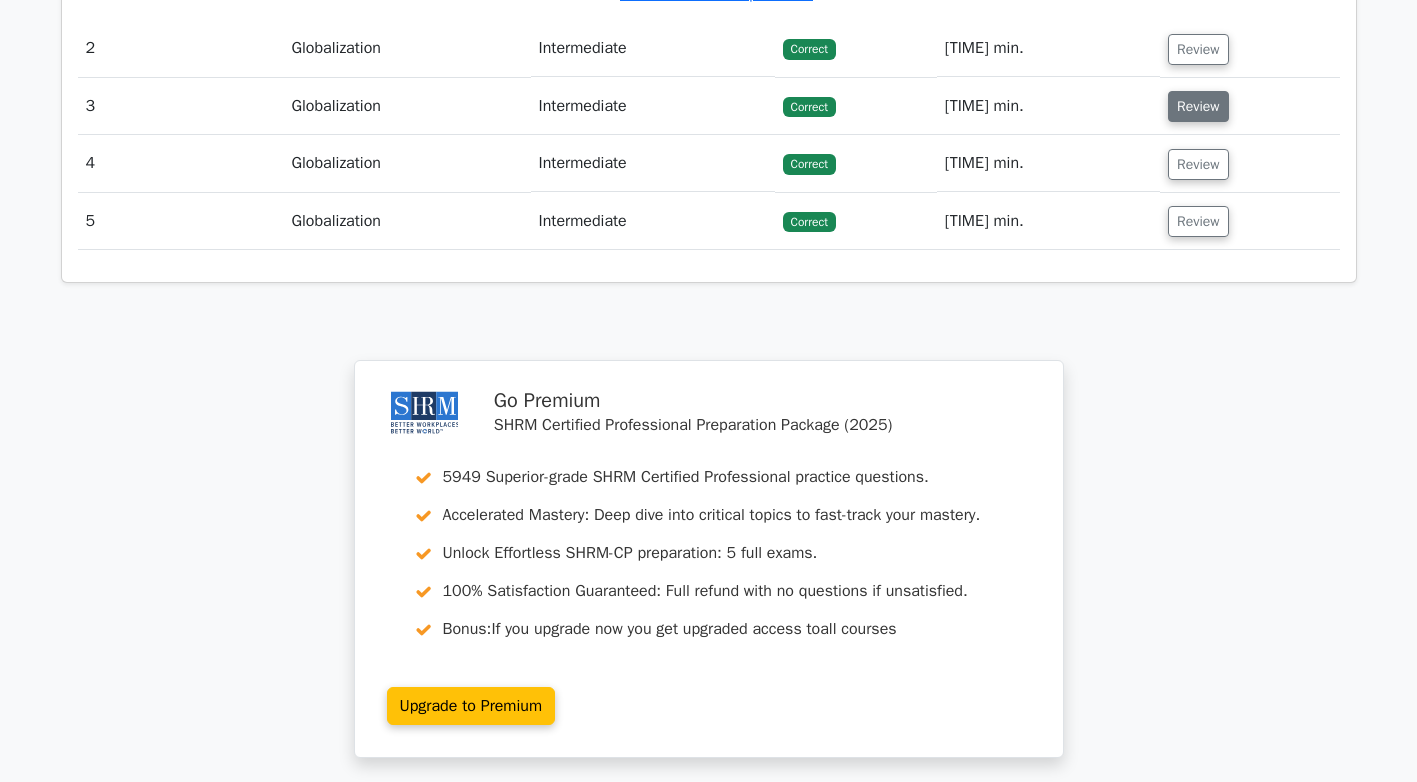 click on "Review" at bounding box center [1198, 106] 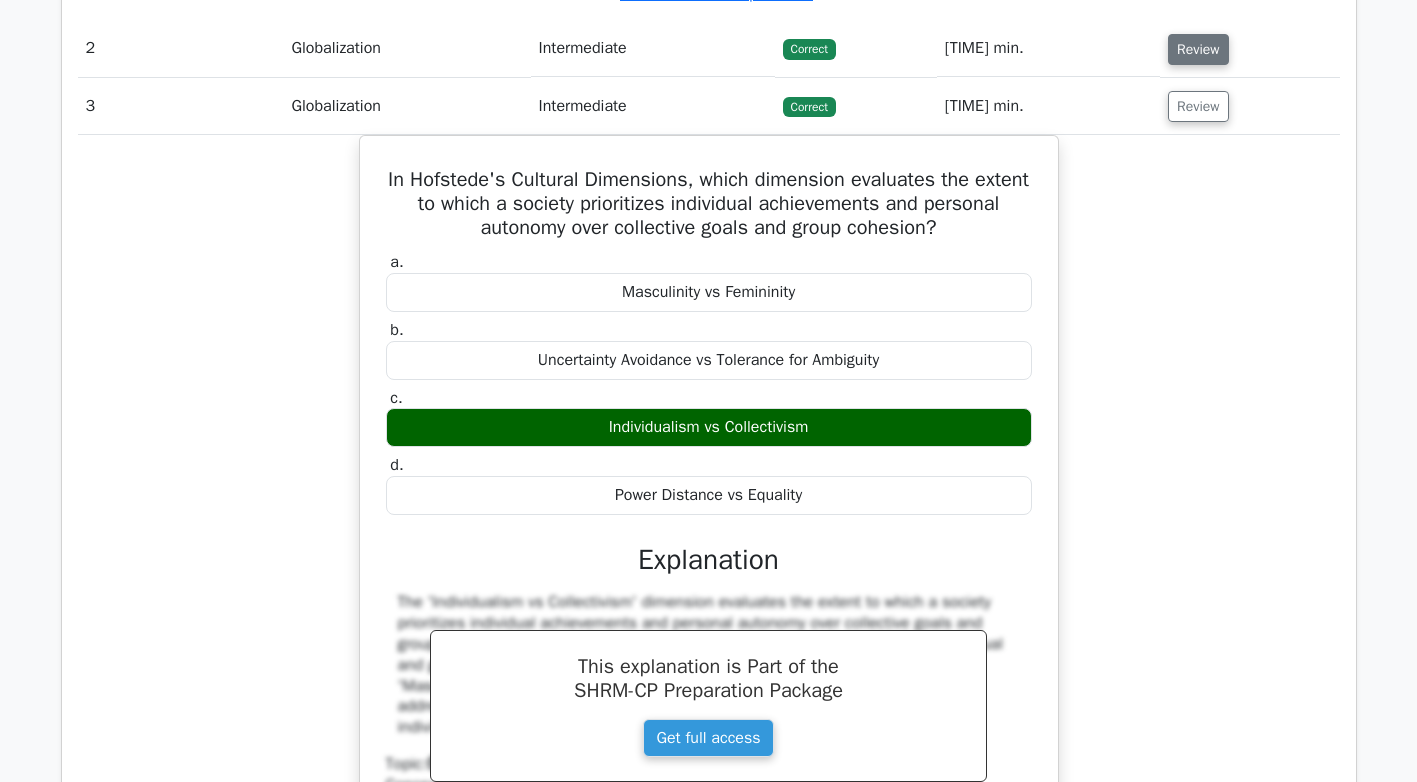 click on "Review" at bounding box center [1198, 49] 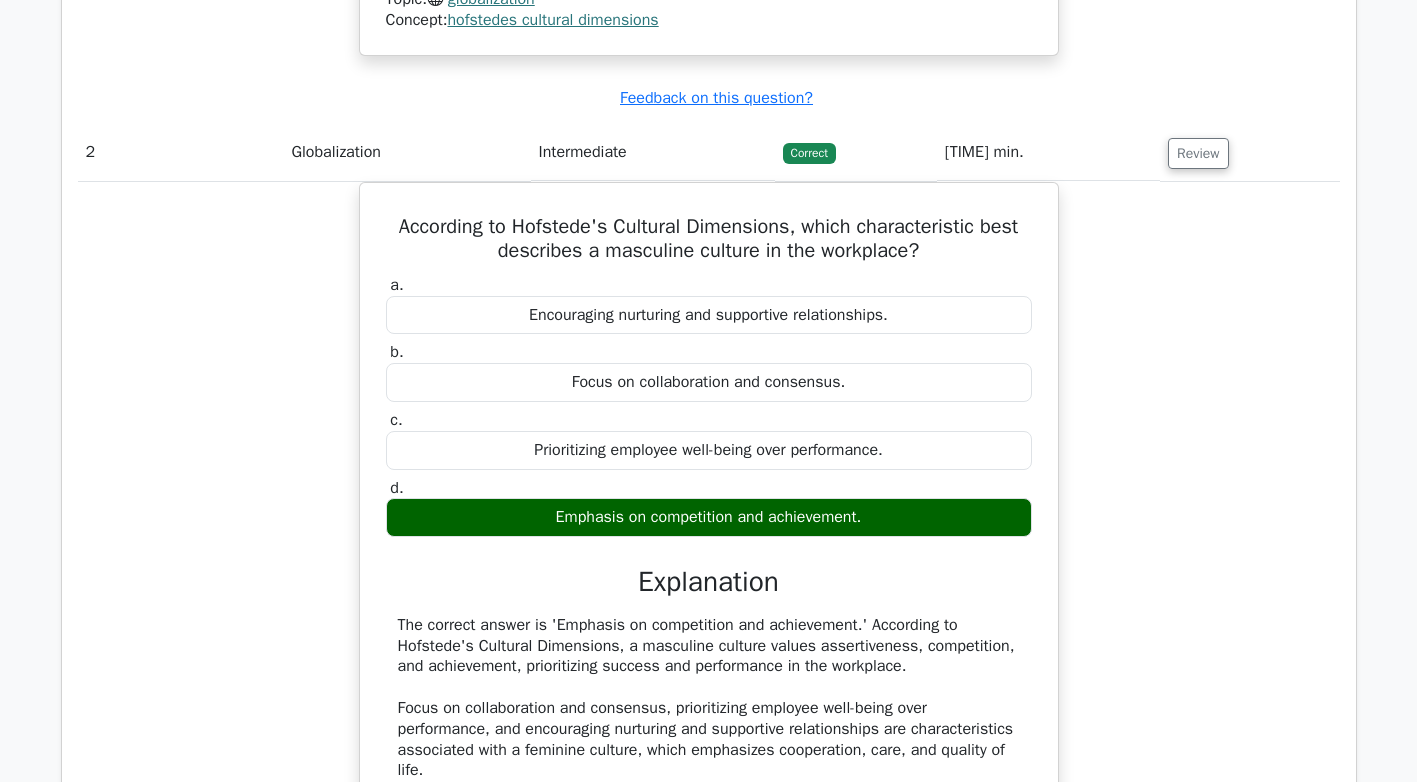scroll, scrollTop: 2200, scrollLeft: 0, axis: vertical 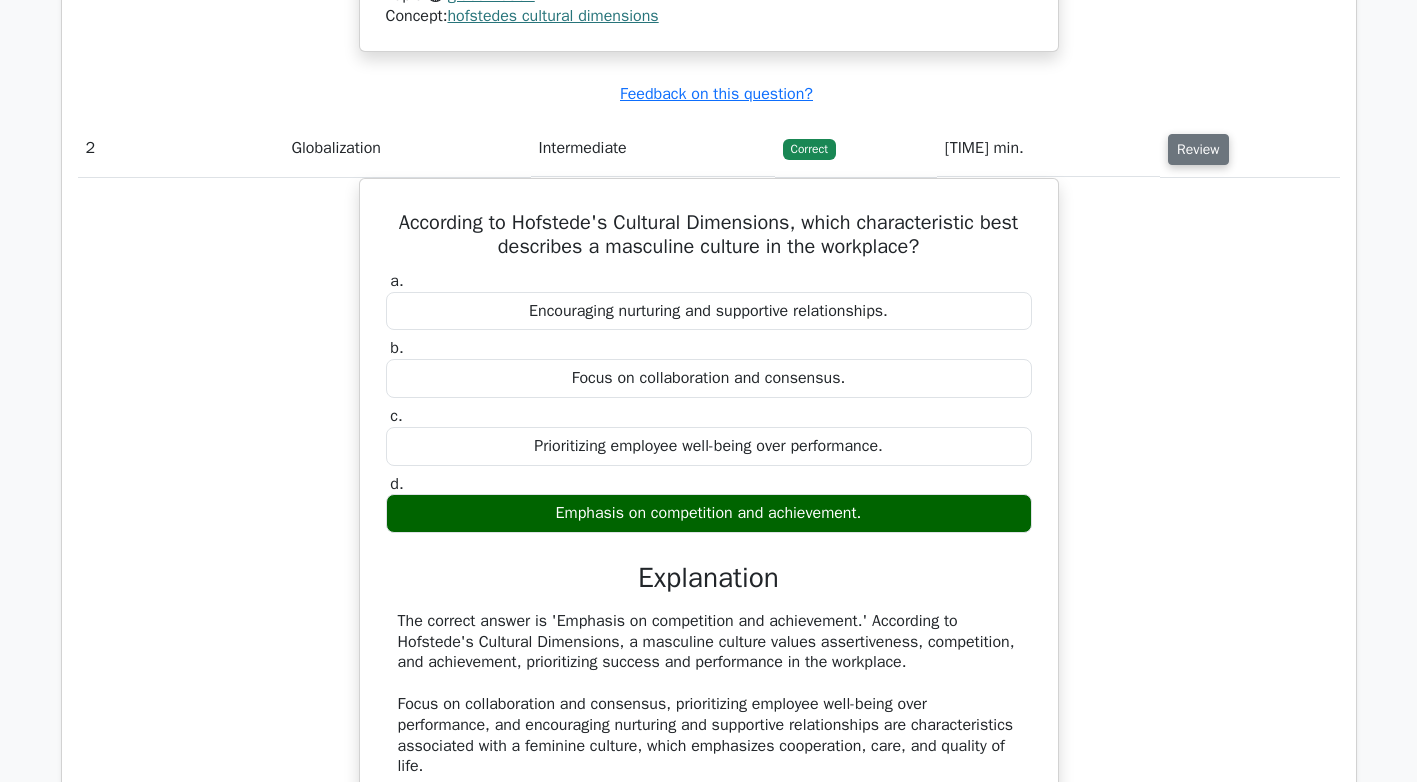 click on "Review" at bounding box center (1198, 149) 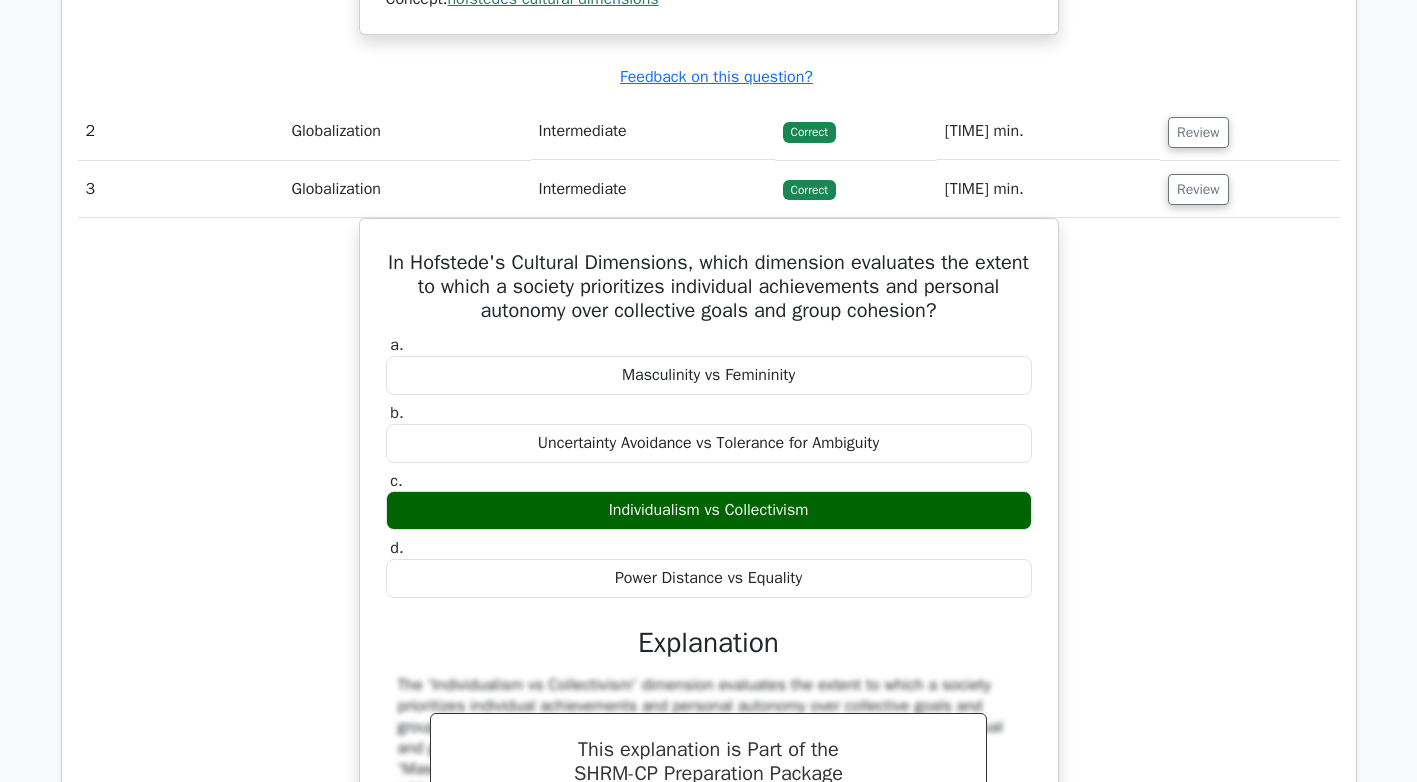 scroll, scrollTop: 2200, scrollLeft: 0, axis: vertical 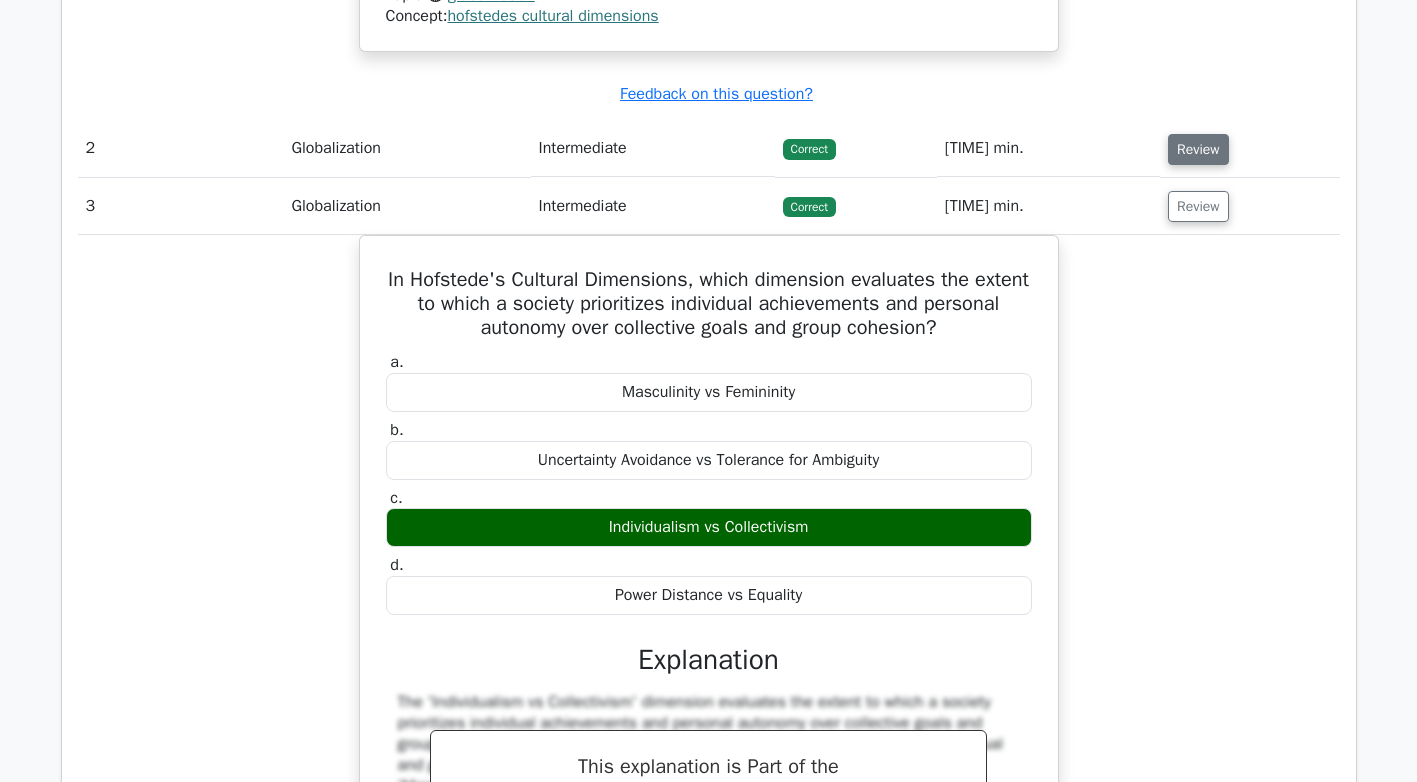 click on "Review" at bounding box center [1198, 149] 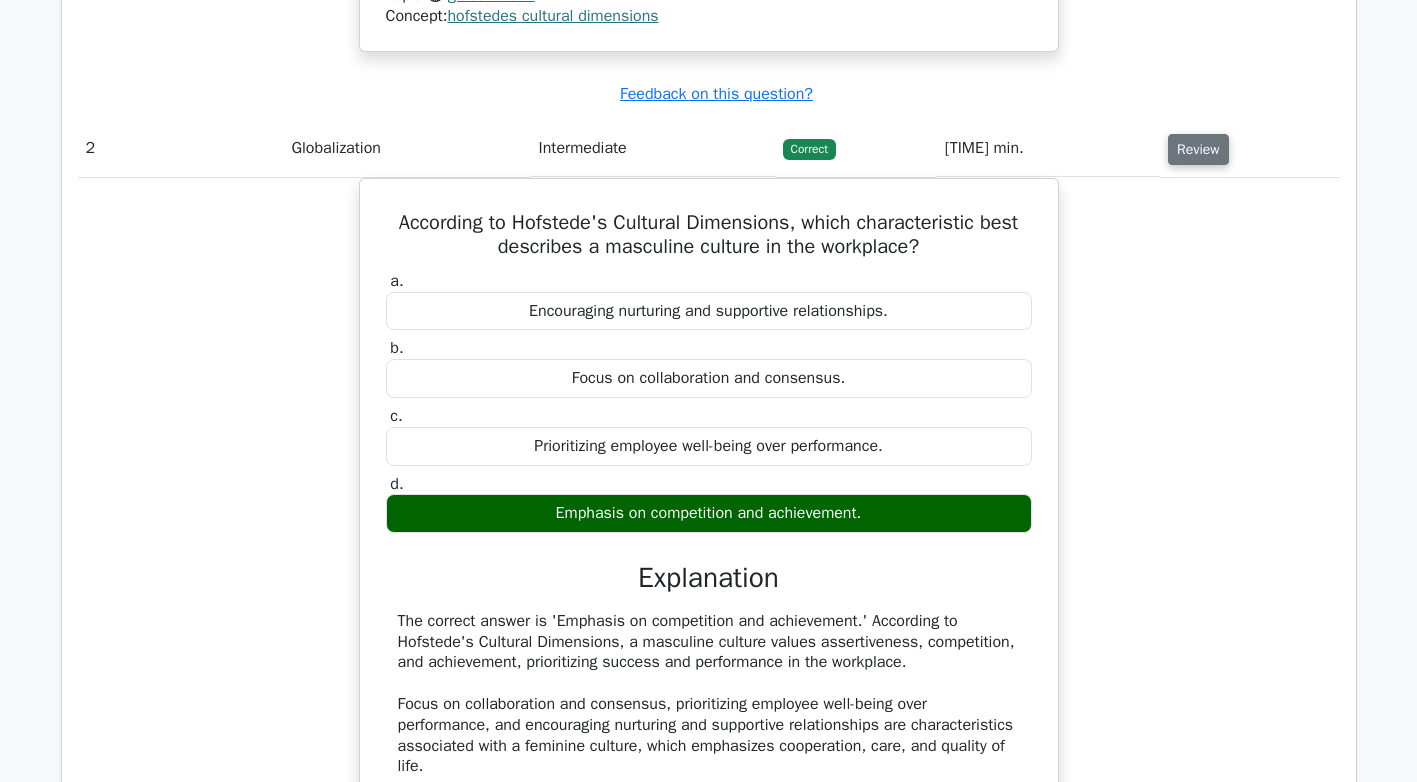 click on "Review" at bounding box center [1198, 149] 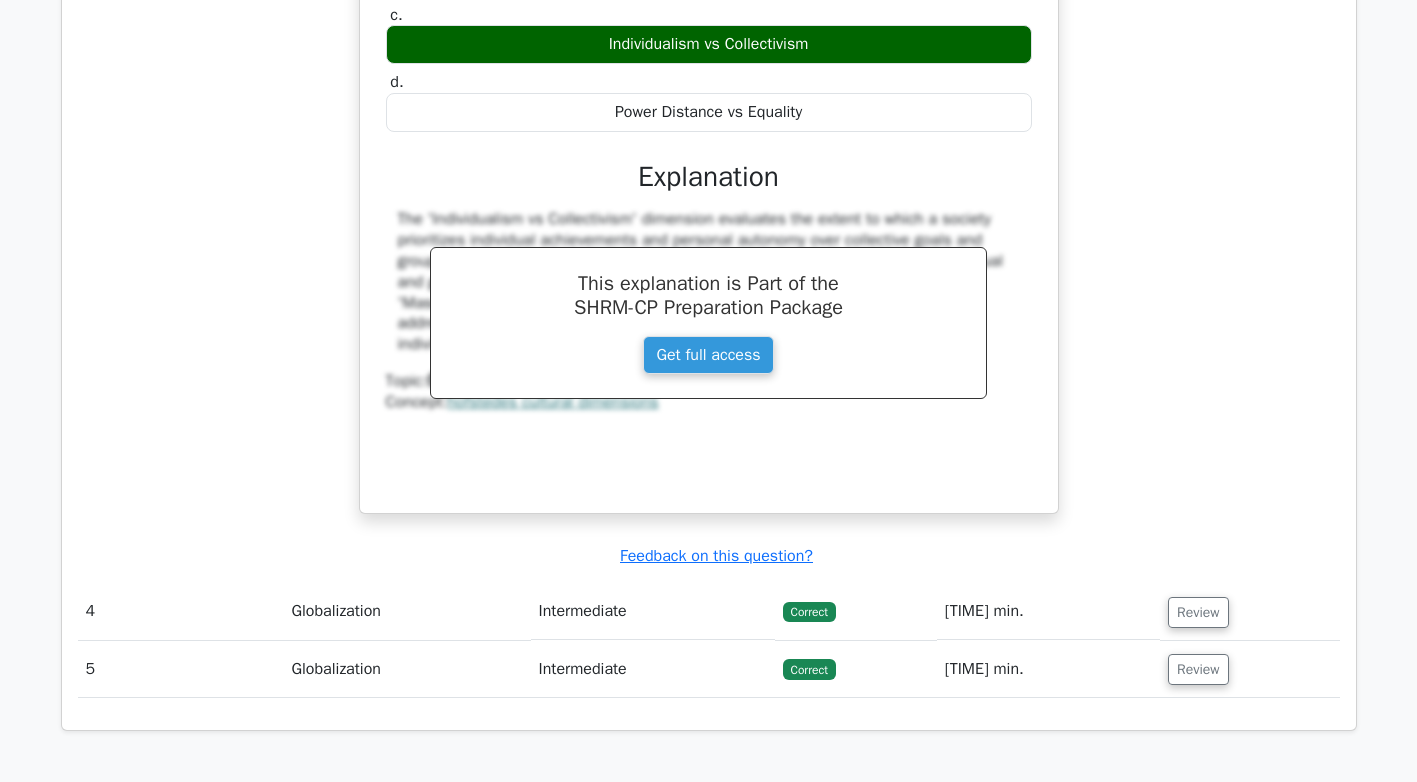 scroll, scrollTop: 2900, scrollLeft: 0, axis: vertical 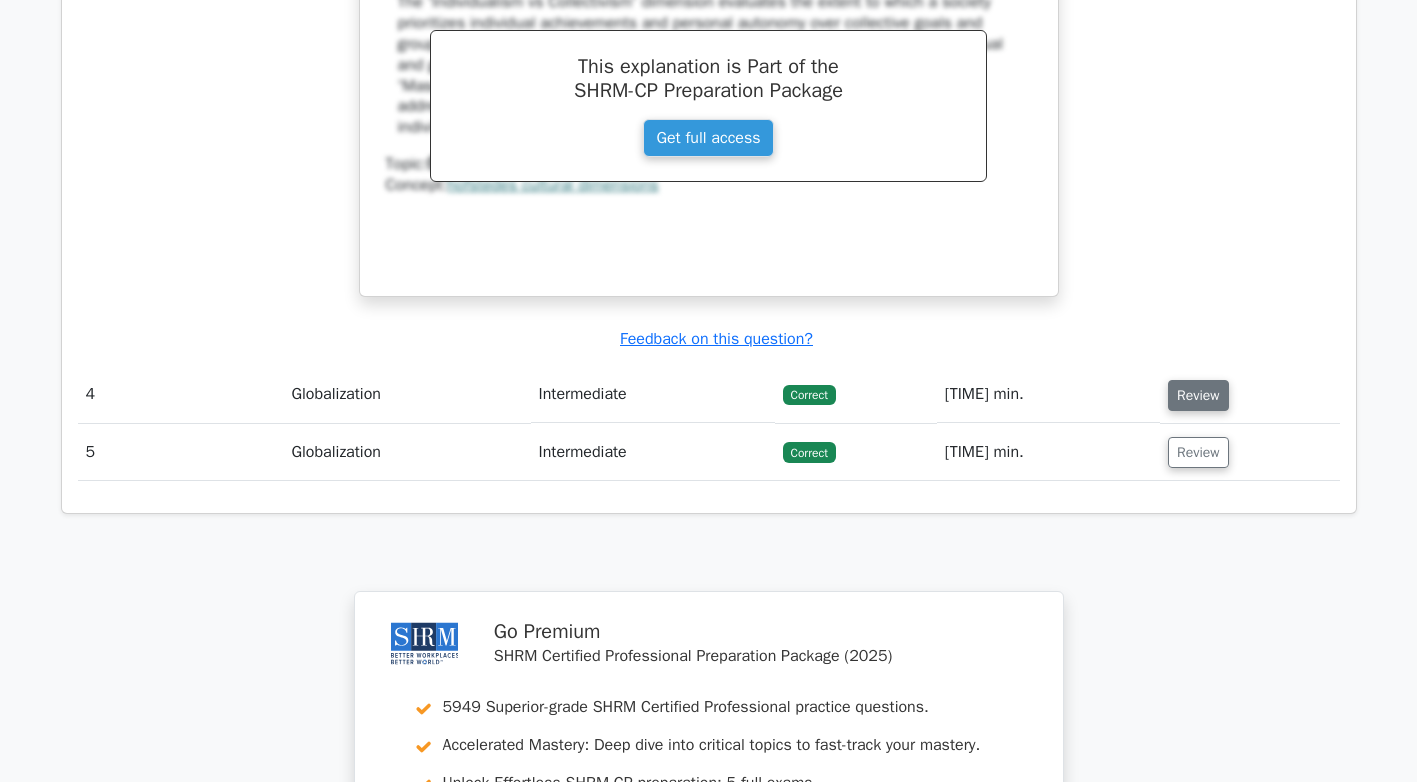 click on "Review" at bounding box center (1198, 395) 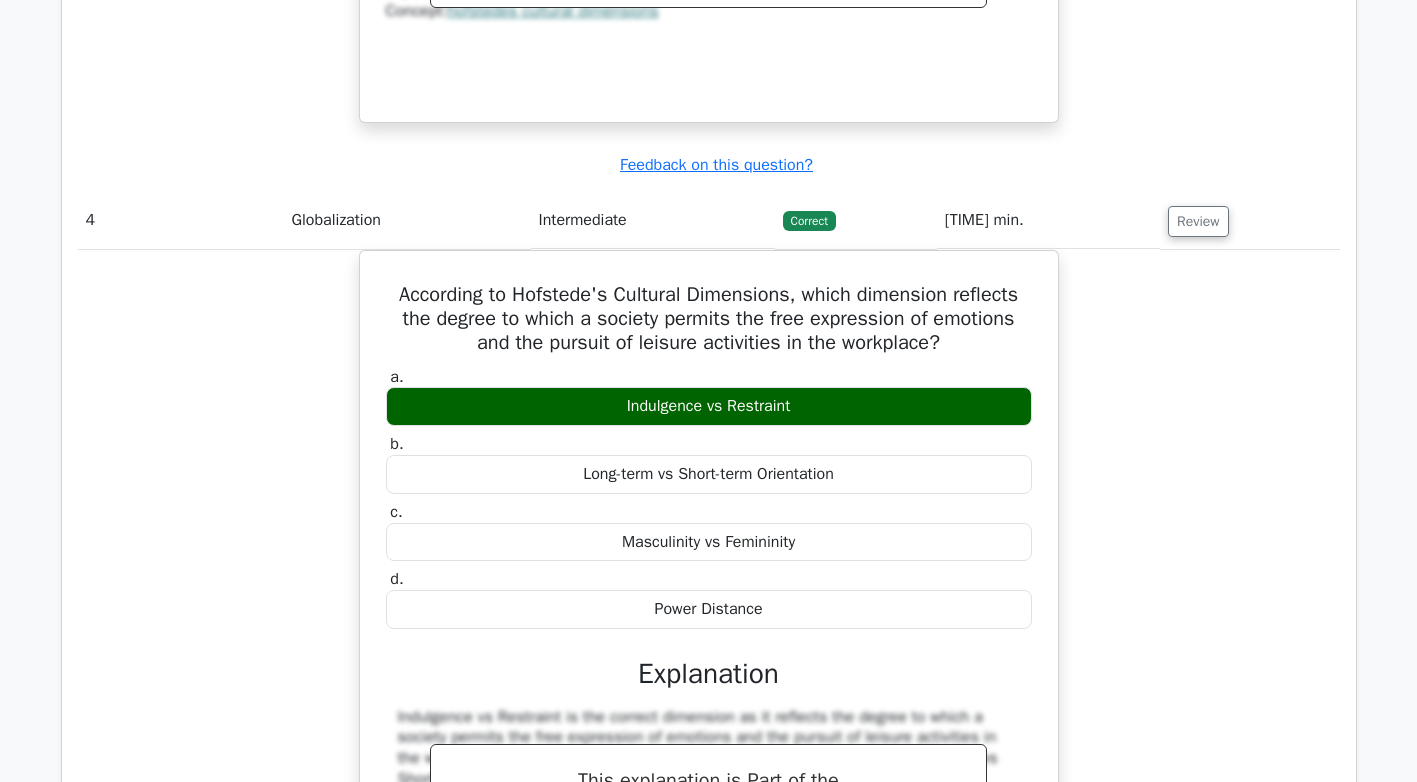 scroll, scrollTop: 3100, scrollLeft: 0, axis: vertical 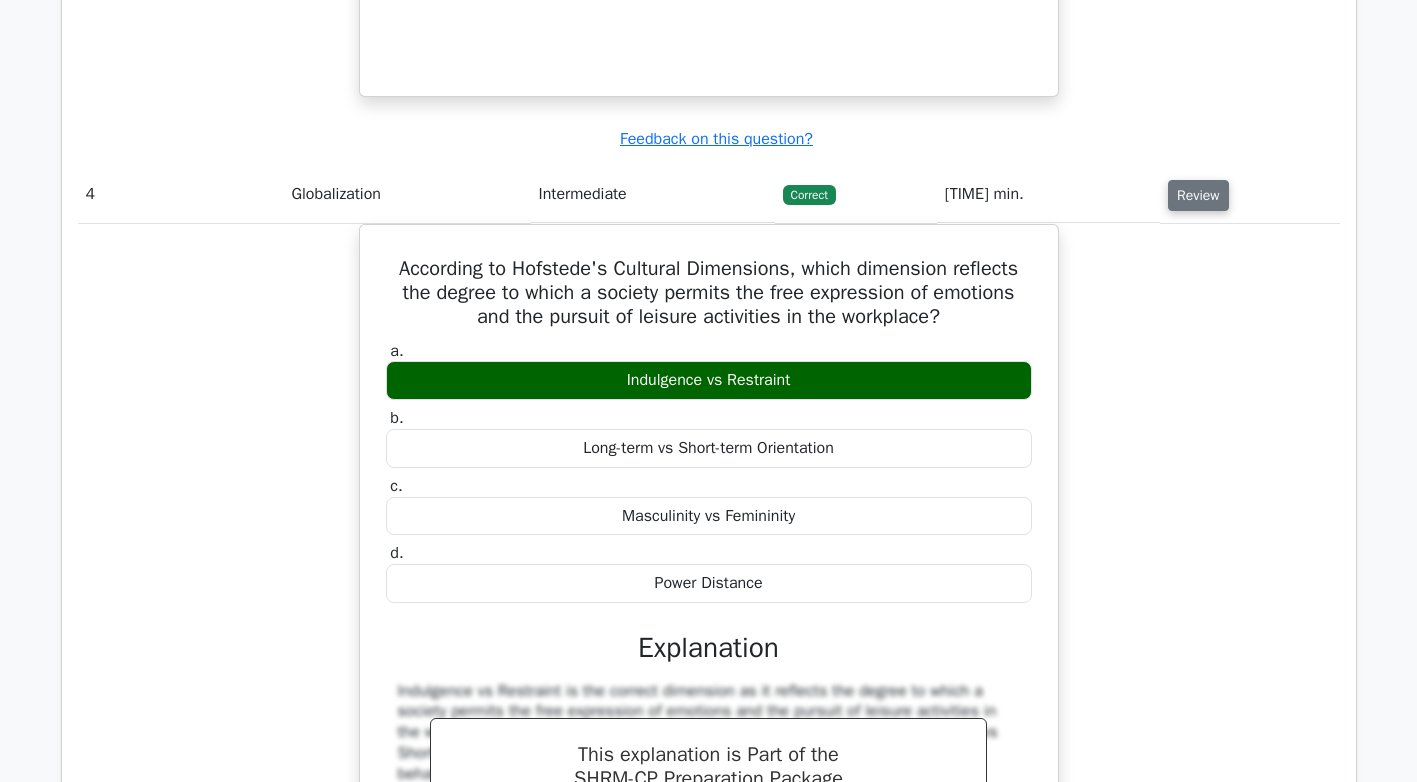 click on "Review" at bounding box center [1198, 195] 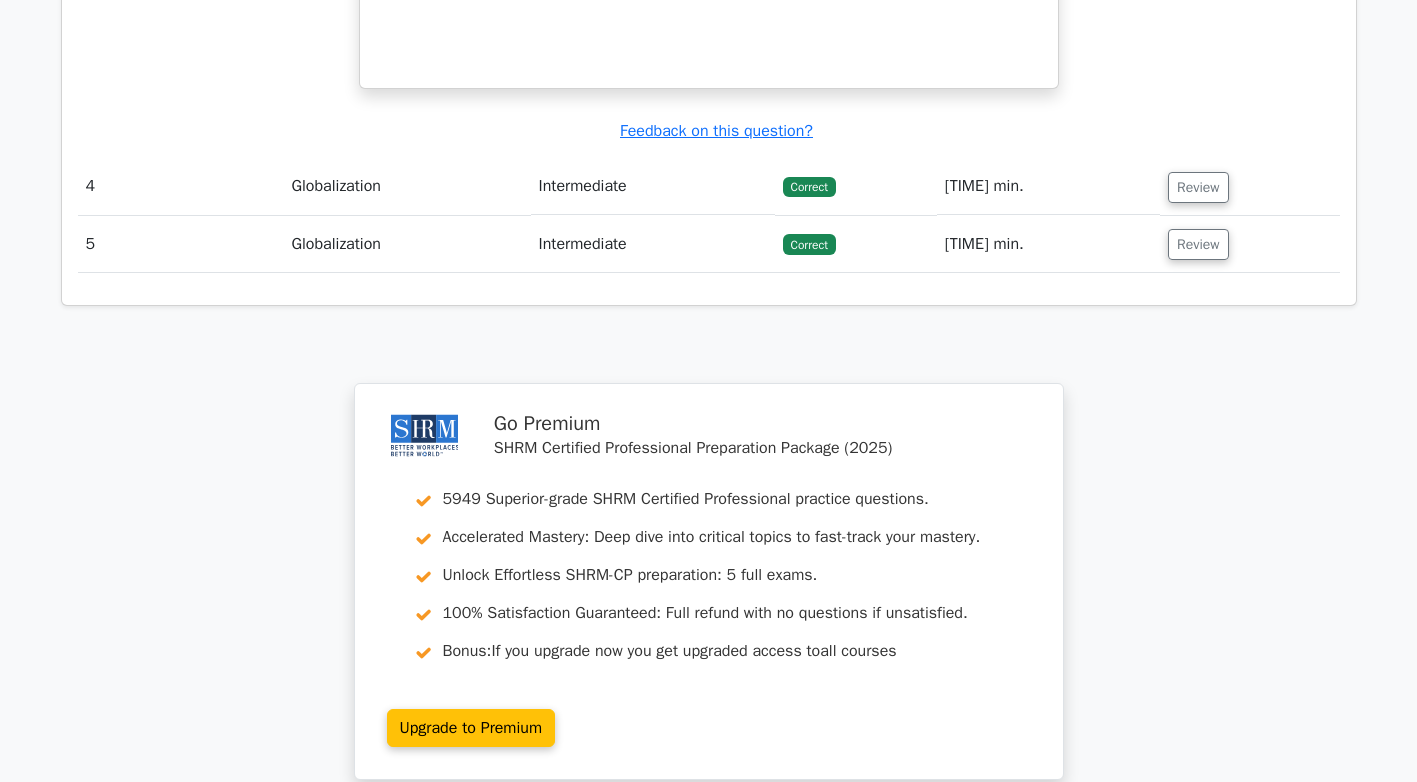 scroll, scrollTop: 3100, scrollLeft: 0, axis: vertical 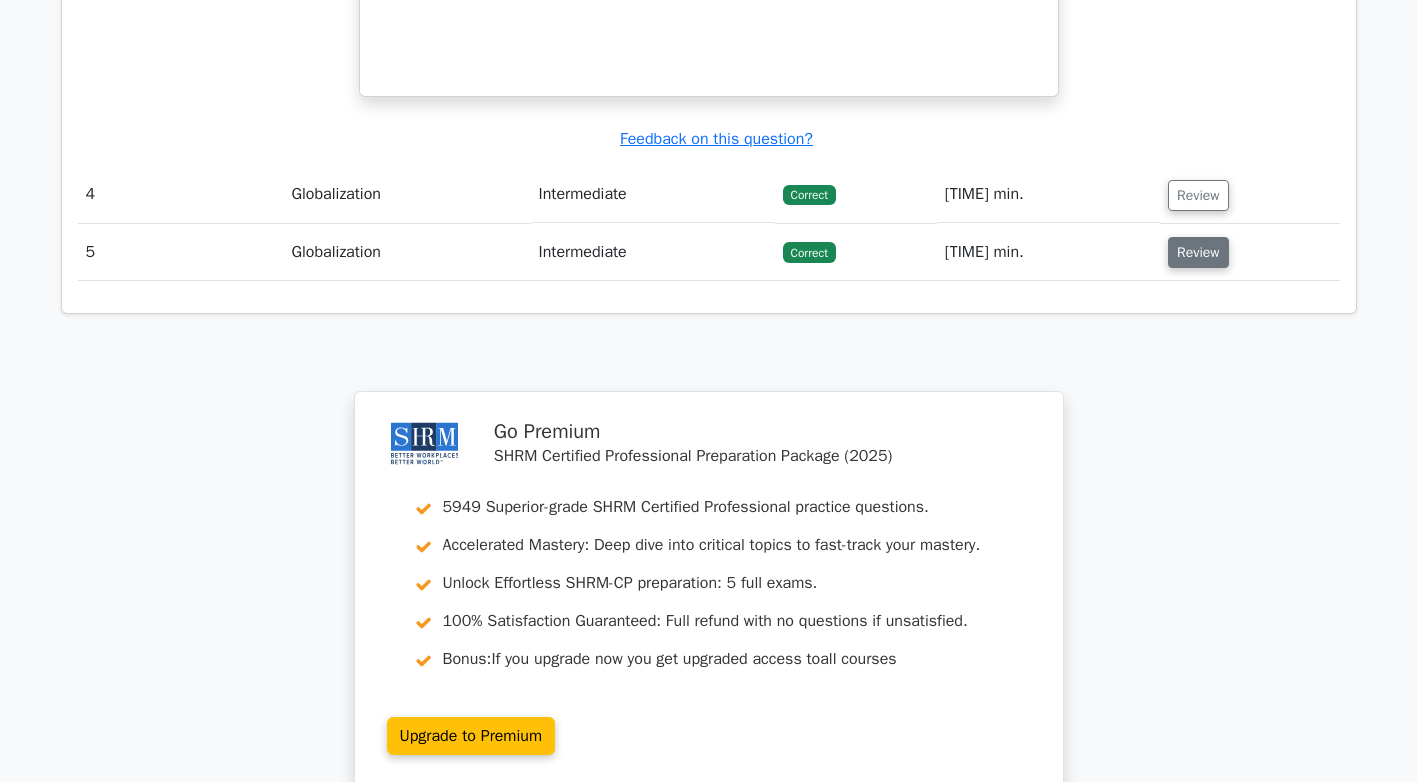 click on "Review" at bounding box center (1198, 252) 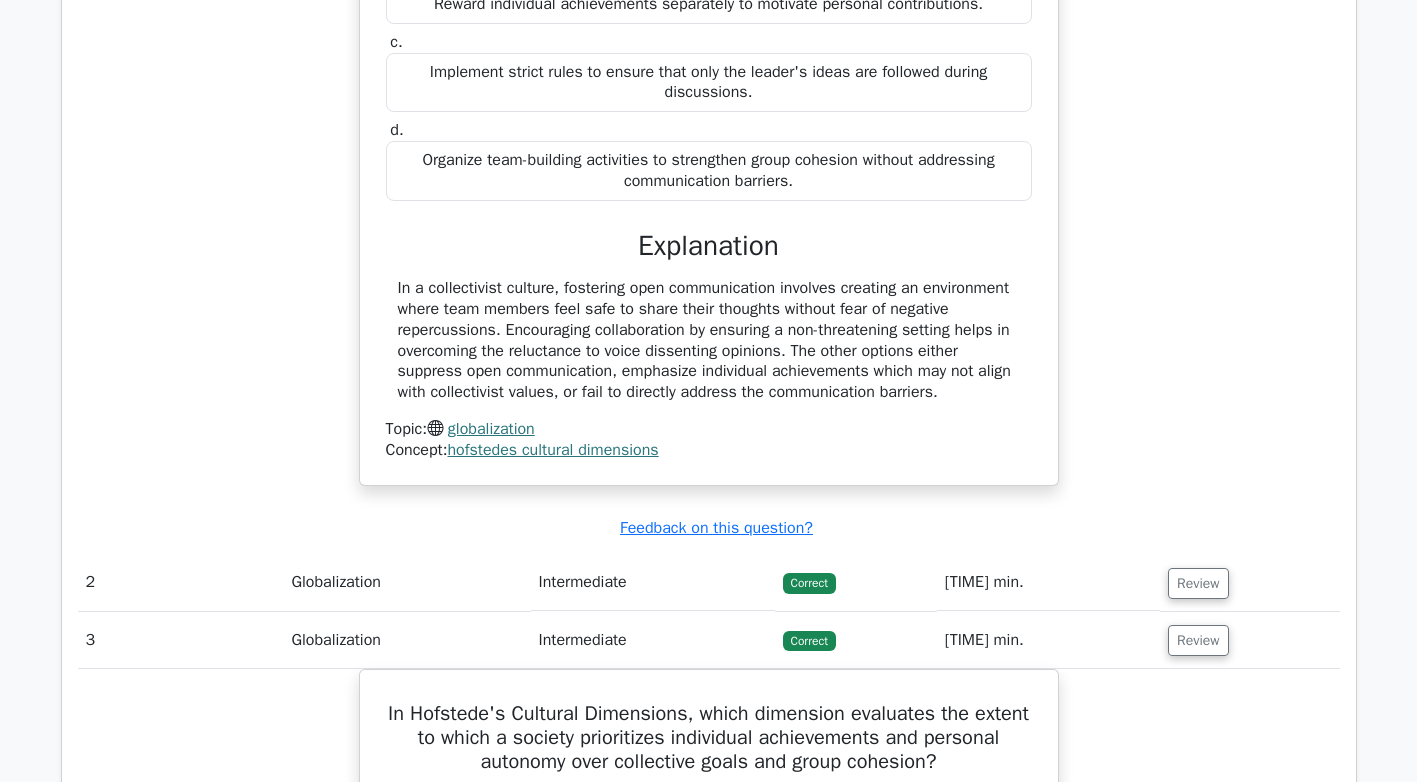 scroll, scrollTop: 1700, scrollLeft: 0, axis: vertical 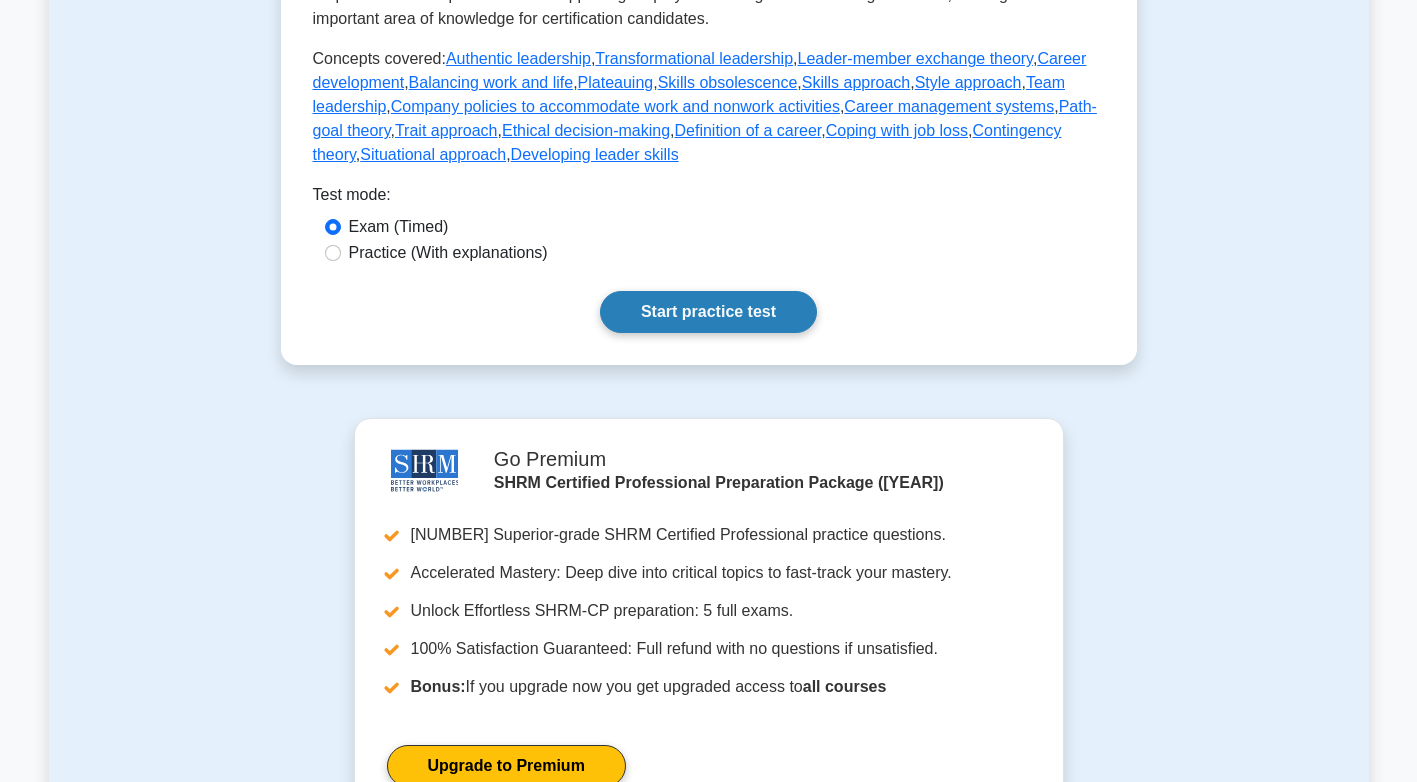 click on "Start practice test" at bounding box center [708, 312] 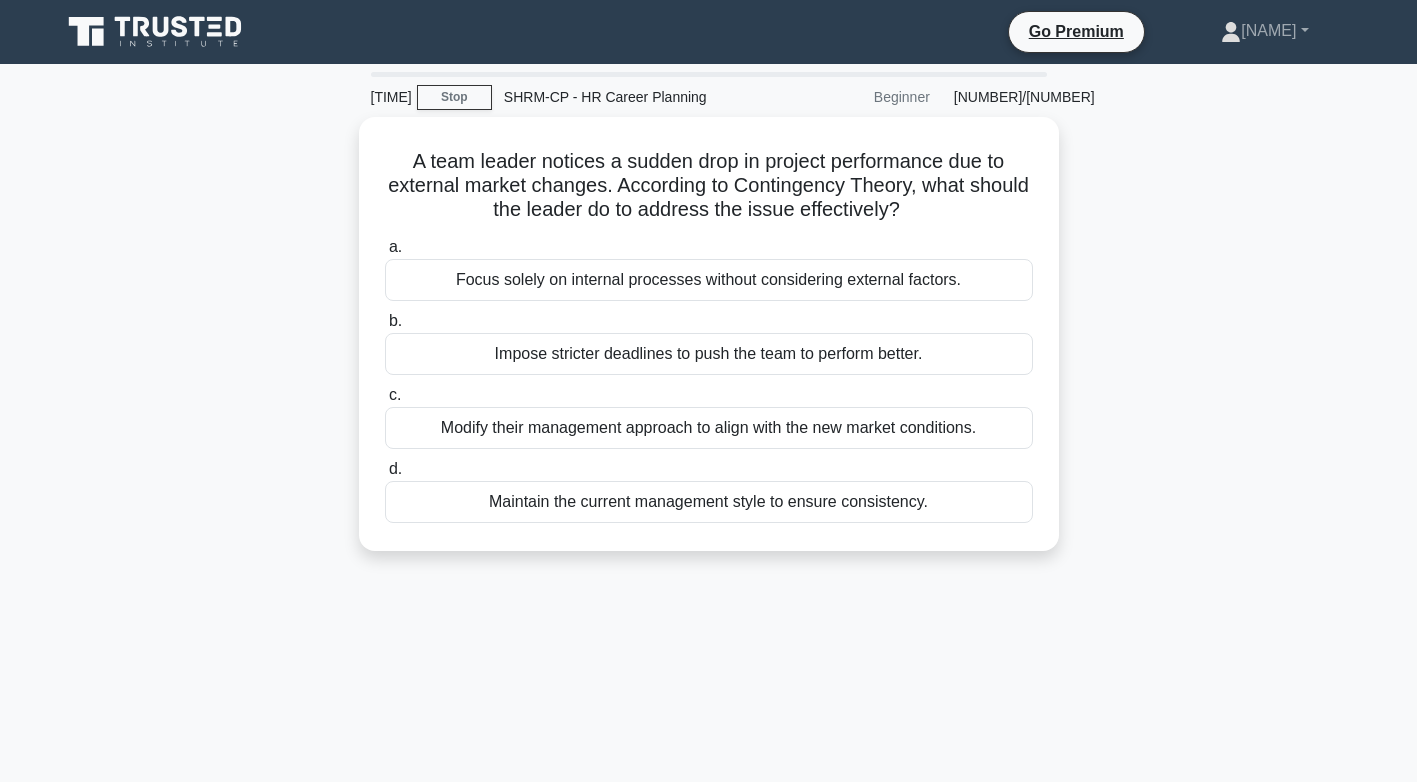 scroll, scrollTop: 0, scrollLeft: 0, axis: both 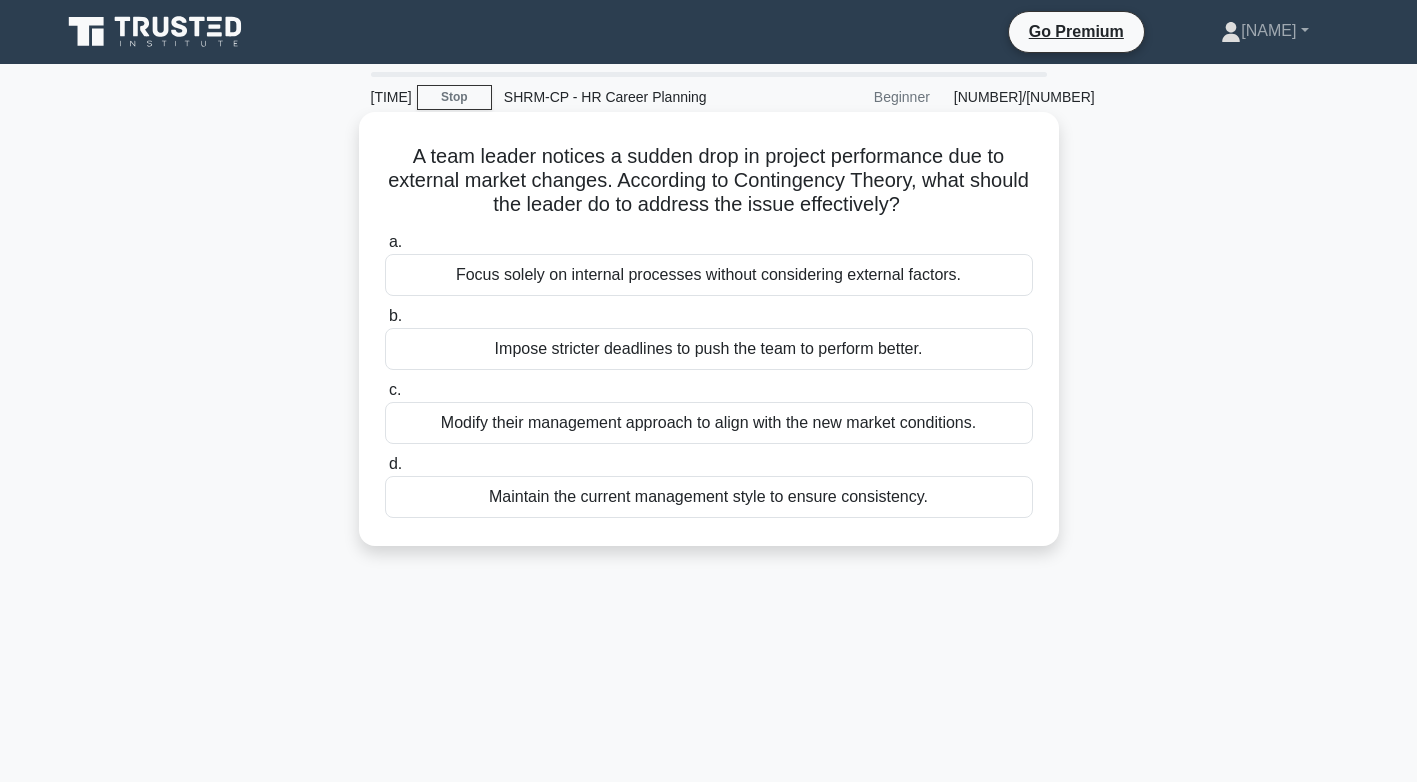click on "Modify their management approach to align with the new market conditions." at bounding box center (709, 423) 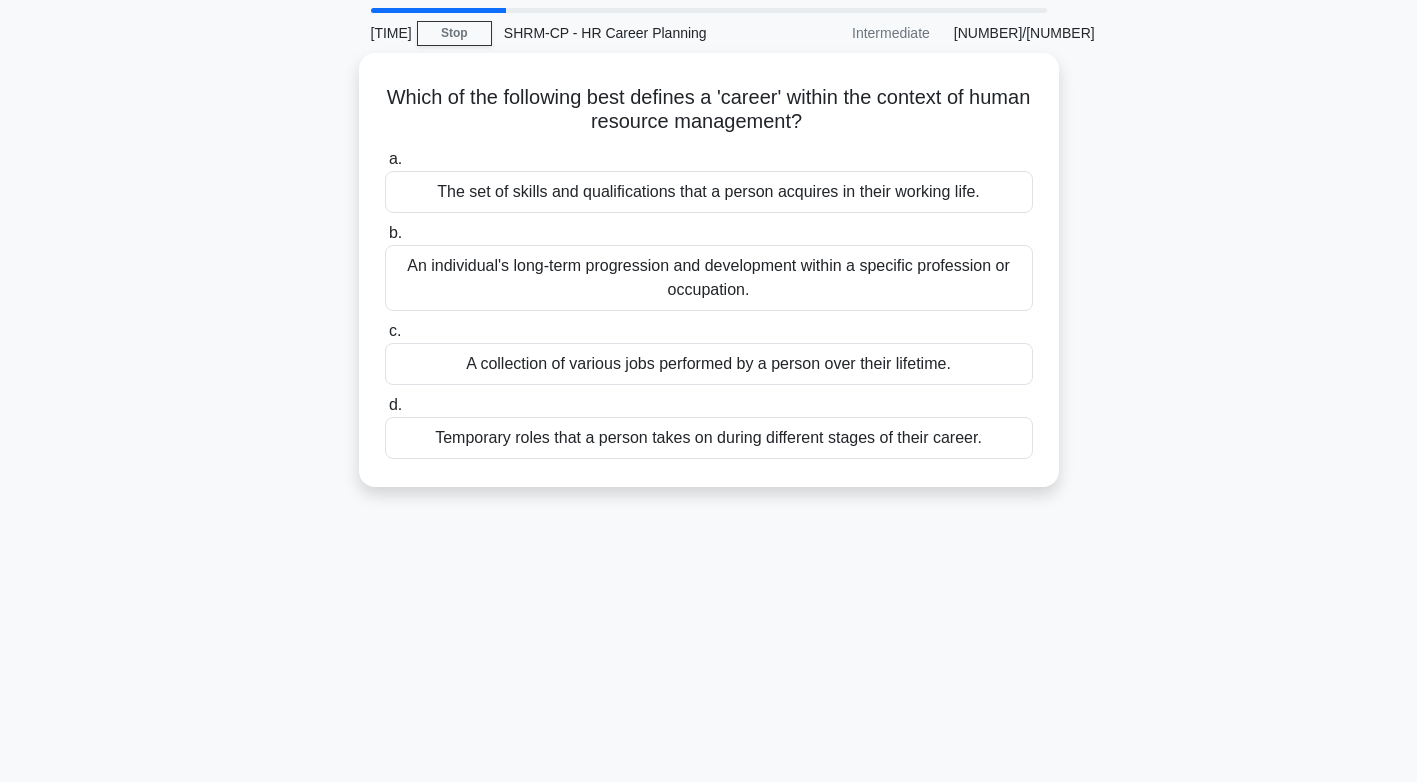 scroll, scrollTop: 100, scrollLeft: 0, axis: vertical 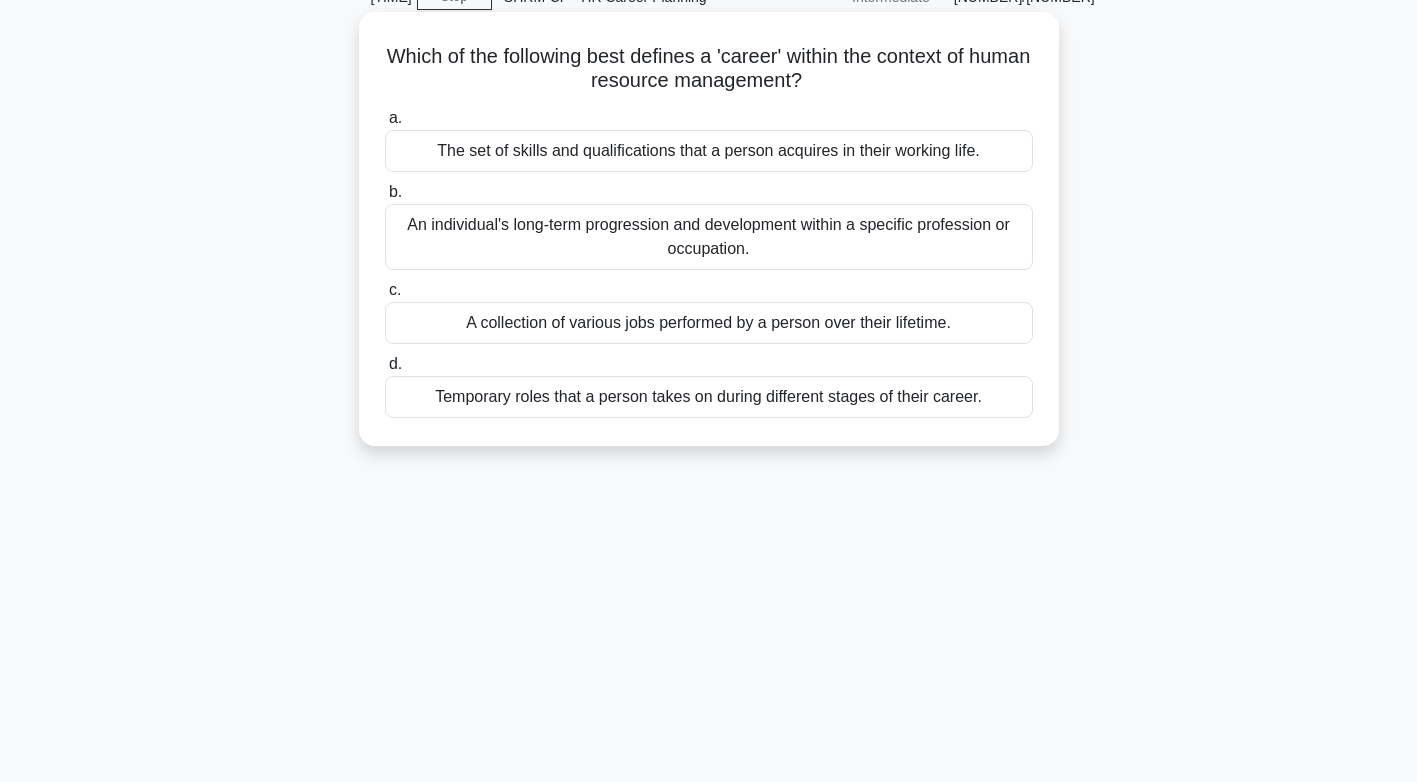 click on "An individual's long-term progression and development within a specific profession or occupation." at bounding box center (709, 237) 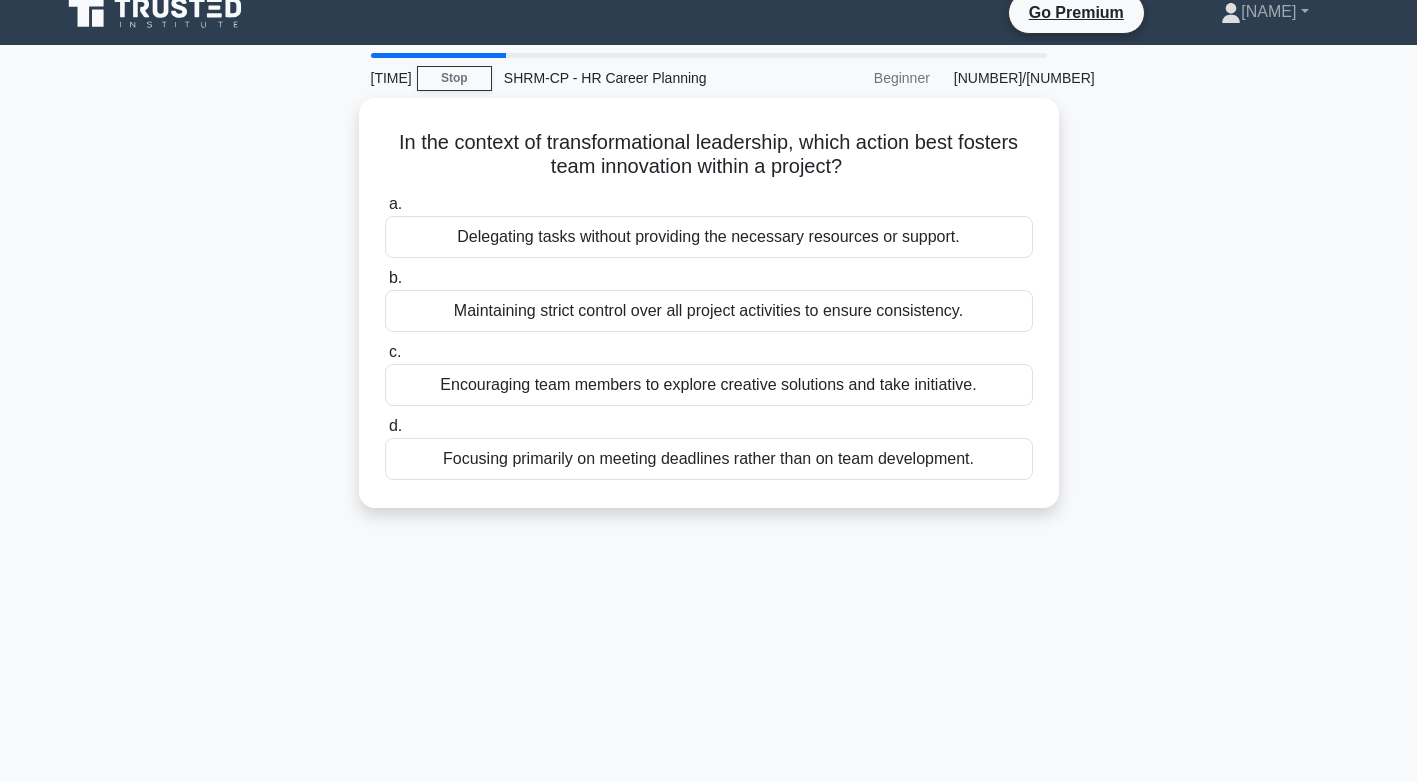 scroll, scrollTop: 0, scrollLeft: 0, axis: both 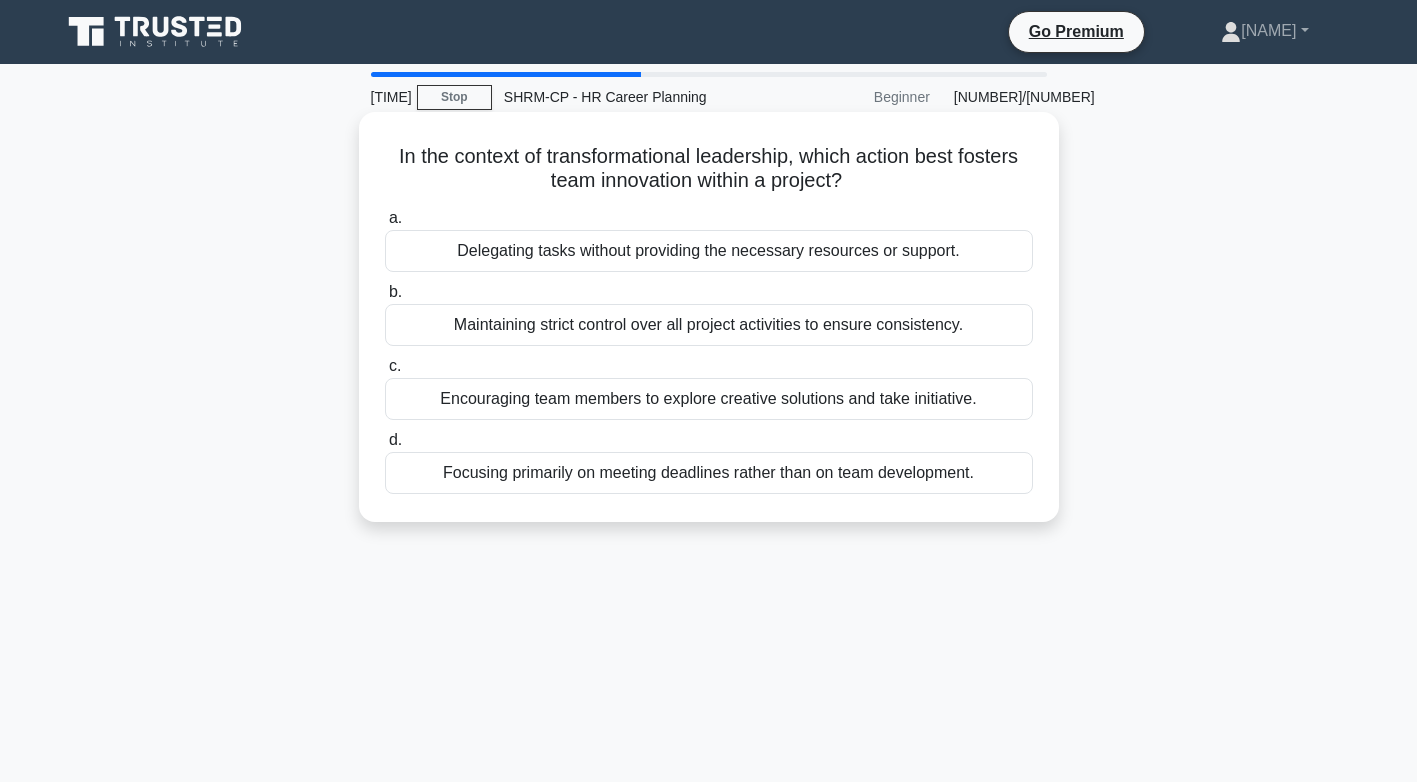 click on "Encouraging team members to explore creative solutions and take initiative." at bounding box center (709, 399) 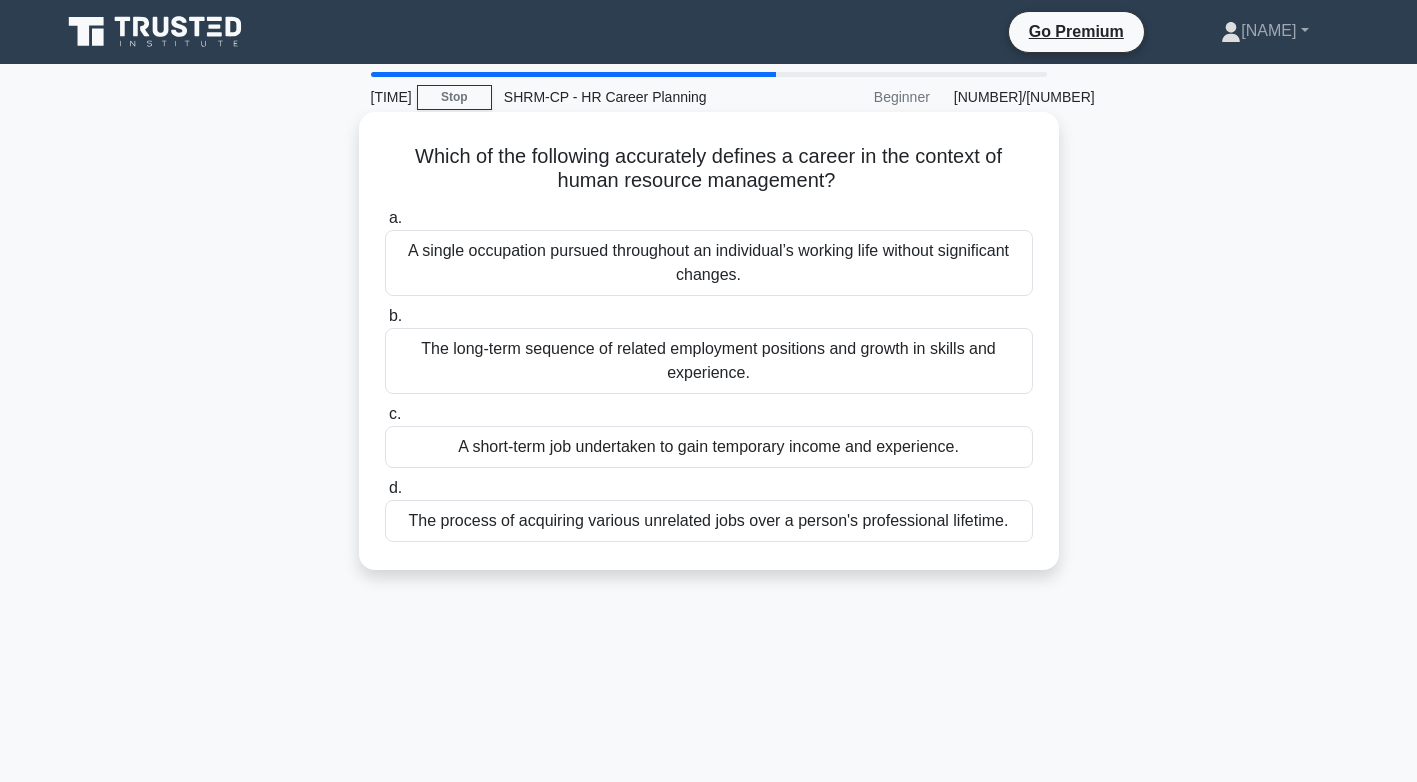 click on "The long-term sequence of related employment positions and growth in skills and experience." at bounding box center (709, 361) 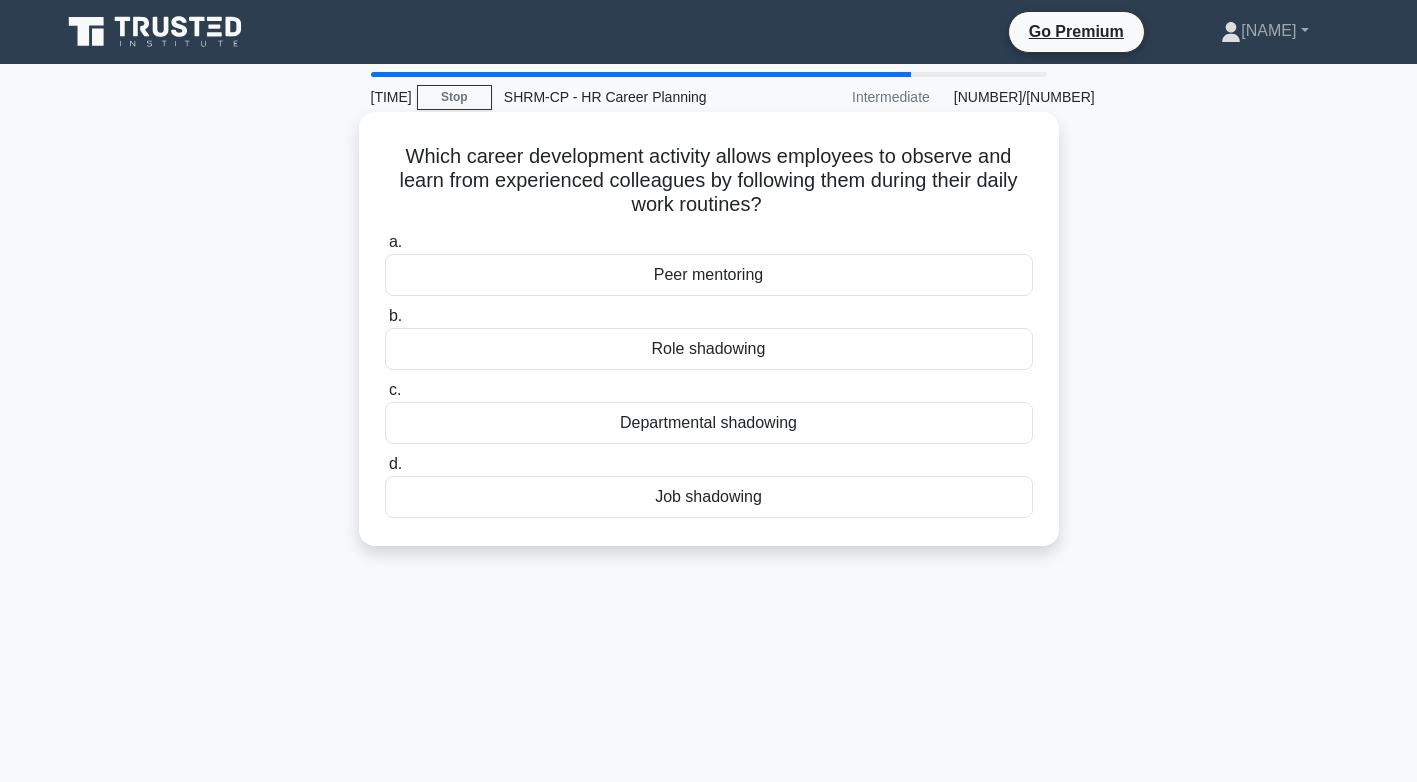 click on "Role shadowing" at bounding box center [709, 349] 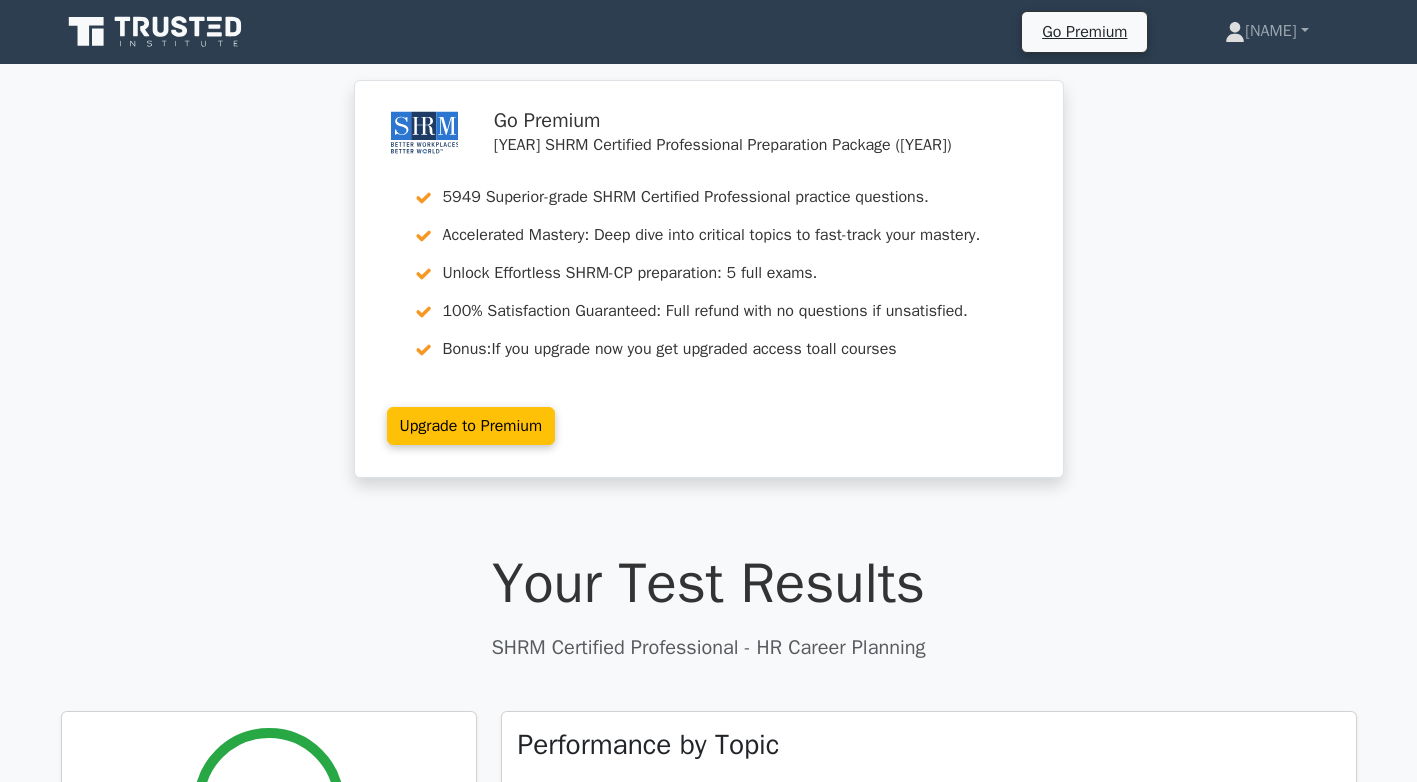 scroll, scrollTop: 0, scrollLeft: 0, axis: both 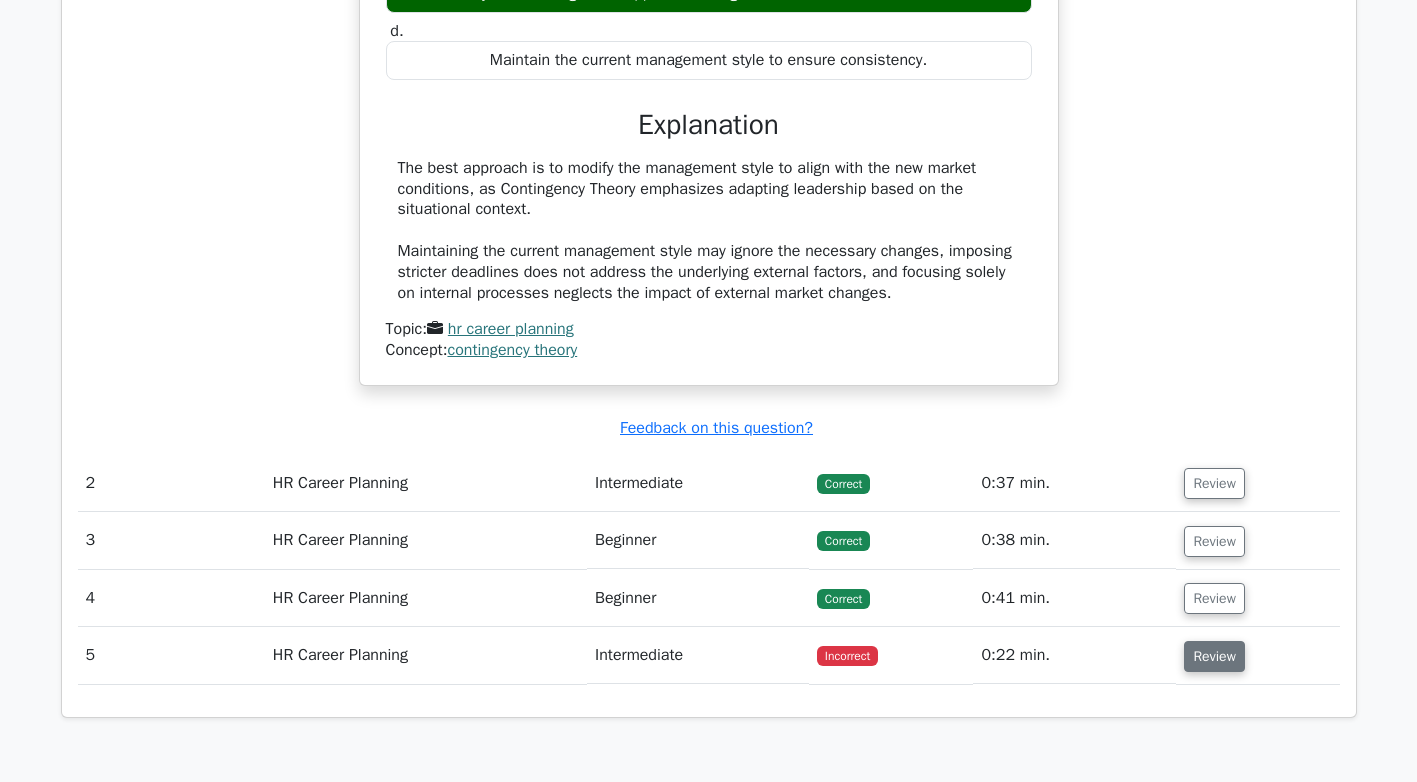 click on "Review" at bounding box center (1214, 656) 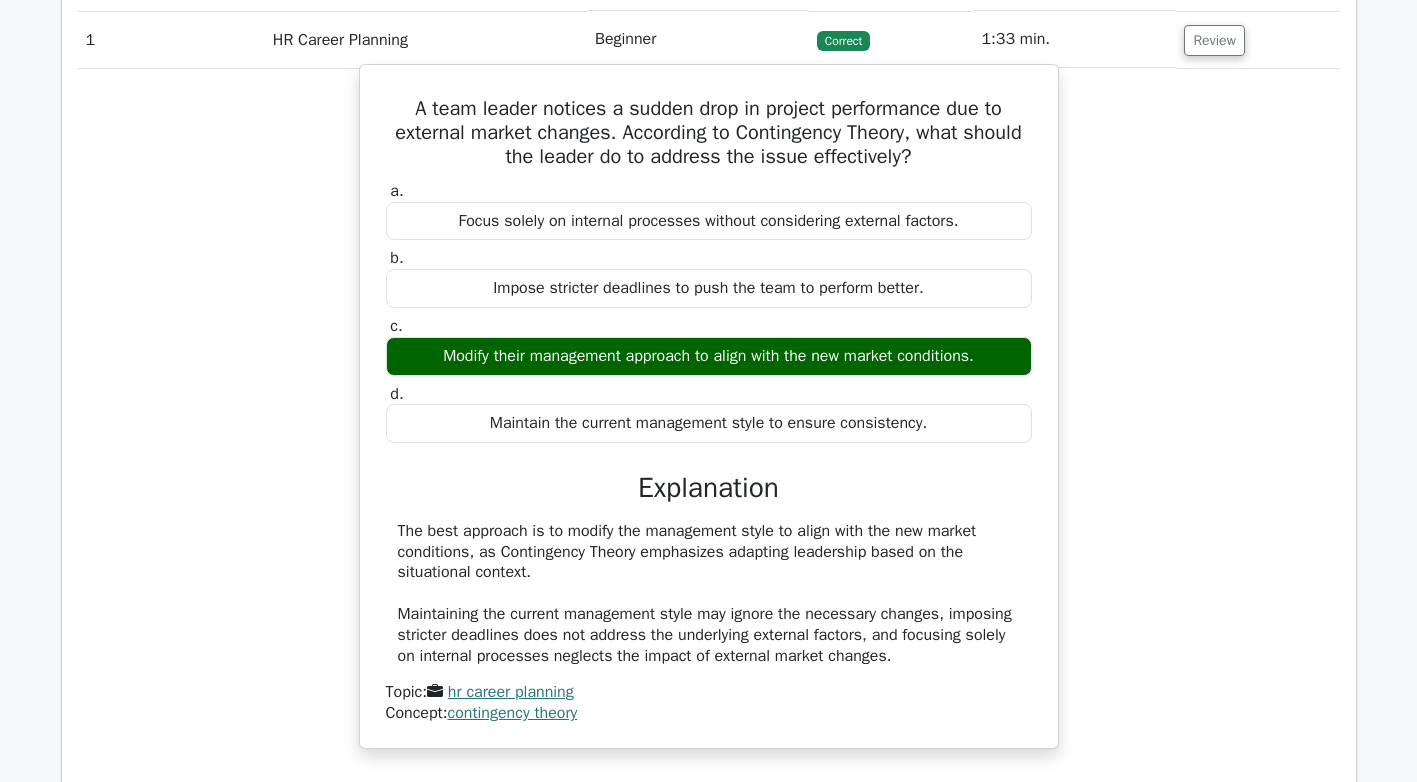 scroll, scrollTop: 1400, scrollLeft: 0, axis: vertical 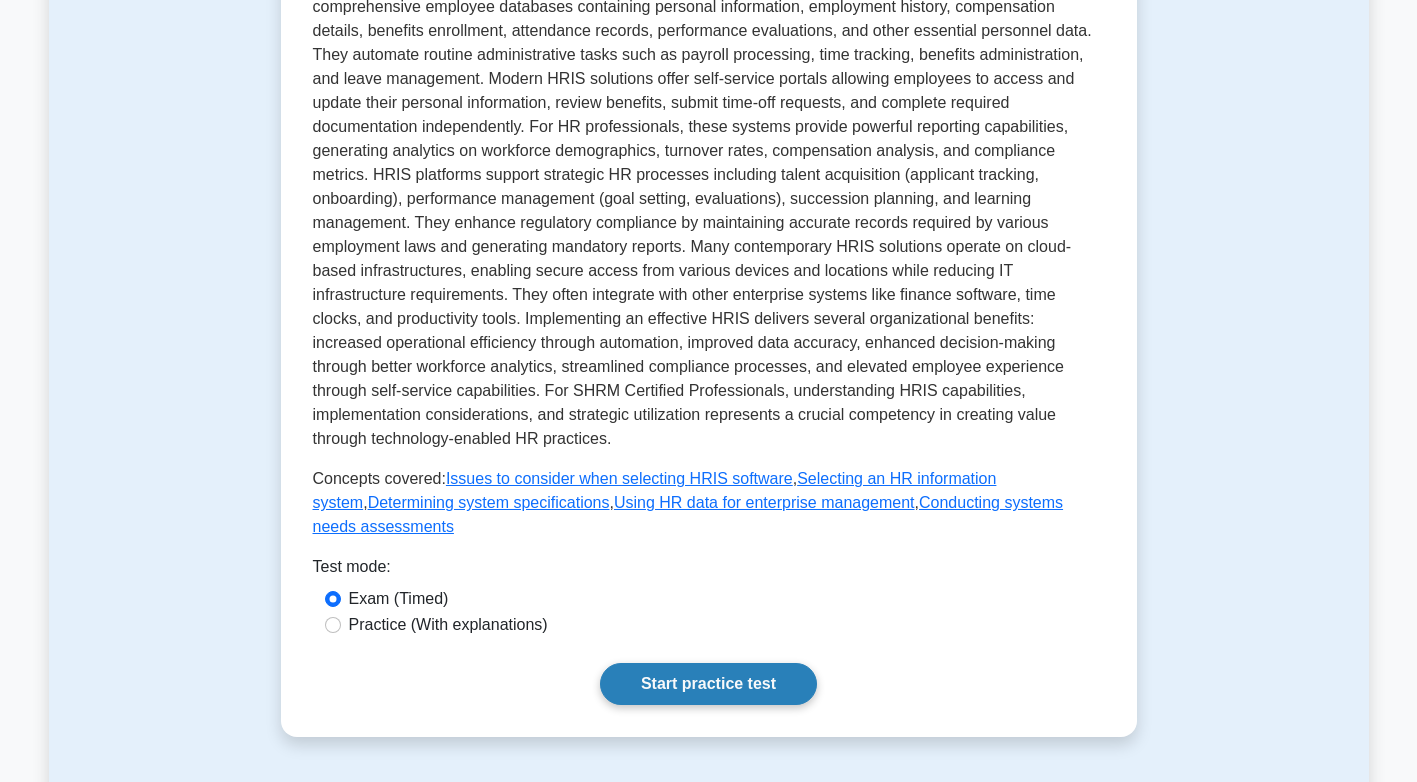 click on "Start practice test" at bounding box center [708, 684] 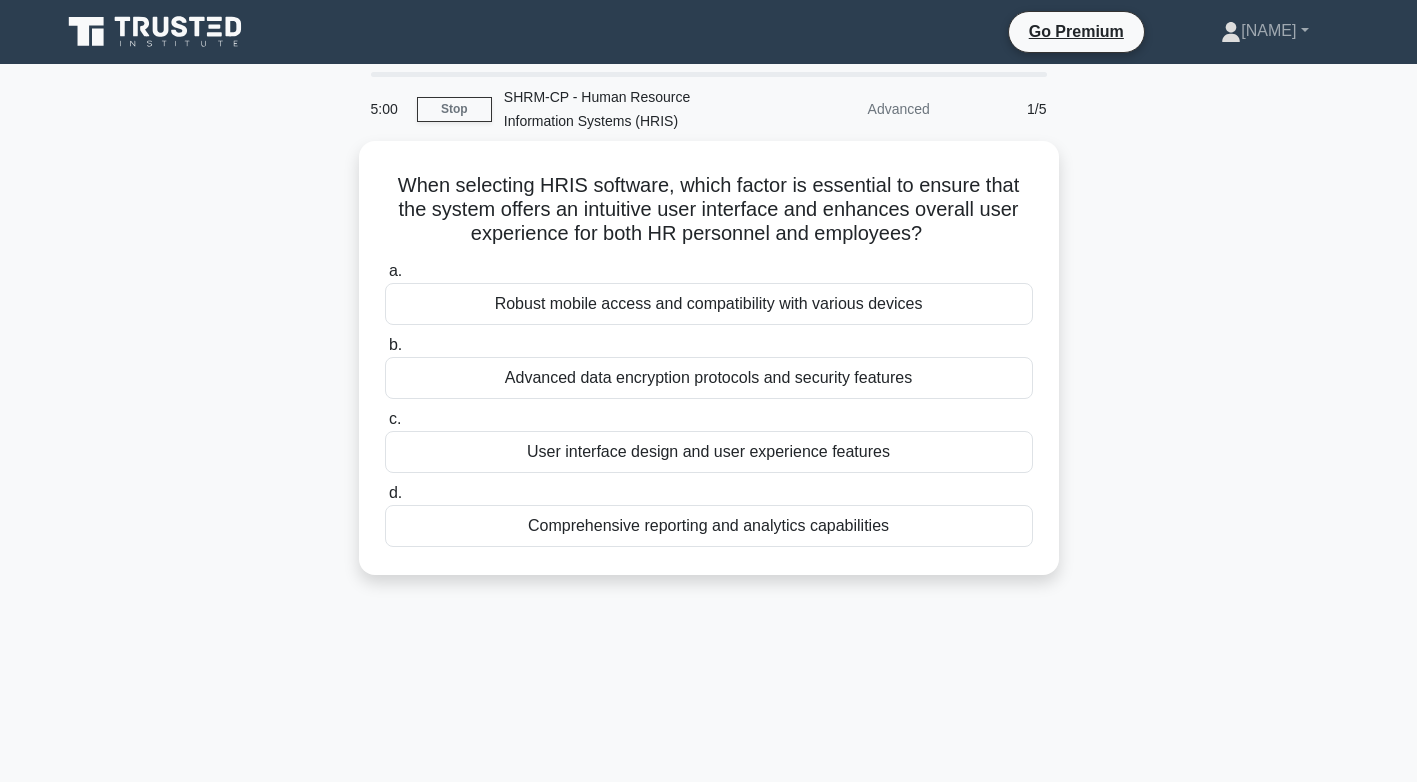 scroll, scrollTop: 0, scrollLeft: 0, axis: both 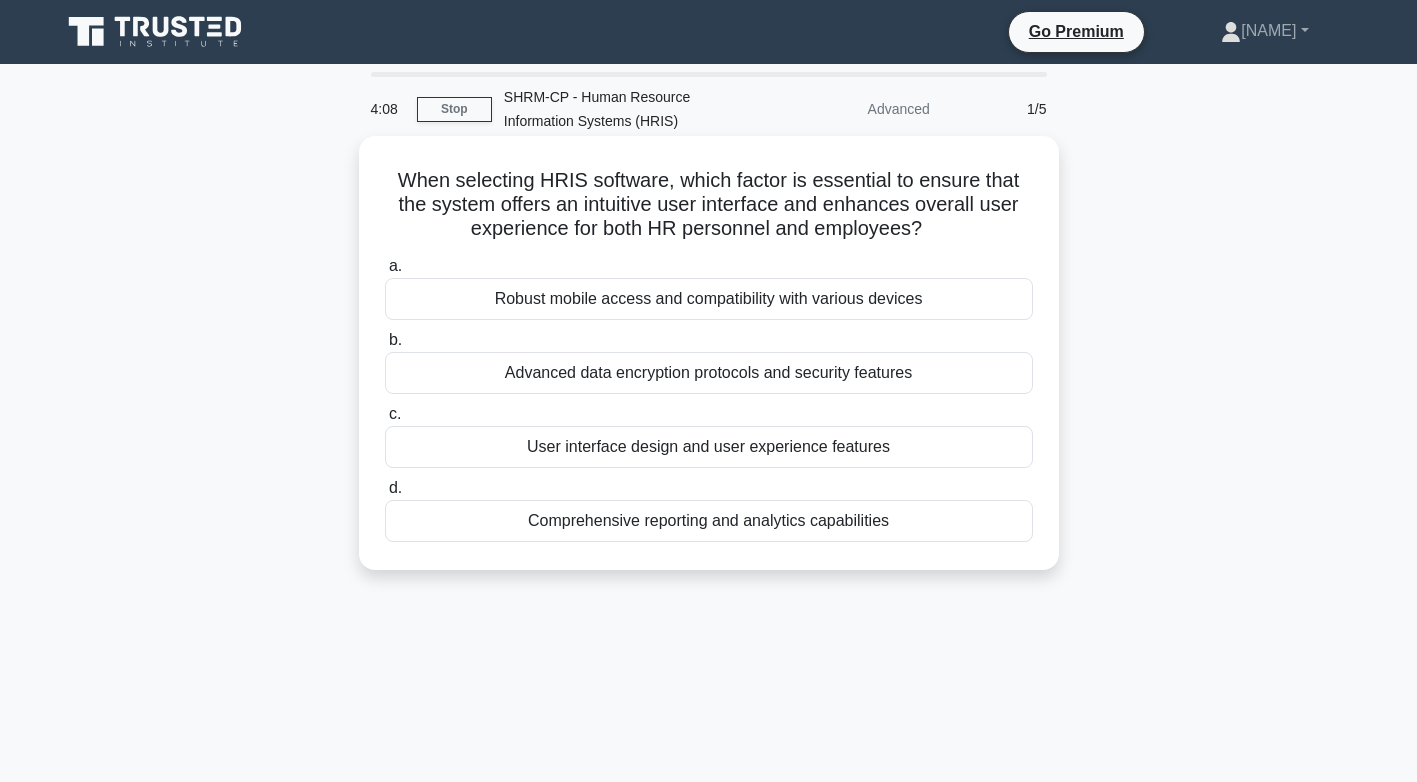 click on "User interface design and user experience features" at bounding box center [709, 447] 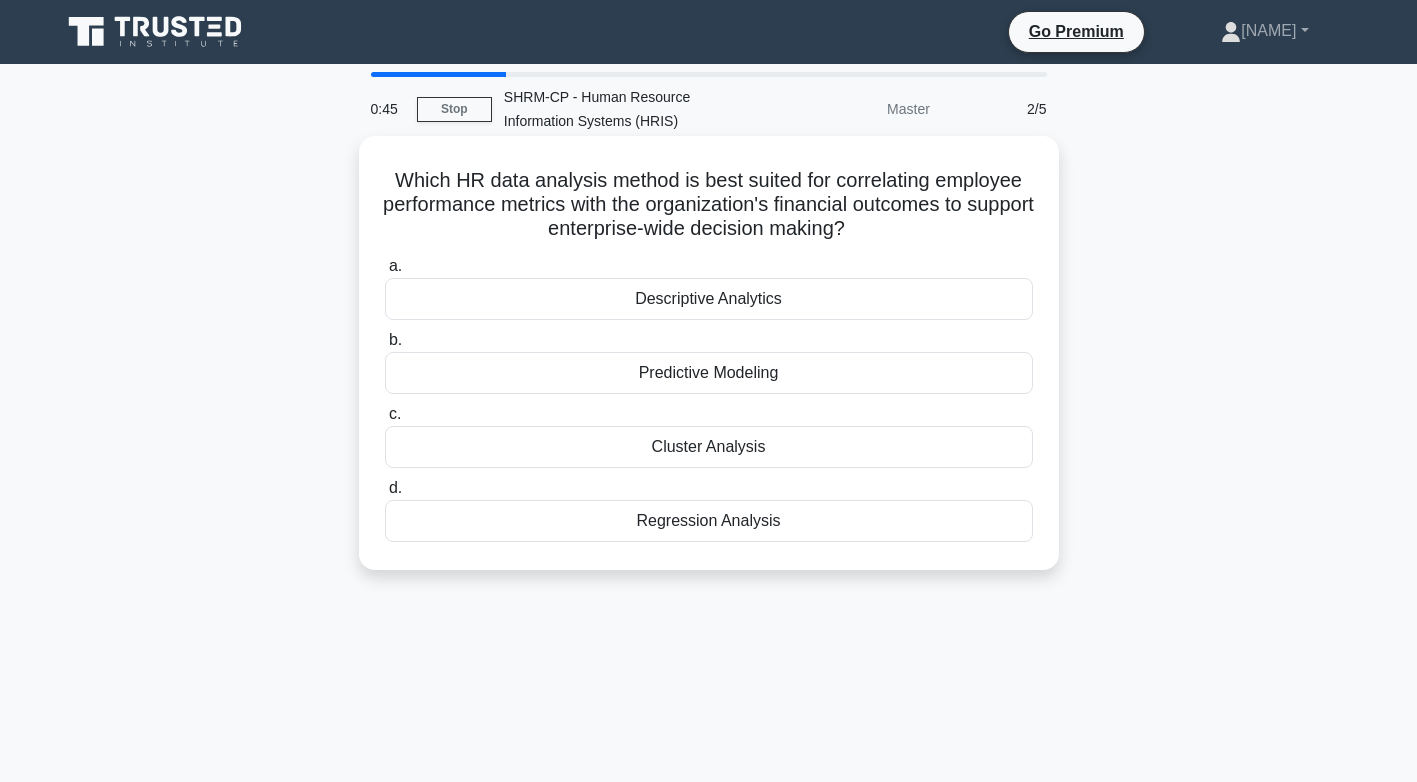 click on "Predictive Modeling" at bounding box center (709, 373) 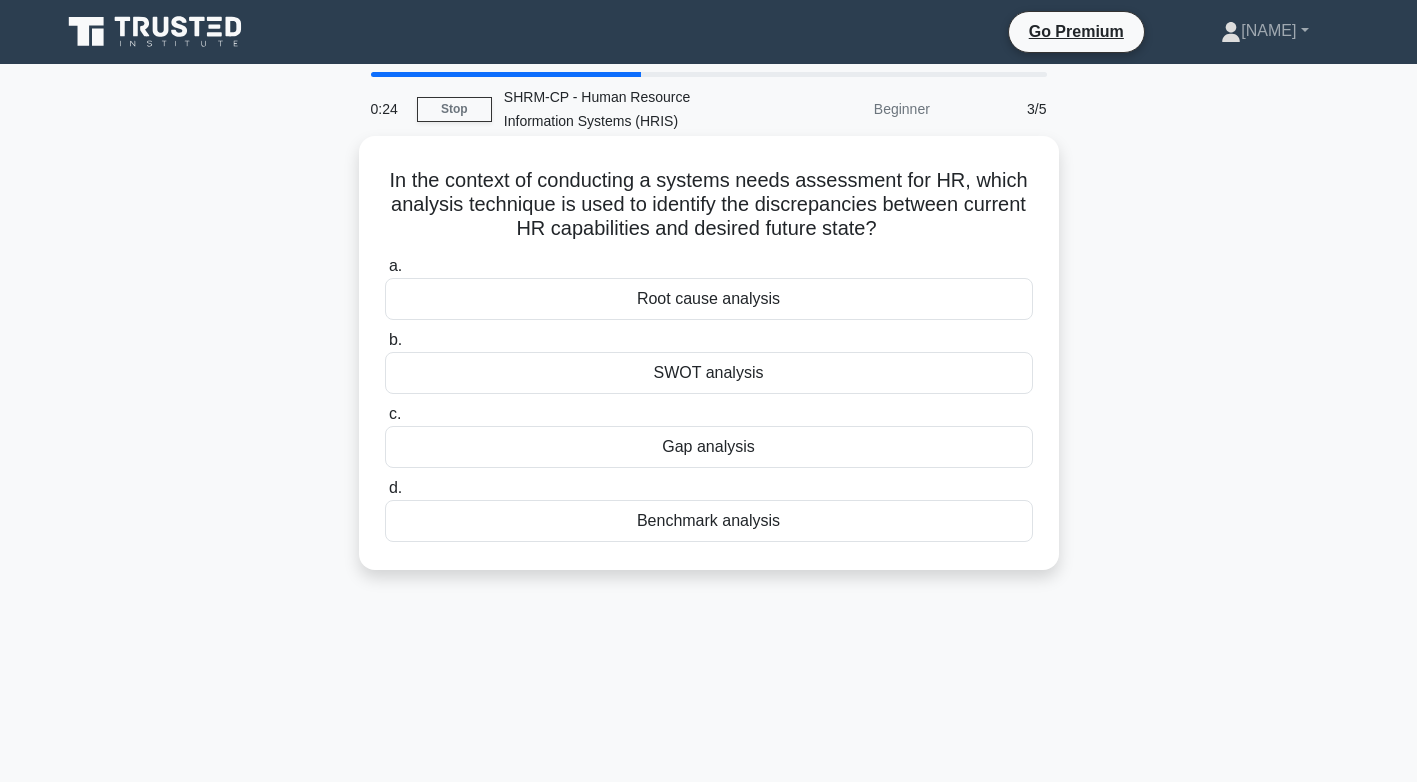 click on "Gap analysis" at bounding box center [709, 447] 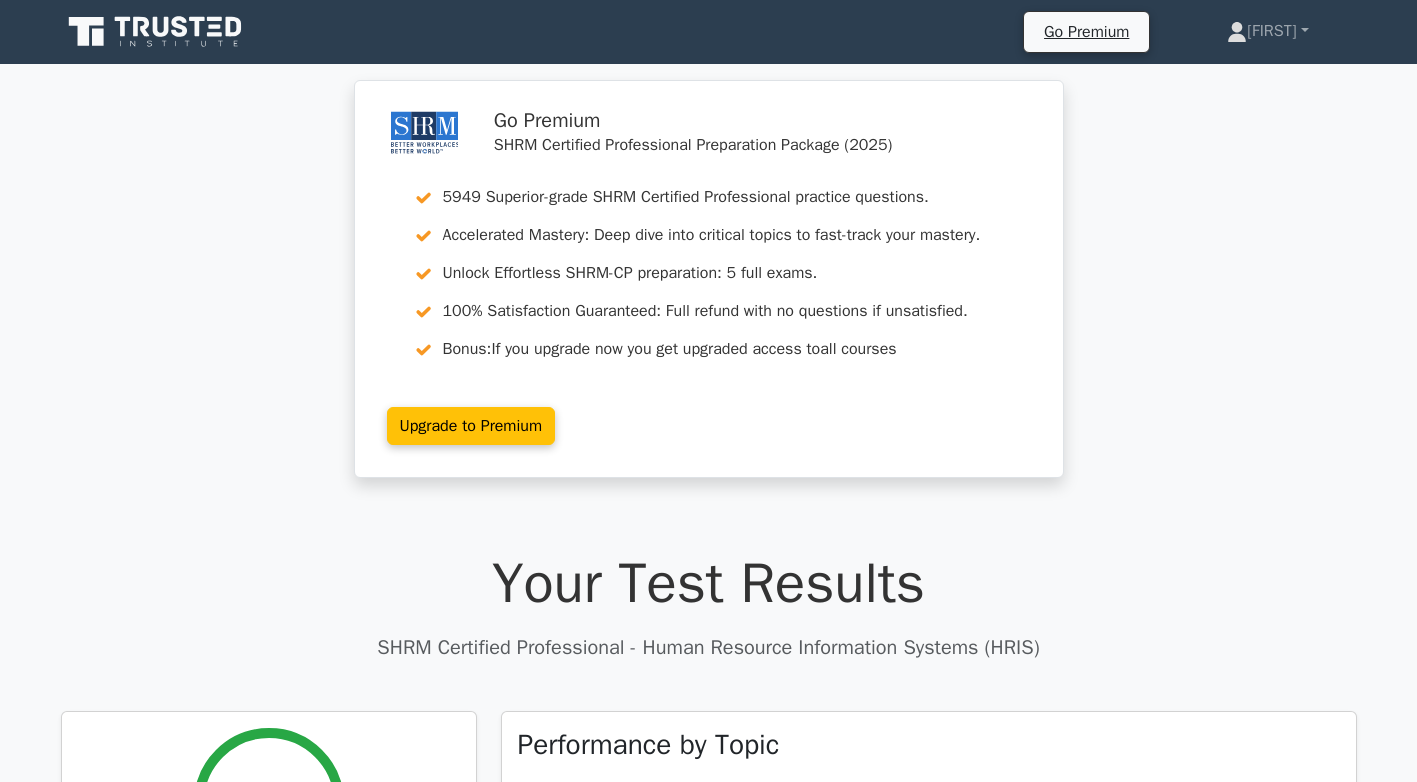 scroll, scrollTop: 0, scrollLeft: 0, axis: both 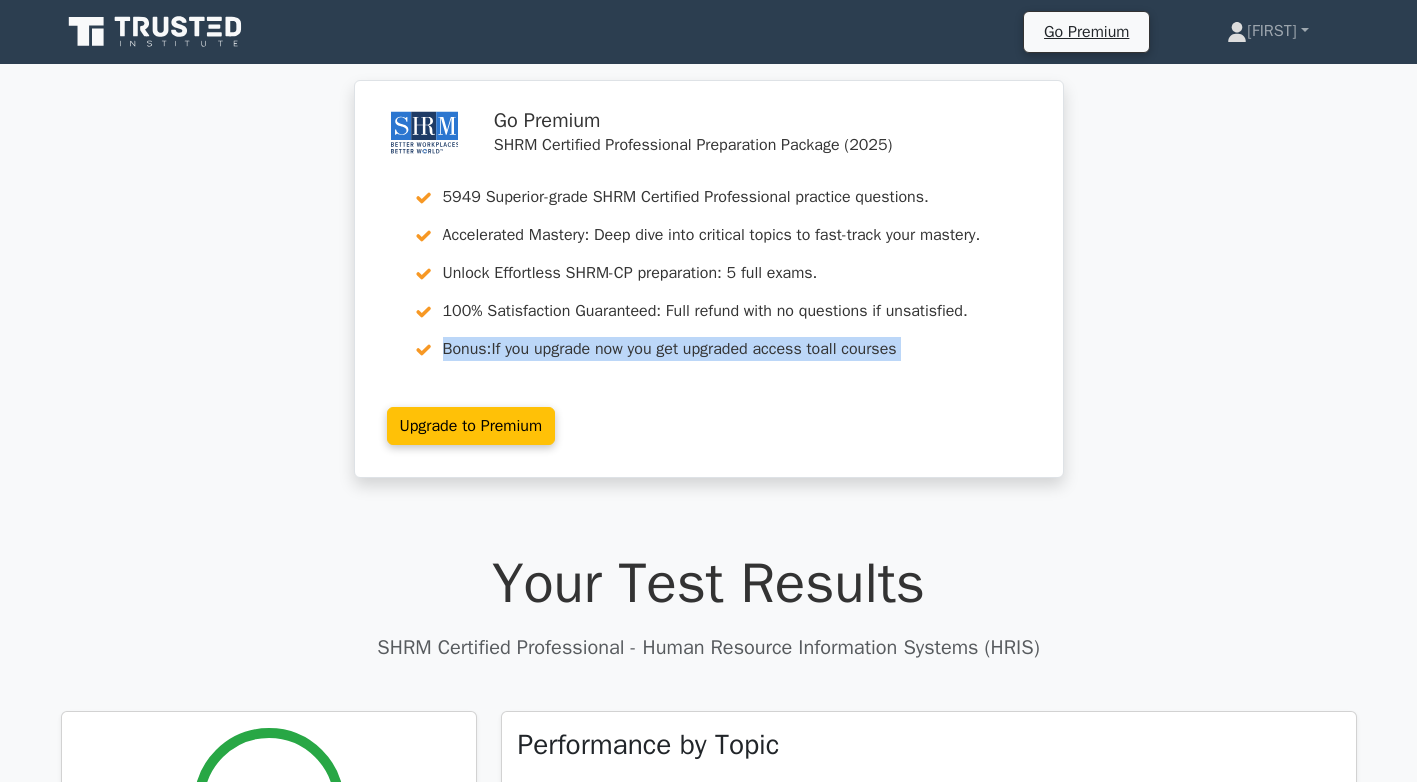 click on "Go Premium
SHRM Certified Professional Preparation Package (2025)
5949 Superior-grade  SHRM Certified Professional practice questions.
Accelerated Mastery: Deep dive into critical topics to fast-track your mastery.
Unlock Effortless SHRM-CP preparation: 5 full exams.
100% Satisfaction Guaranteed: Full refund with no questions if unsatisfied.
Bonus:  If you upgrade now you get upgraded access to  all courses" at bounding box center [708, 290] 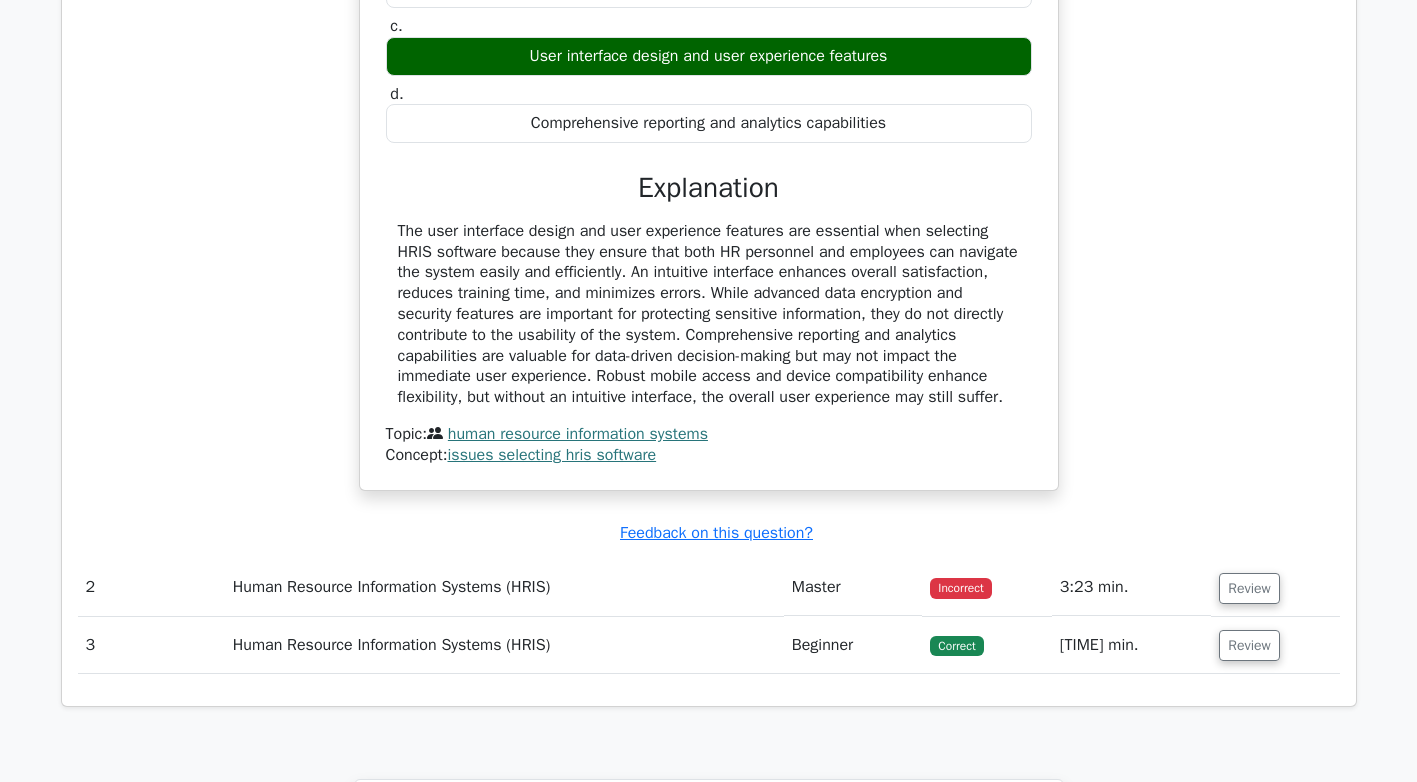 scroll, scrollTop: 1800, scrollLeft: 0, axis: vertical 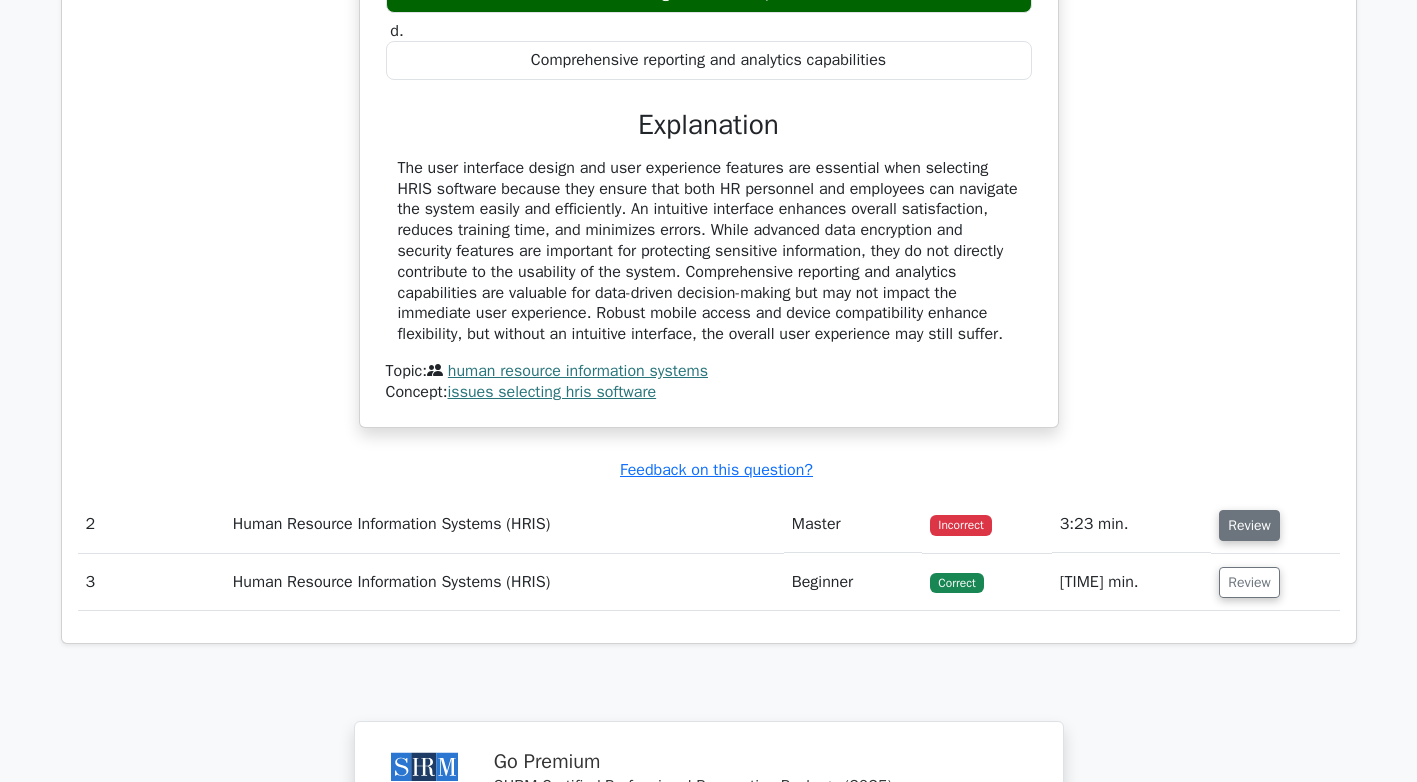click on "Review" at bounding box center (1249, 525) 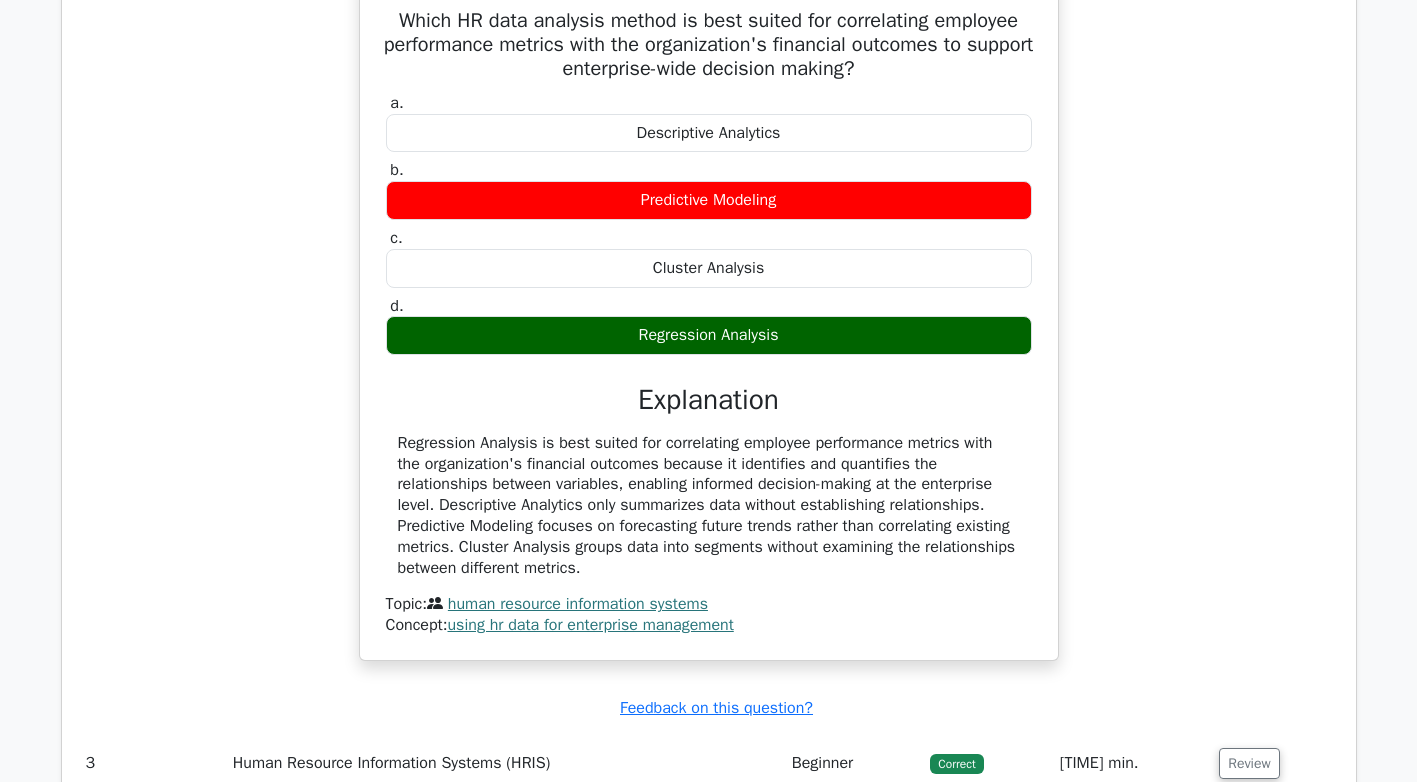 scroll, scrollTop: 2400, scrollLeft: 0, axis: vertical 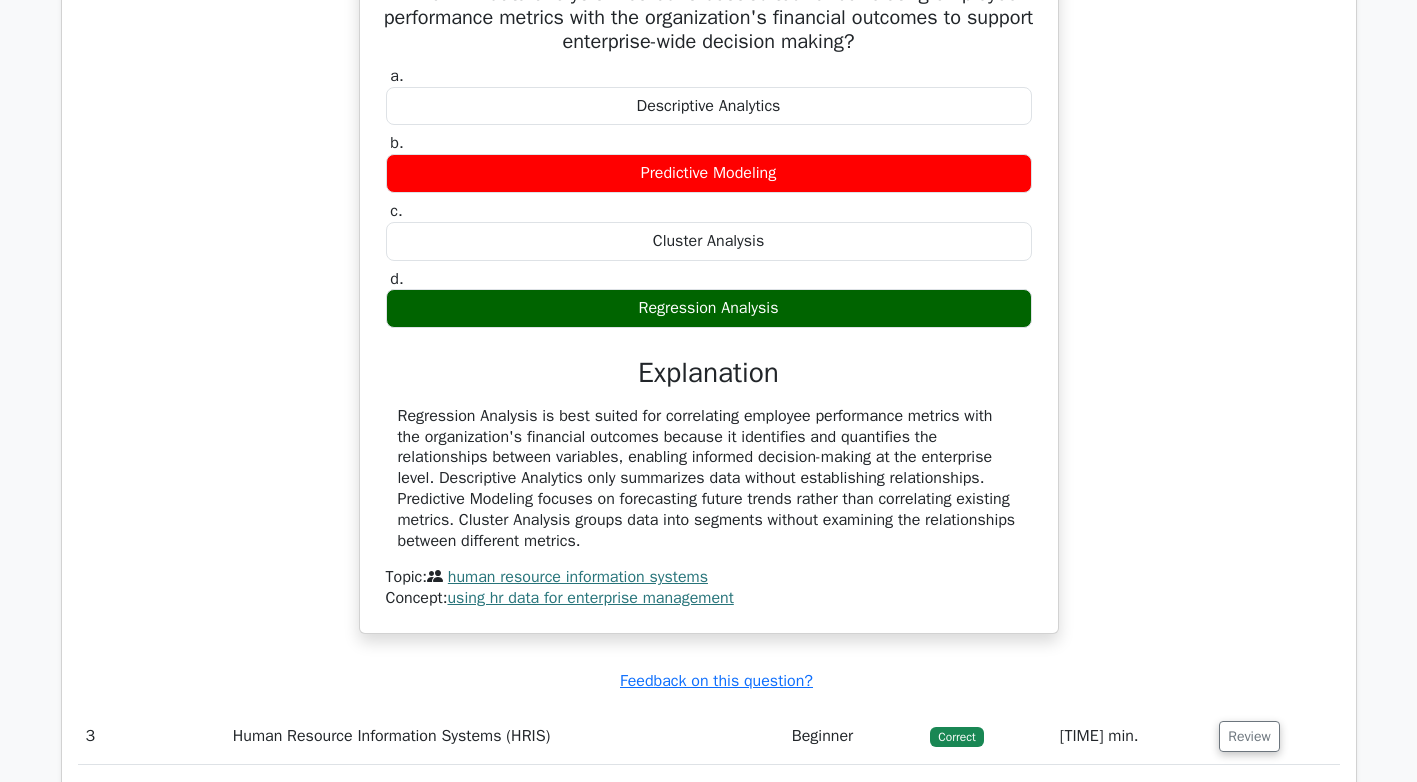 click on "Descriptive Analytics" at bounding box center (709, 106) 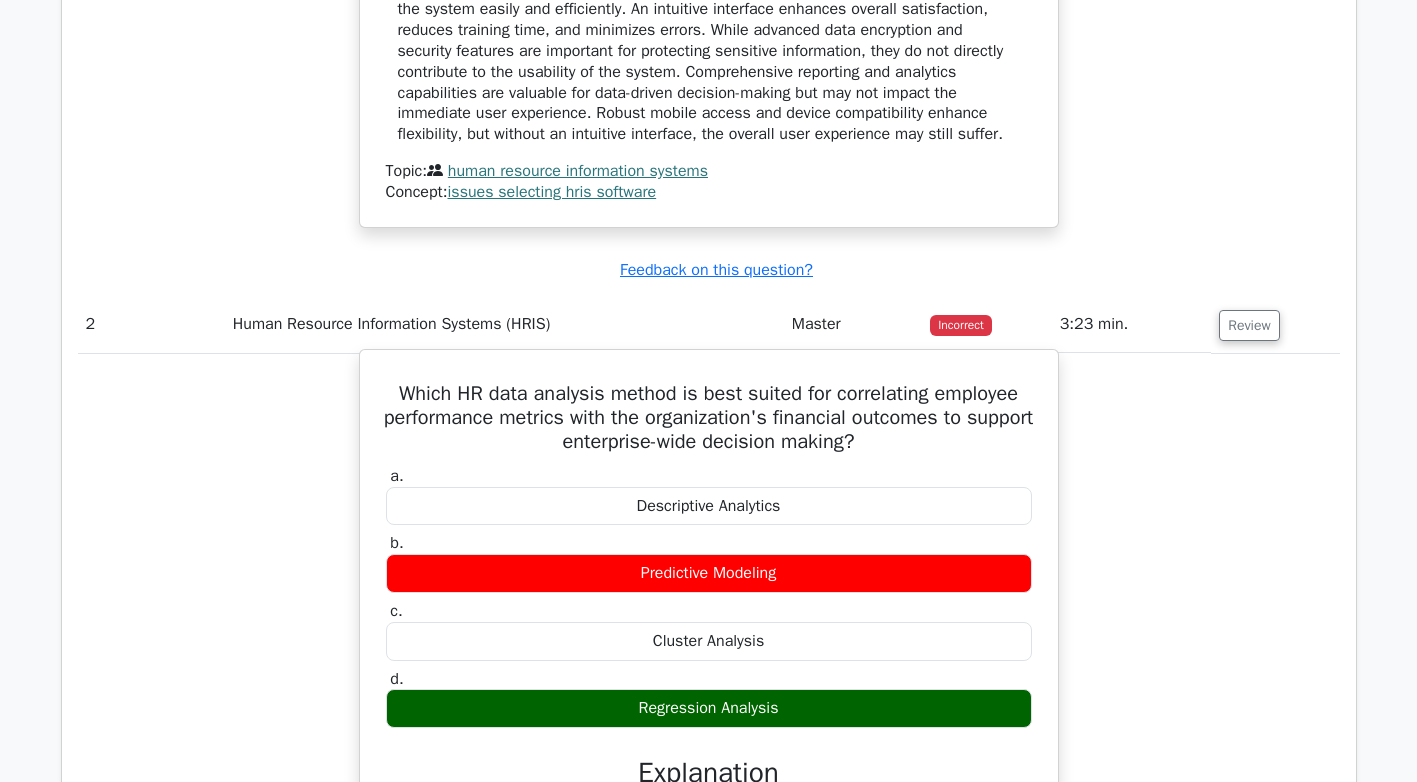 scroll, scrollTop: 1900, scrollLeft: 0, axis: vertical 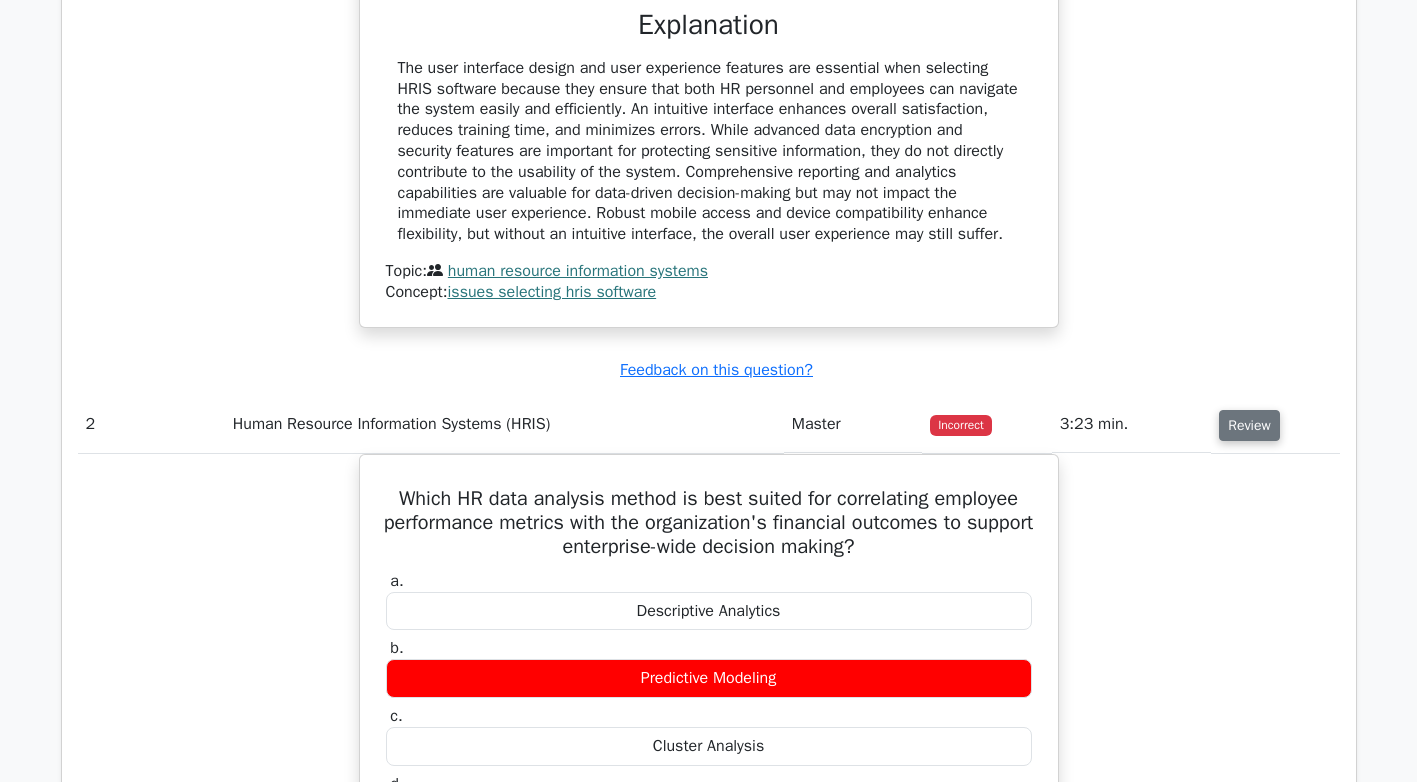click on "Review" at bounding box center (1249, 425) 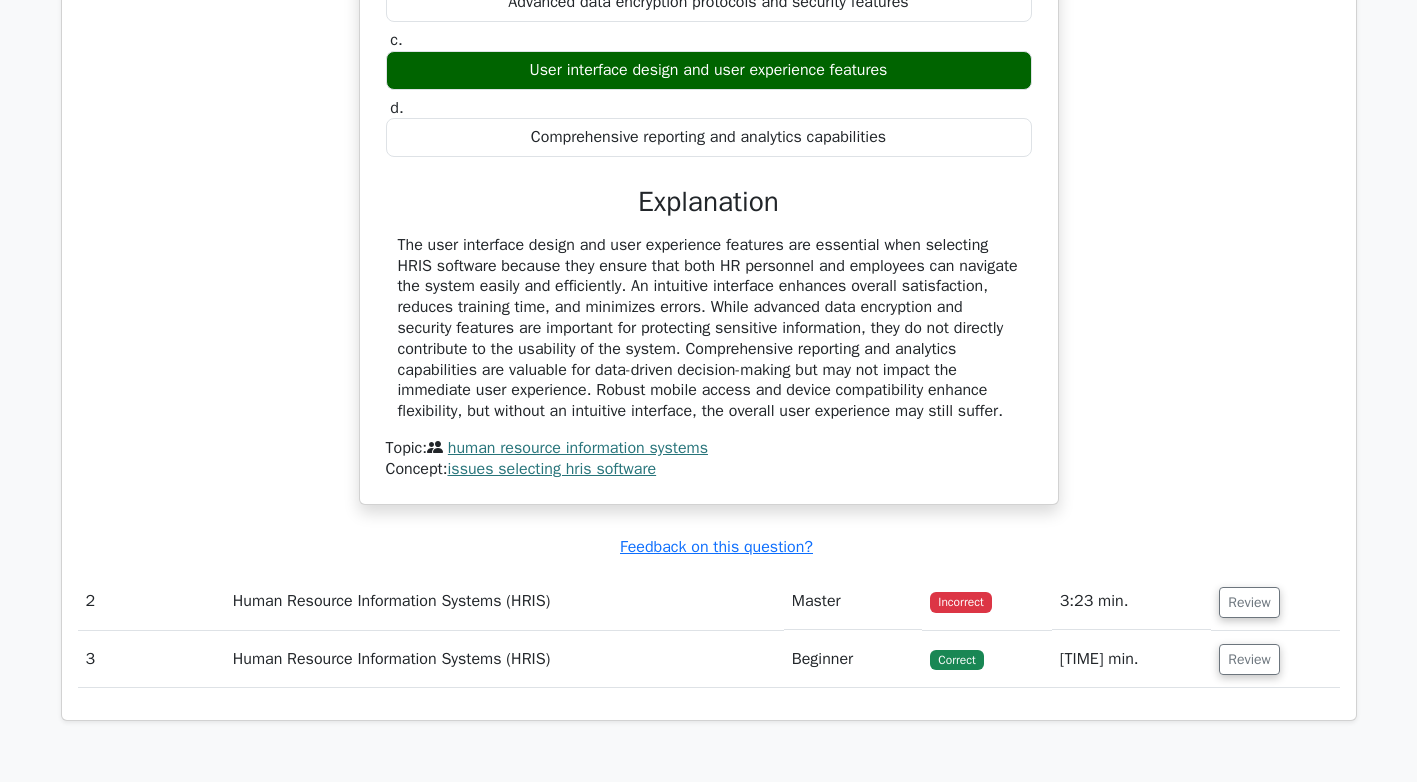 scroll, scrollTop: 1846, scrollLeft: 0, axis: vertical 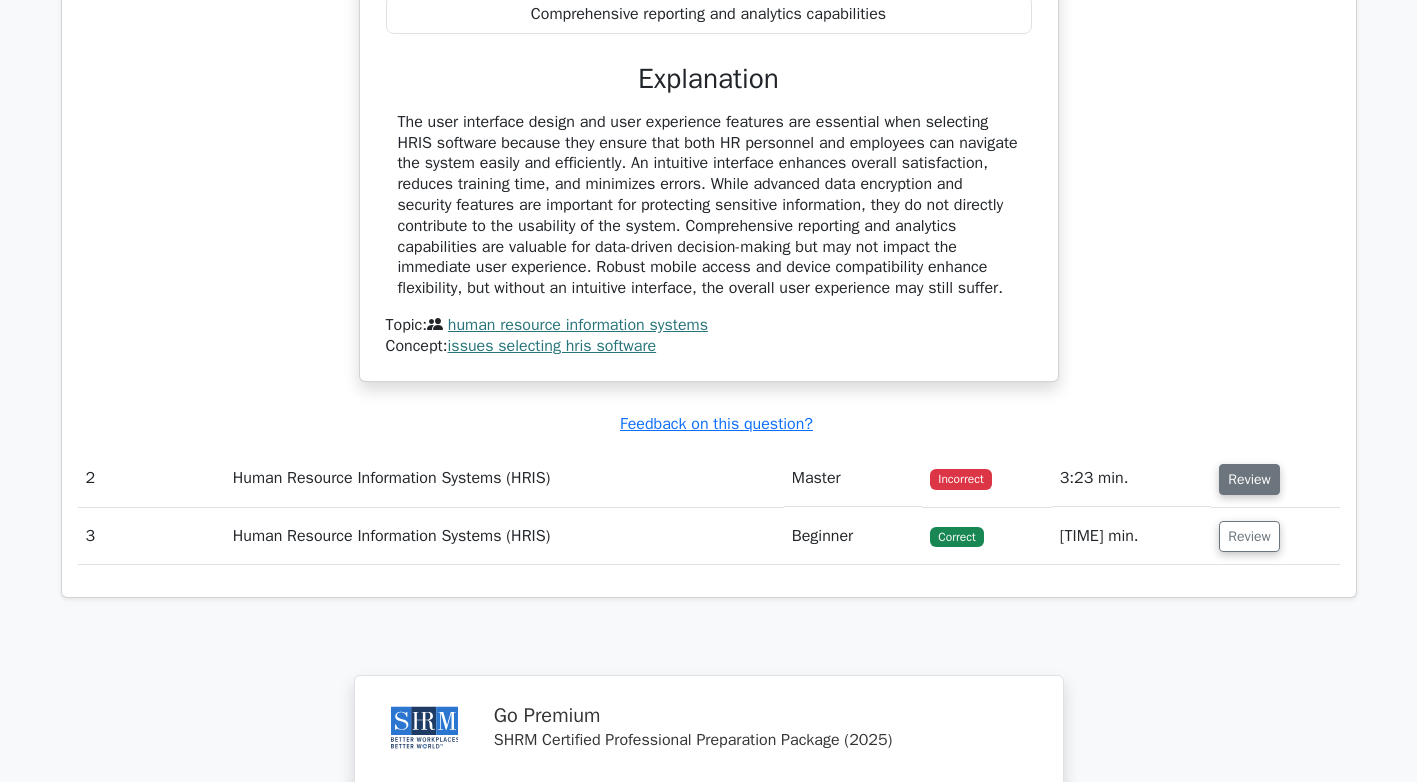 click on "Review" at bounding box center [1249, 479] 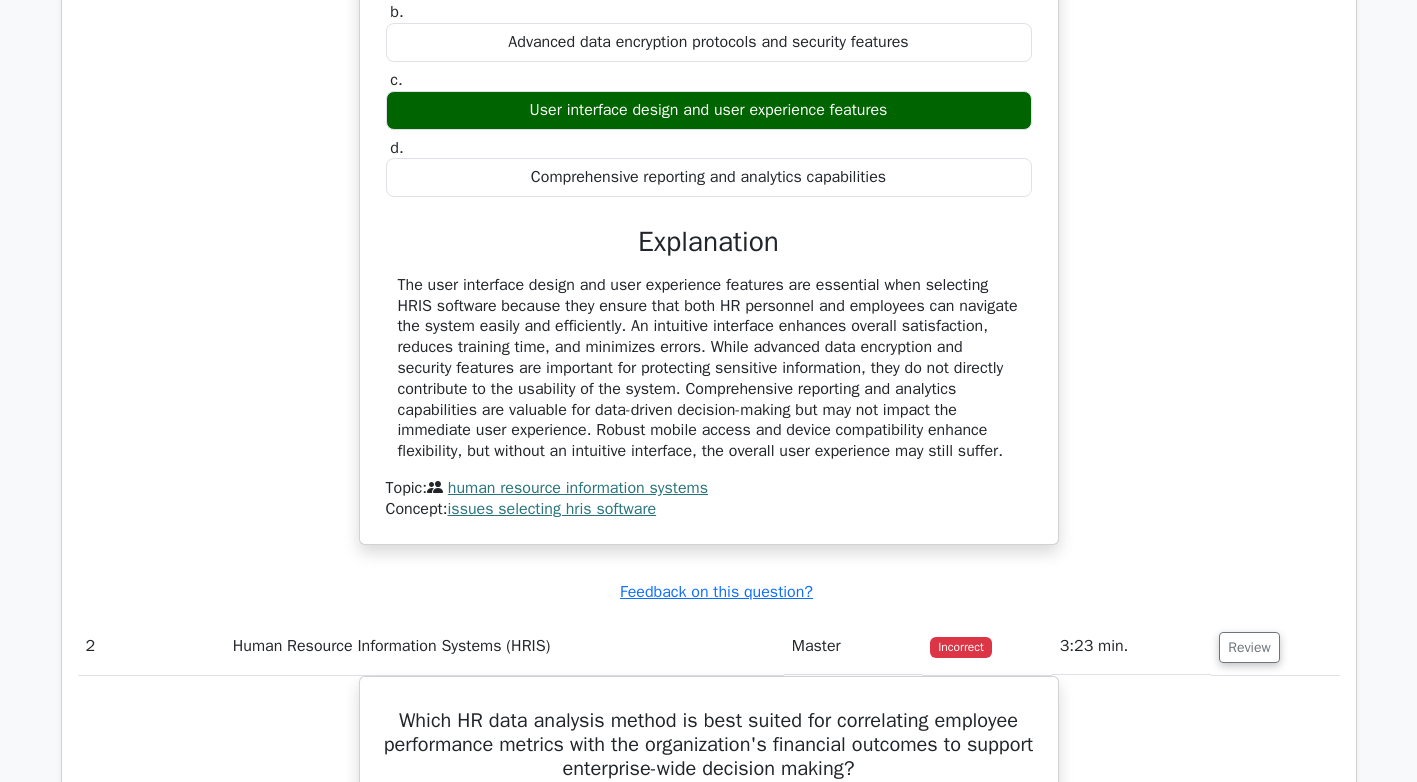 scroll, scrollTop: 1646, scrollLeft: 0, axis: vertical 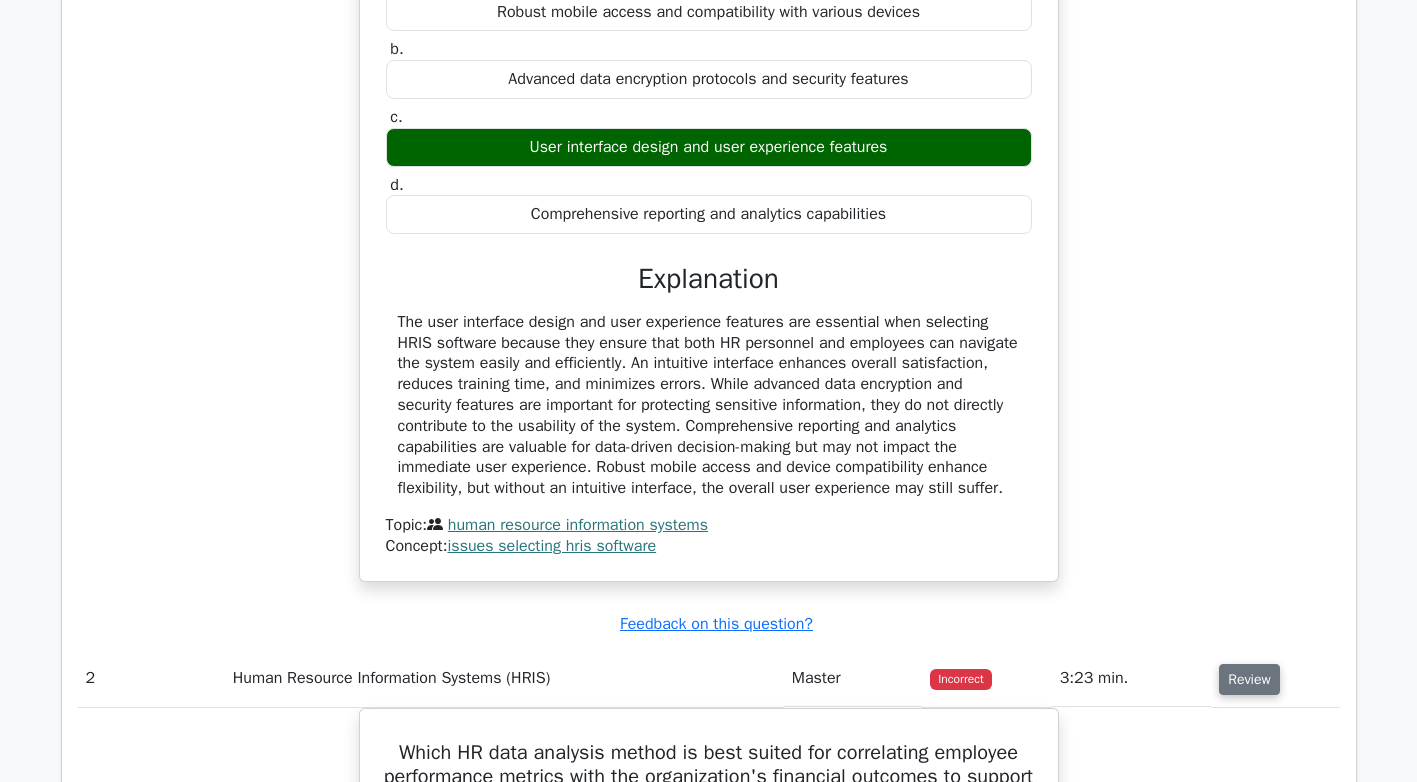 click on "Review" at bounding box center [1249, 679] 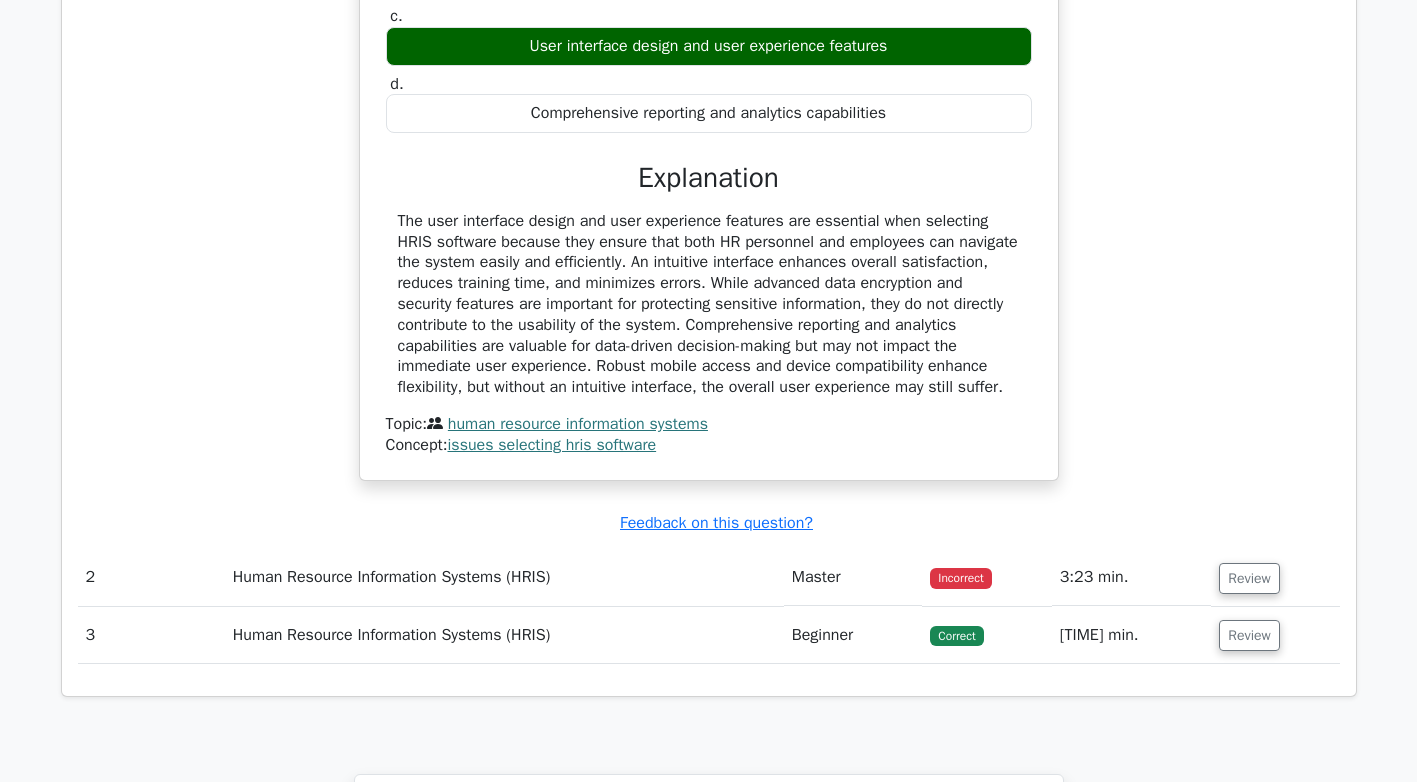 scroll, scrollTop: 1746, scrollLeft: 0, axis: vertical 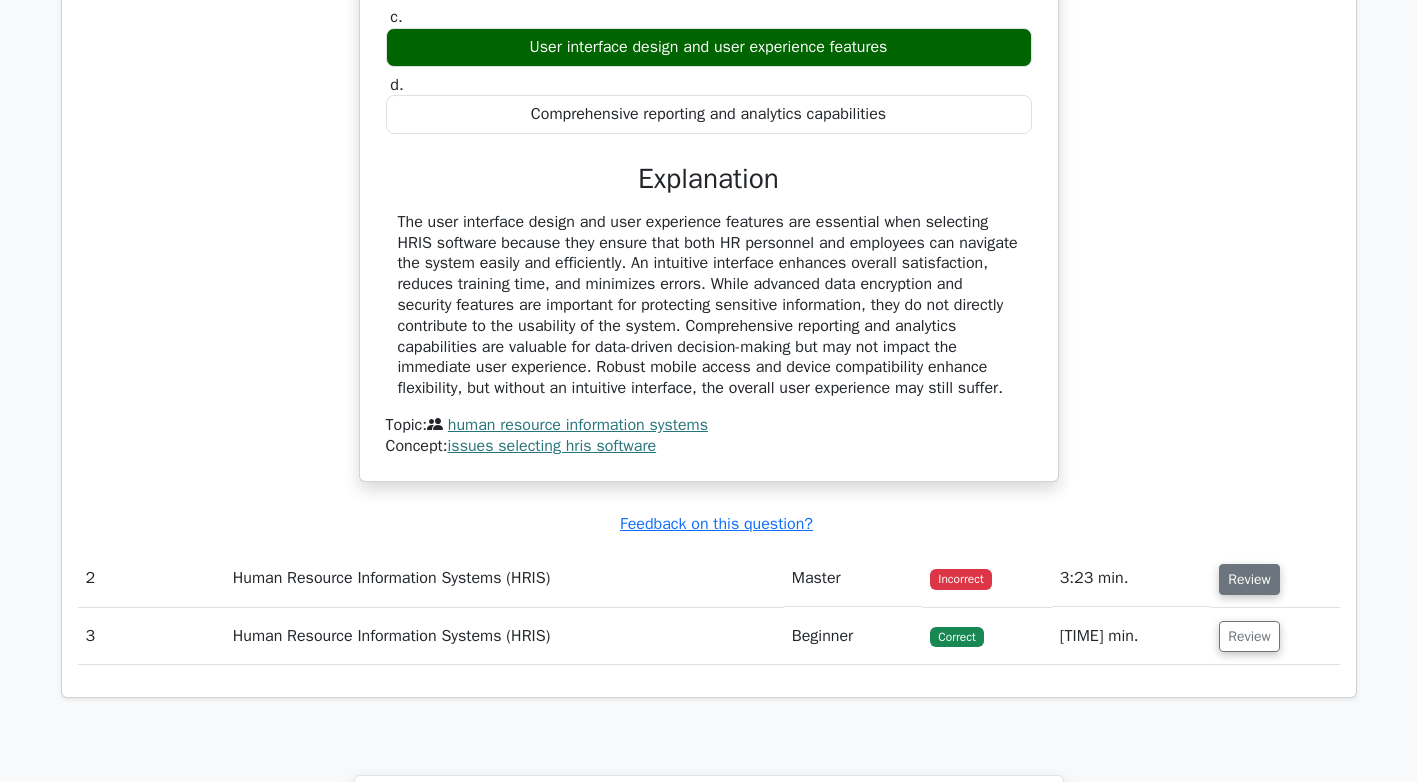 click on "Review" at bounding box center (1249, 579) 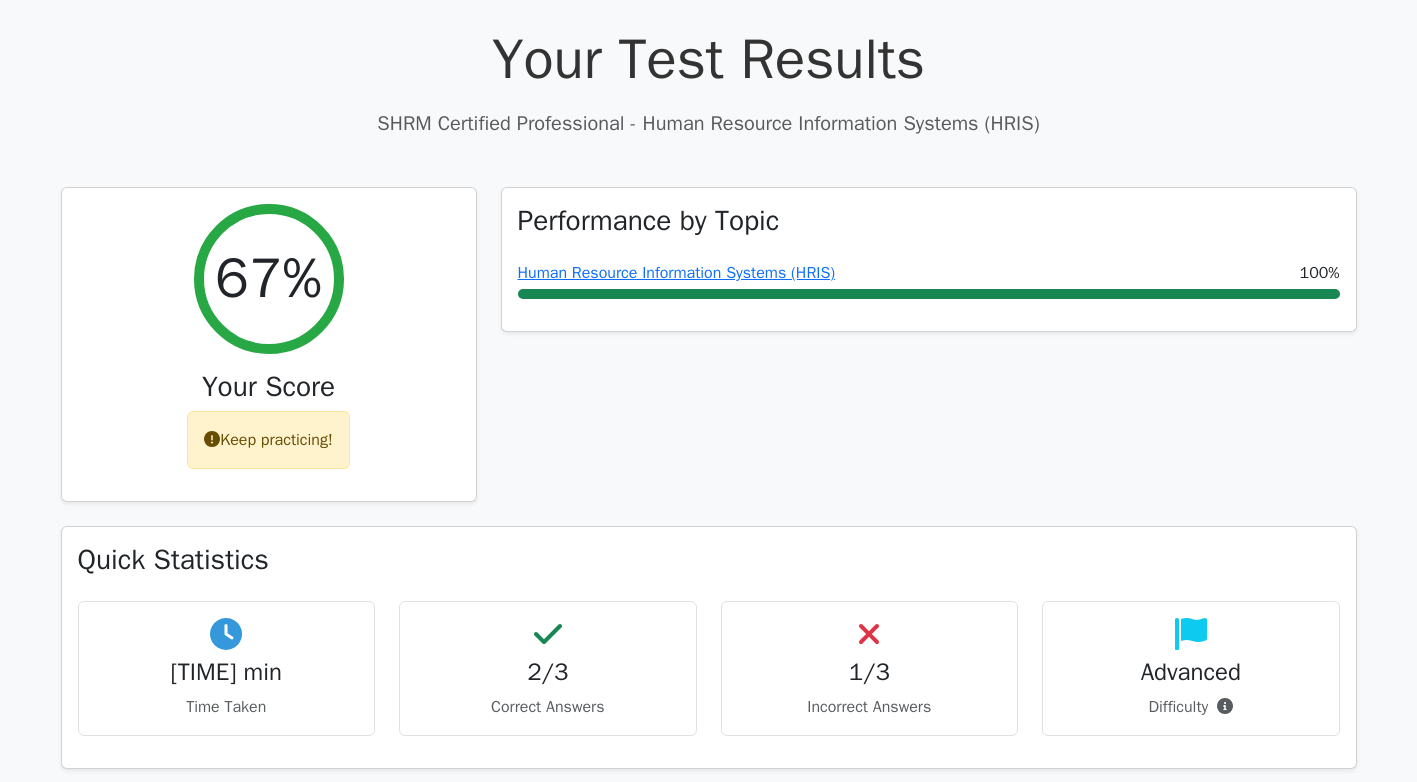 scroll, scrollTop: 446, scrollLeft: 0, axis: vertical 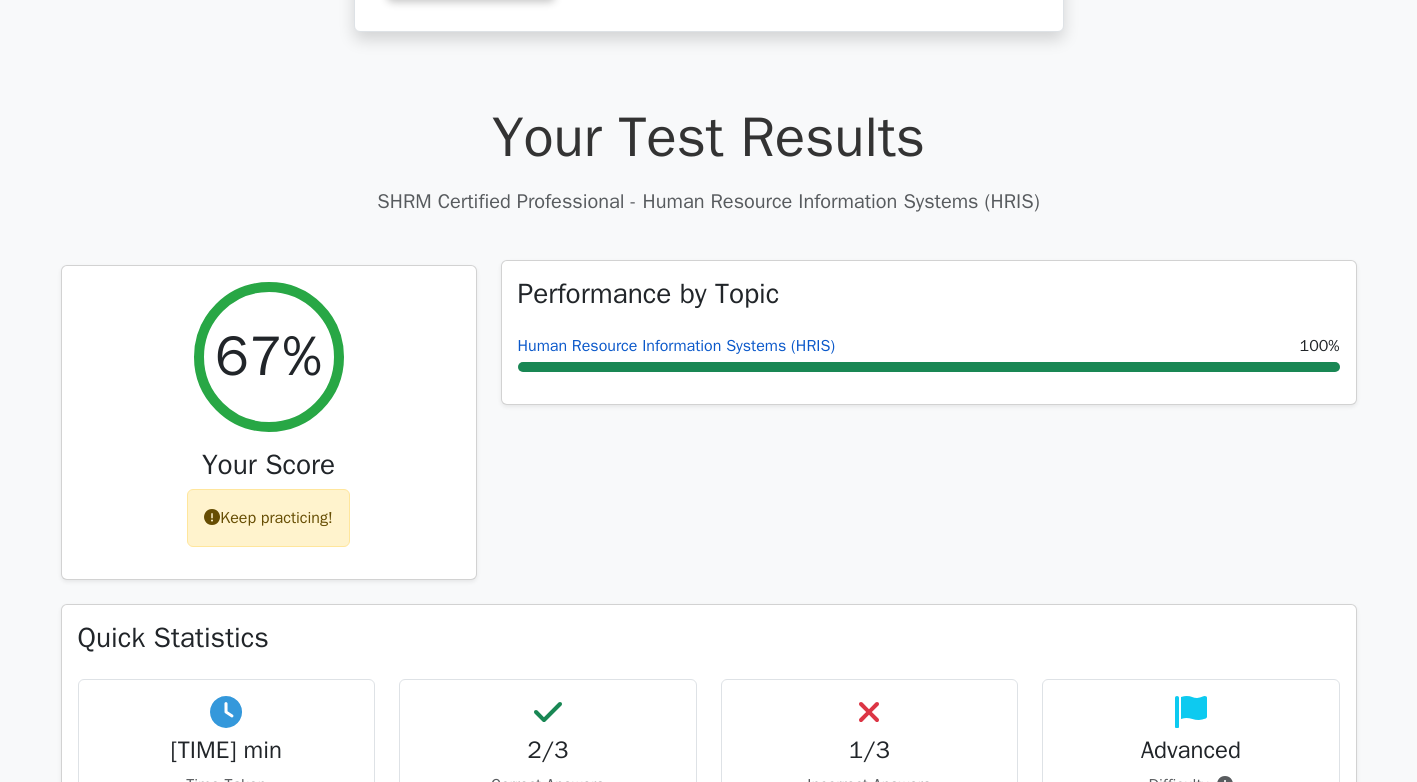 click on "Human Resource Information Systems (HRIS)" at bounding box center [677, 346] 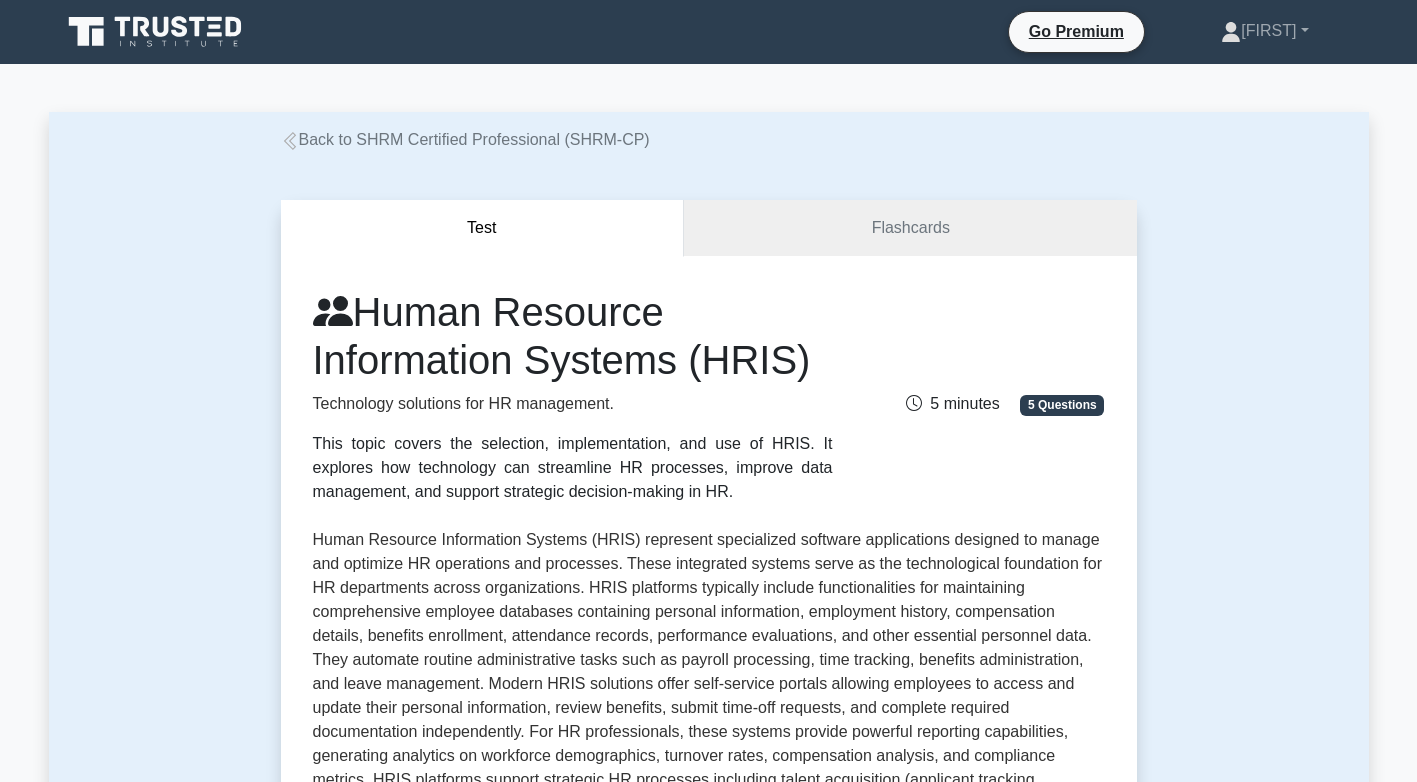 scroll, scrollTop: 0, scrollLeft: 0, axis: both 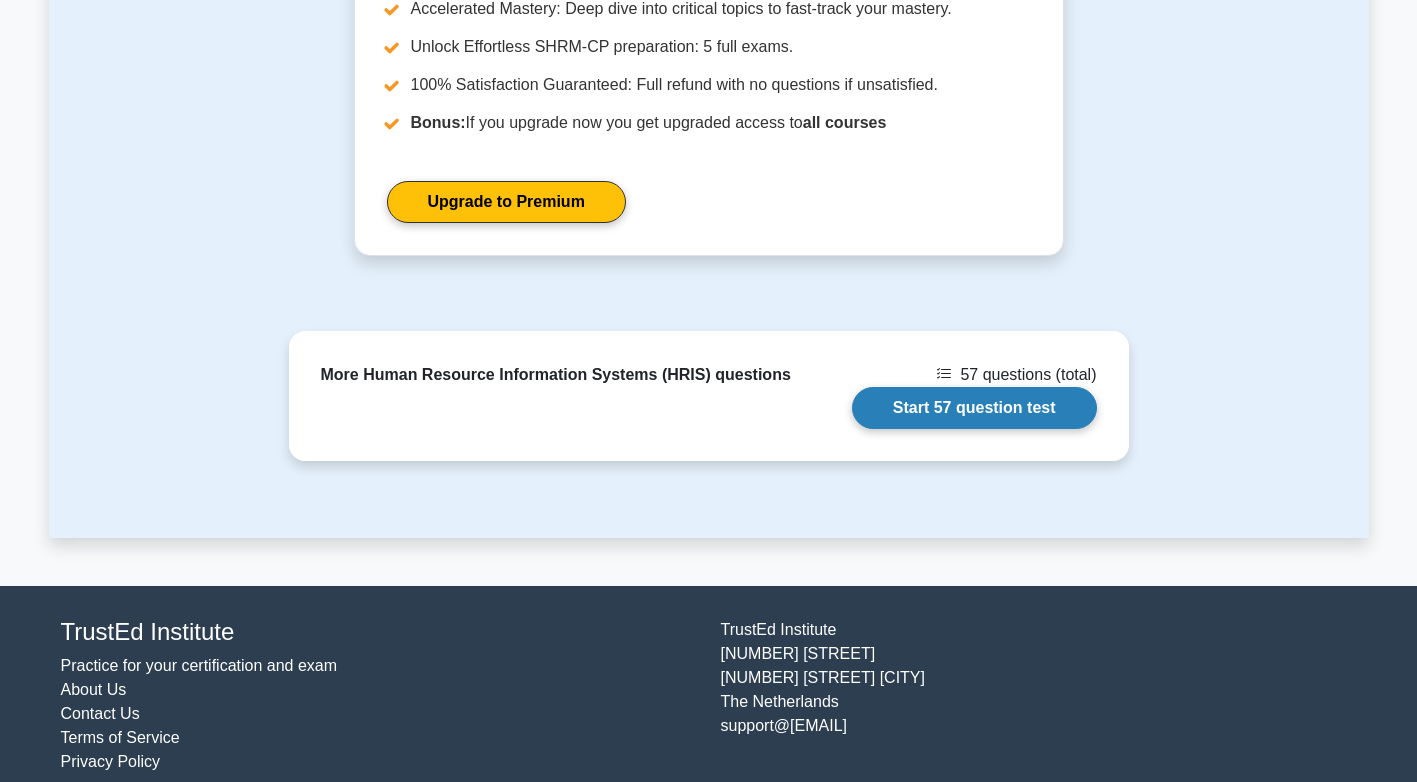 click on "Start 57 question test" at bounding box center [974, 408] 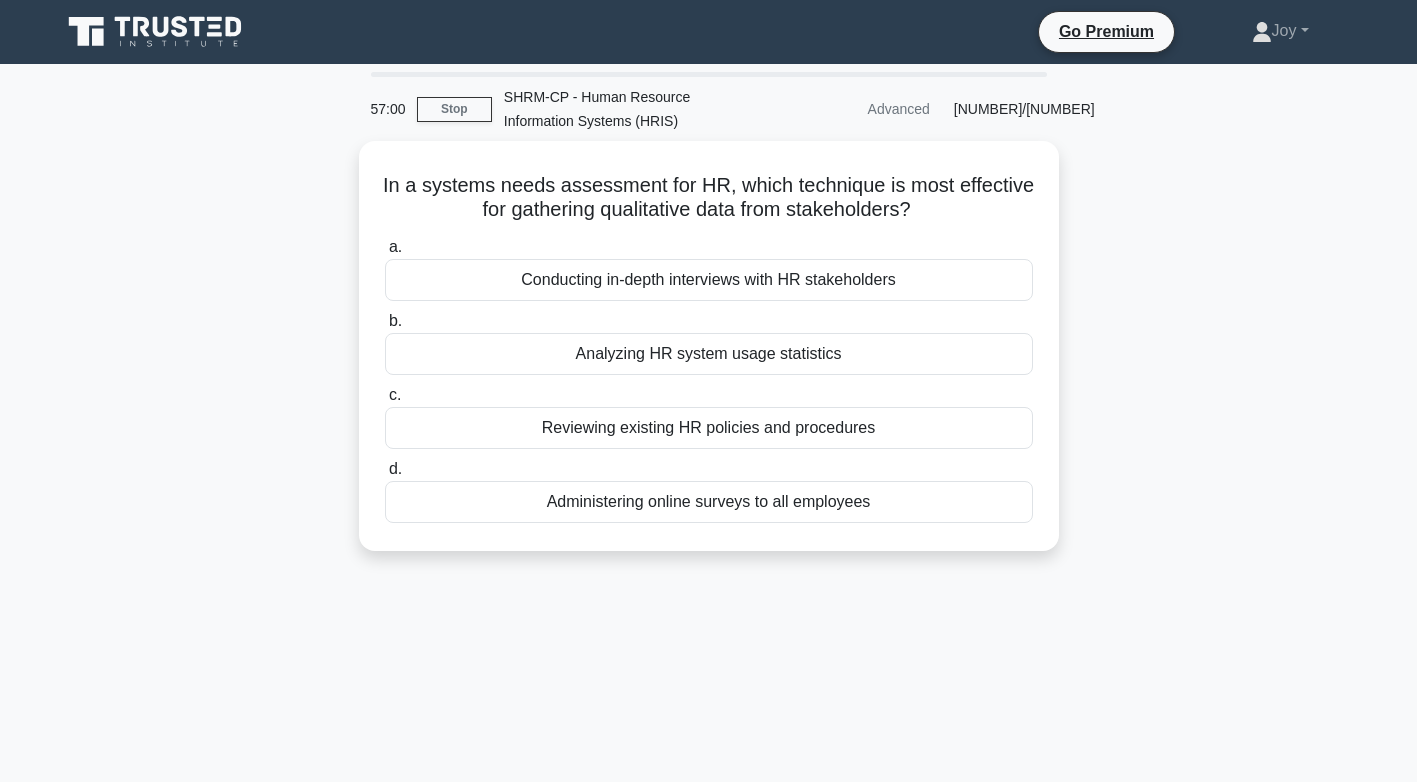 scroll, scrollTop: 0, scrollLeft: 0, axis: both 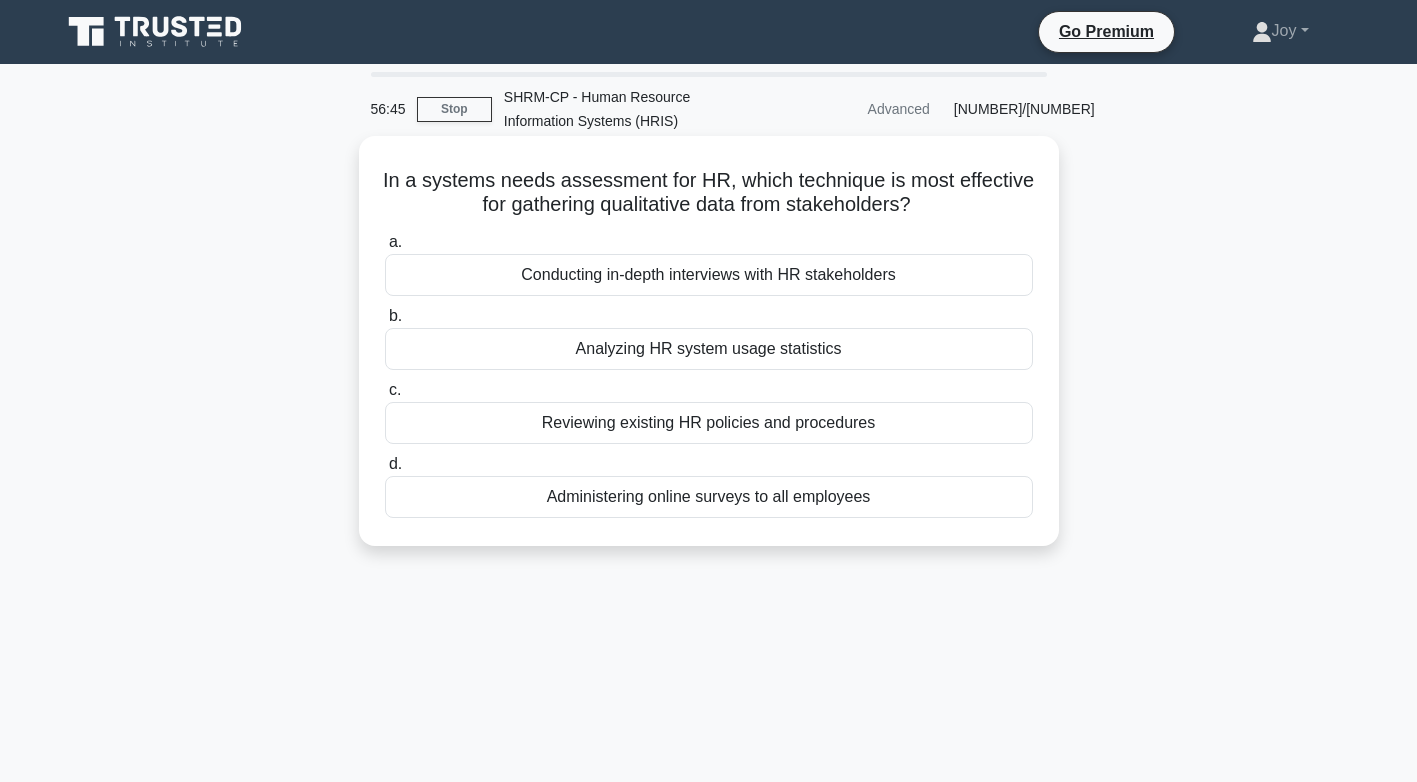 click on "Analyzing HR system usage statistics" at bounding box center (709, 349) 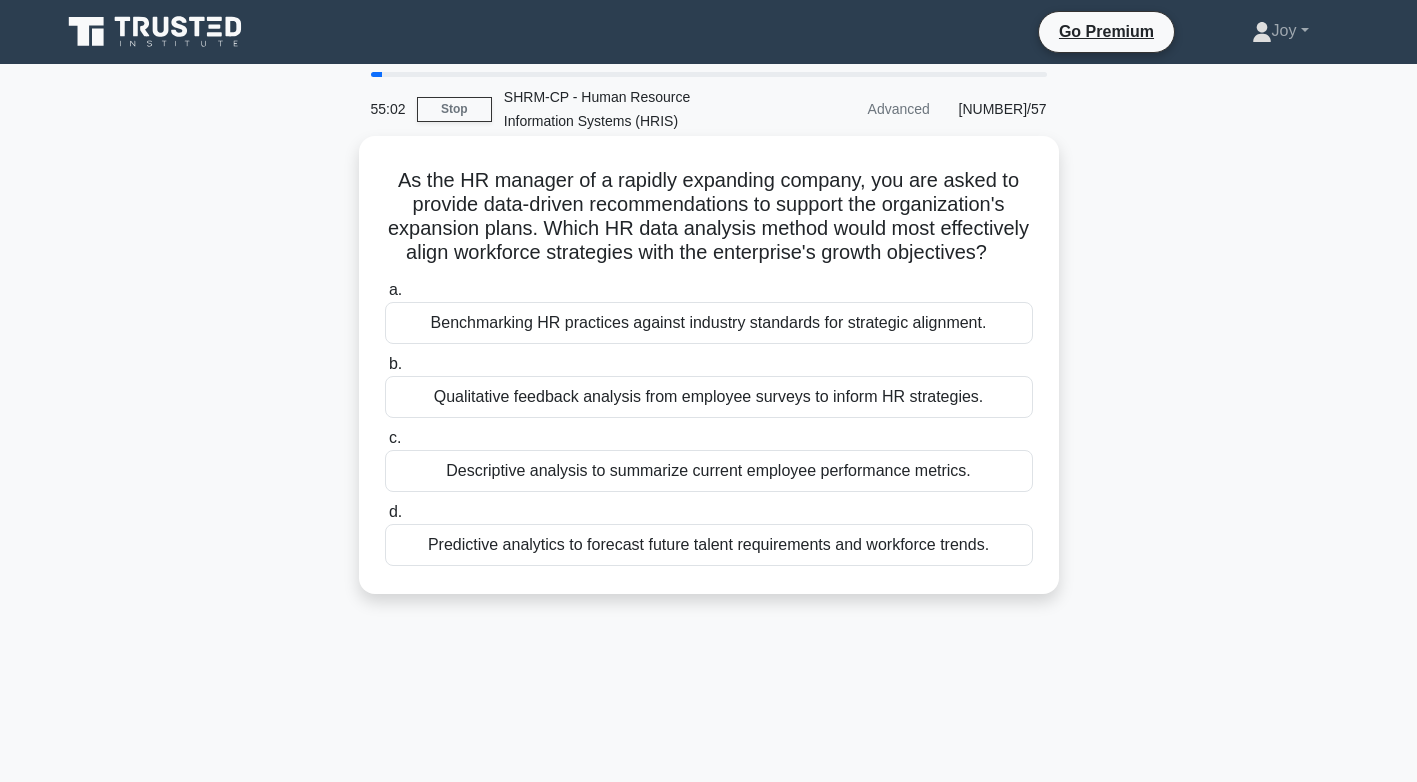 click on "Descriptive analysis to summarize current employee performance metrics." at bounding box center [709, 471] 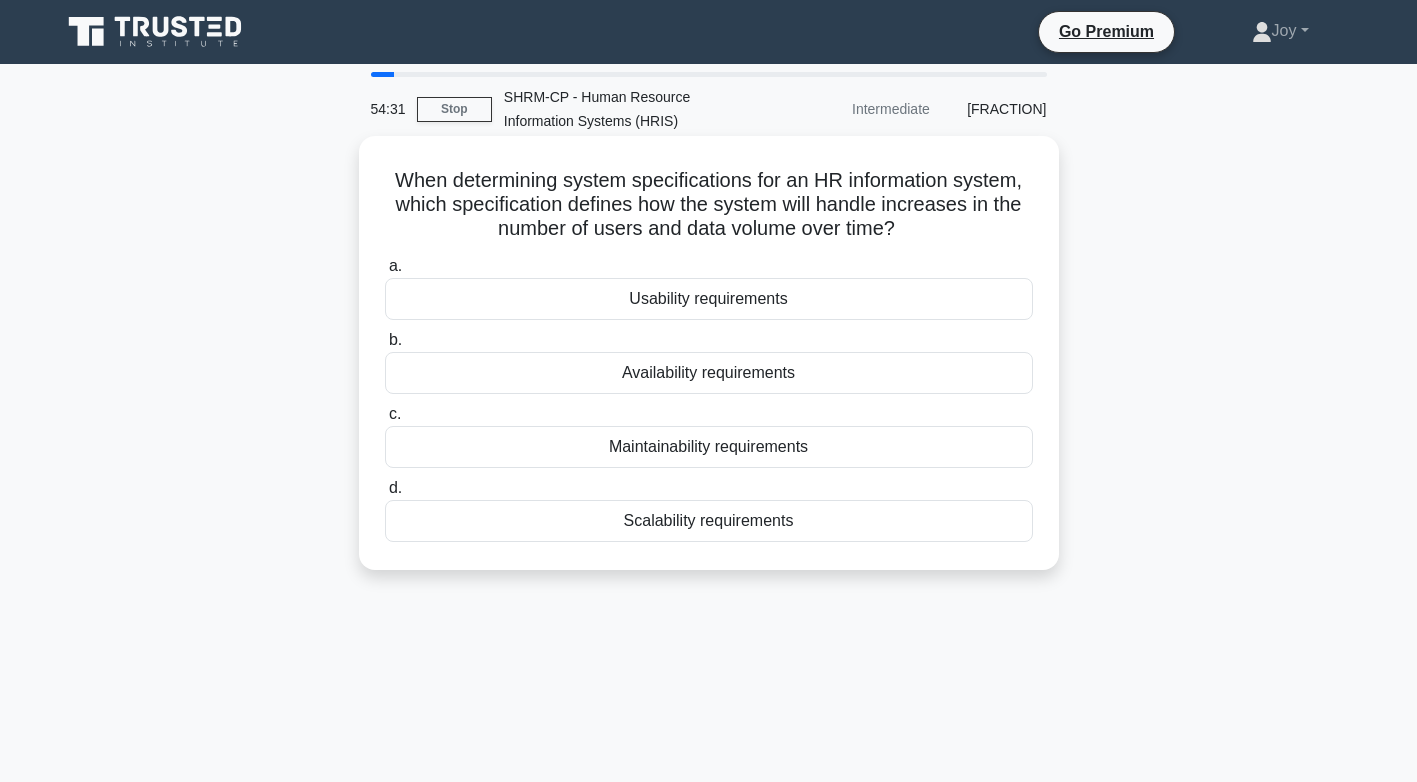 click on "Scalability requirements" at bounding box center (709, 521) 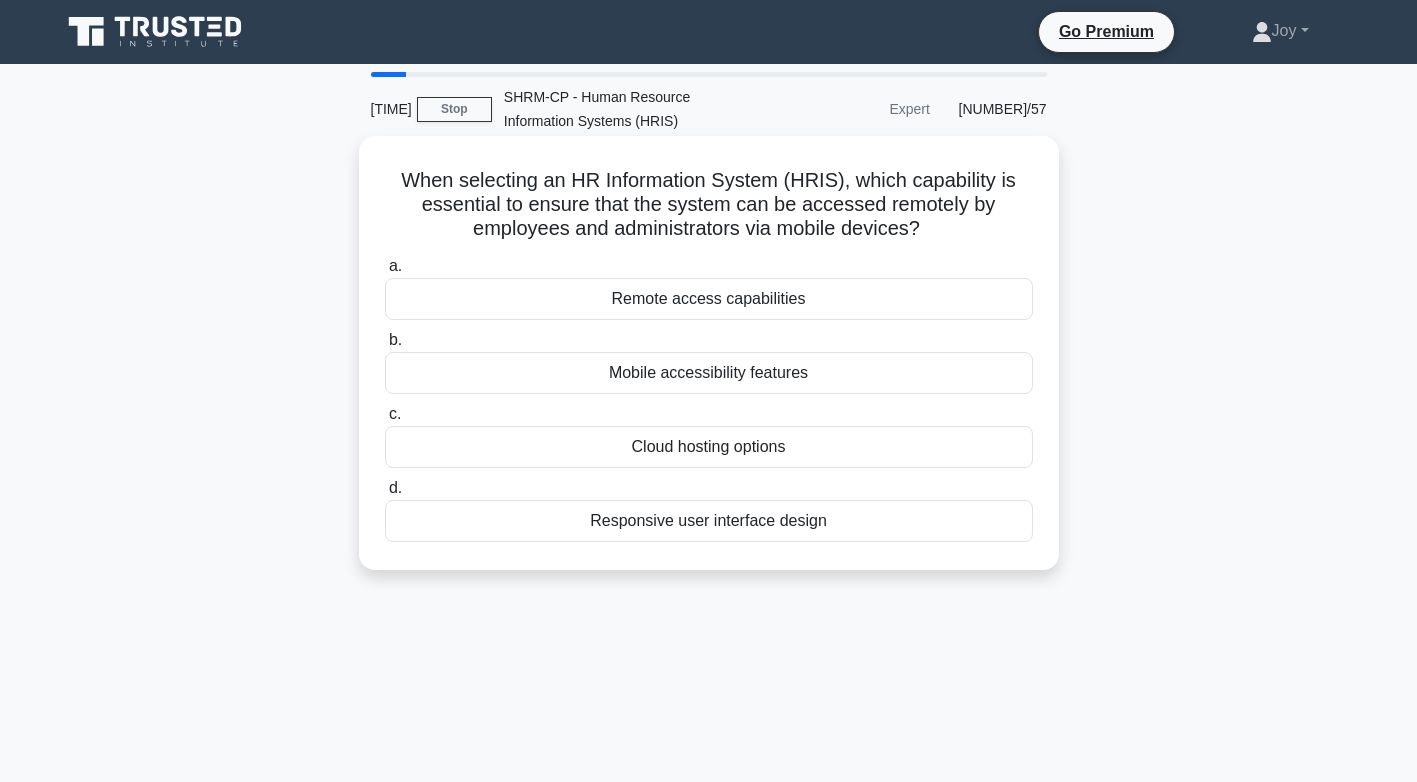 drag, startPoint x: 671, startPoint y: 449, endPoint x: 679, endPoint y: 415, distance: 34.928497 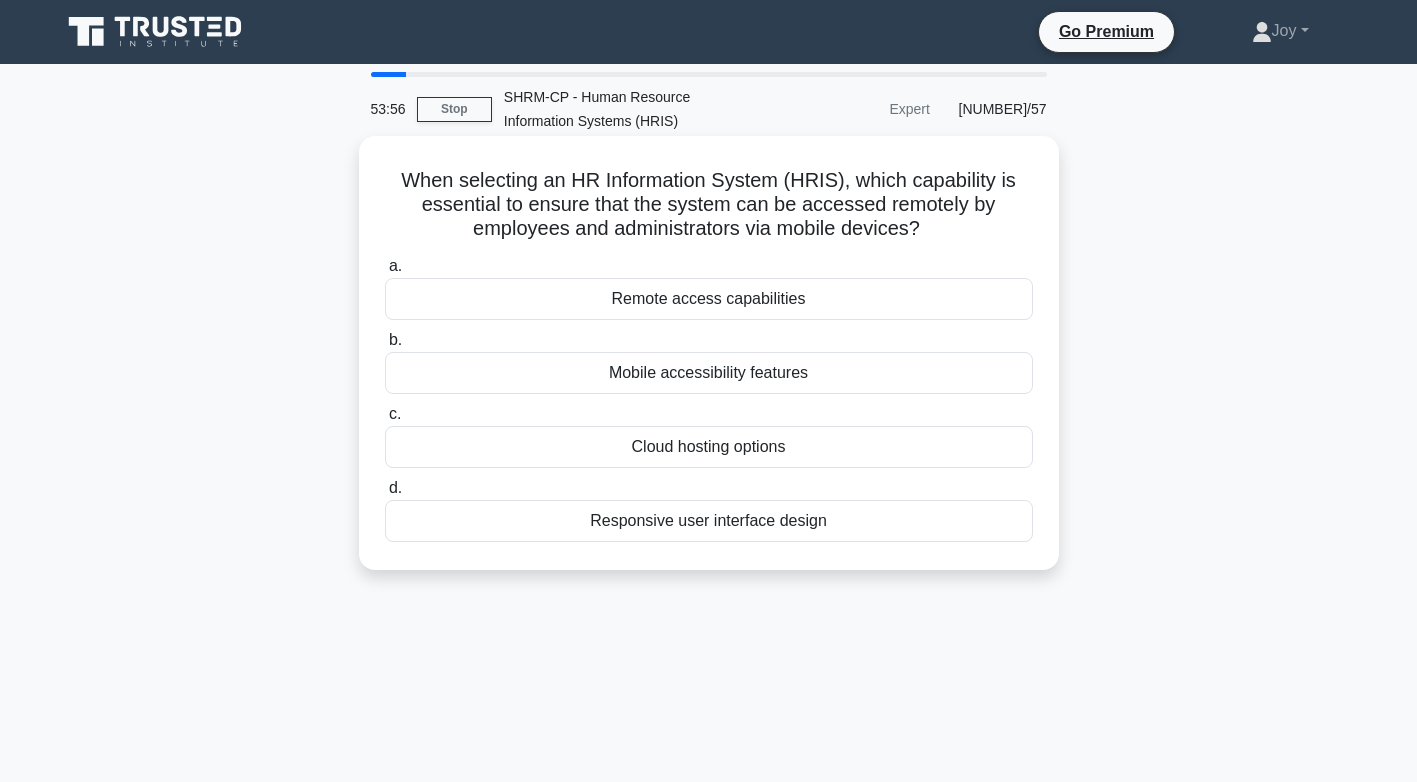 drag, startPoint x: 679, startPoint y: 415, endPoint x: 564, endPoint y: 432, distance: 116.24973 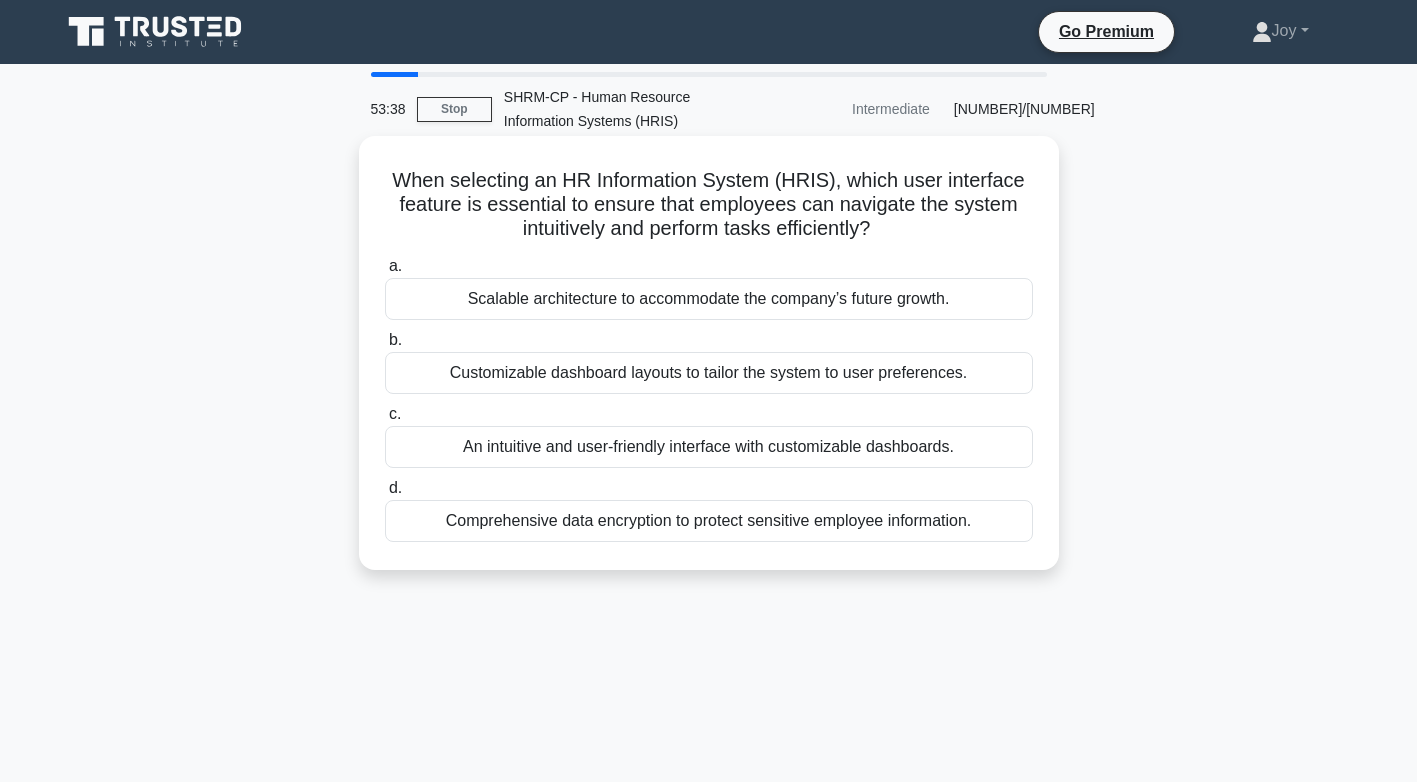 click on "An intuitive and user-friendly interface with customizable dashboards." at bounding box center [709, 447] 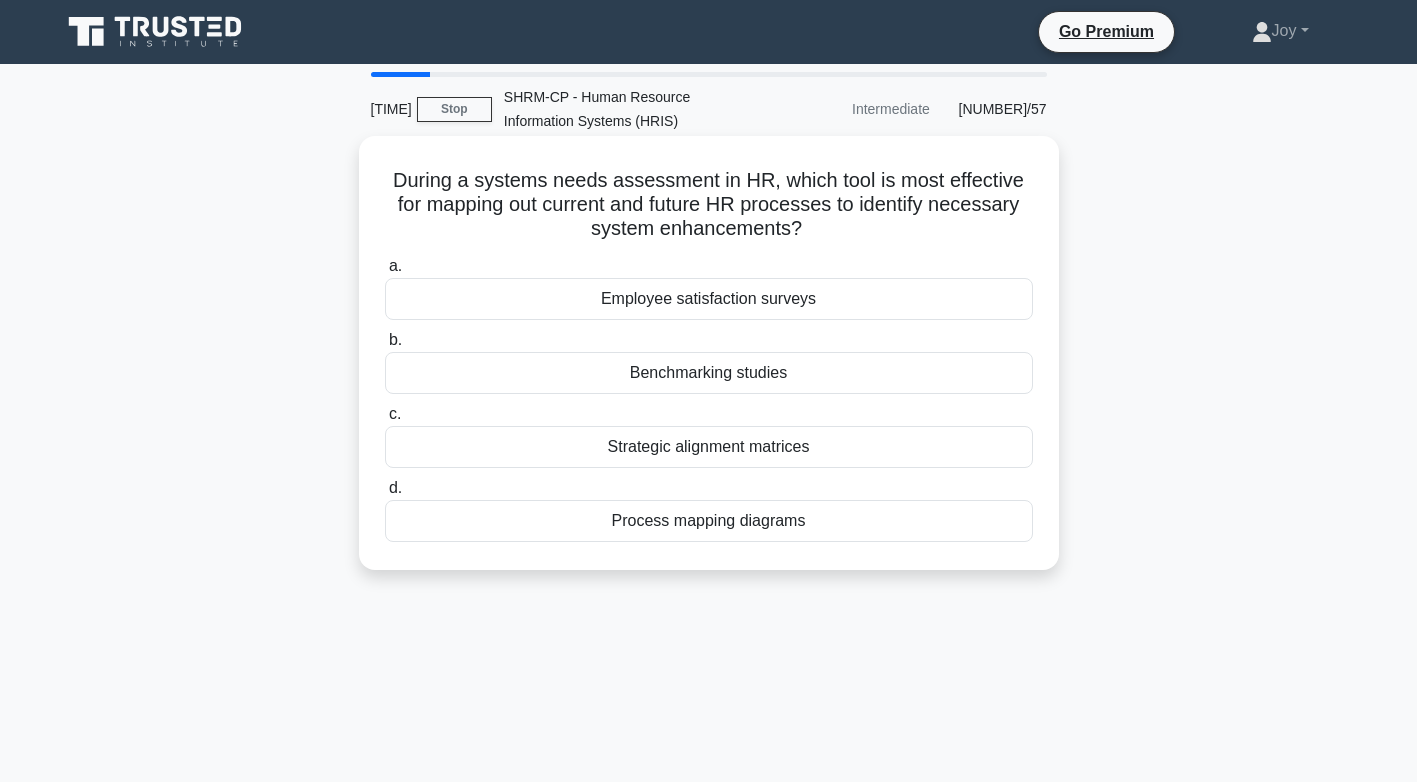 click on "Process mapping diagrams" at bounding box center [709, 521] 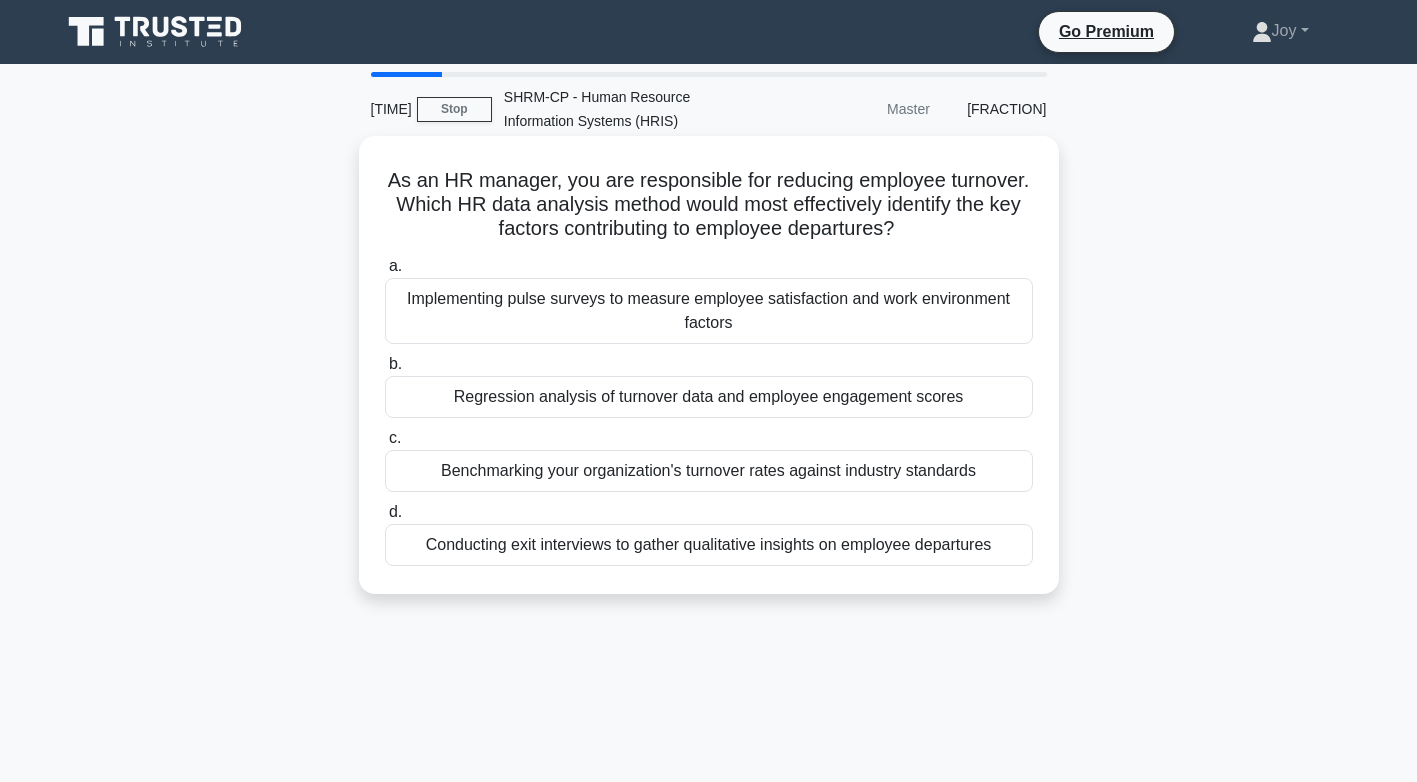 click on "Conducting exit interviews to gather qualitative insights on employee departures" at bounding box center [709, 545] 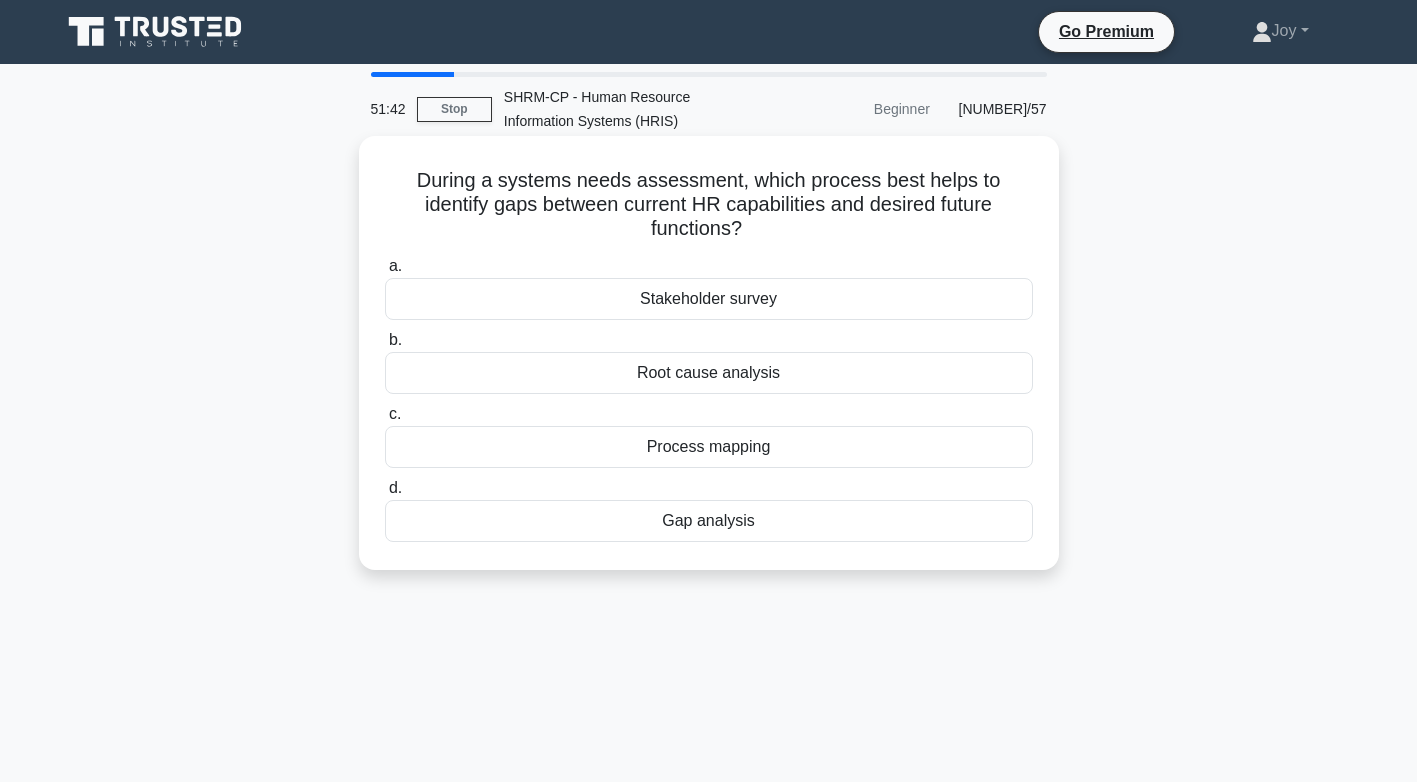 click on "Gap analysis" at bounding box center (709, 521) 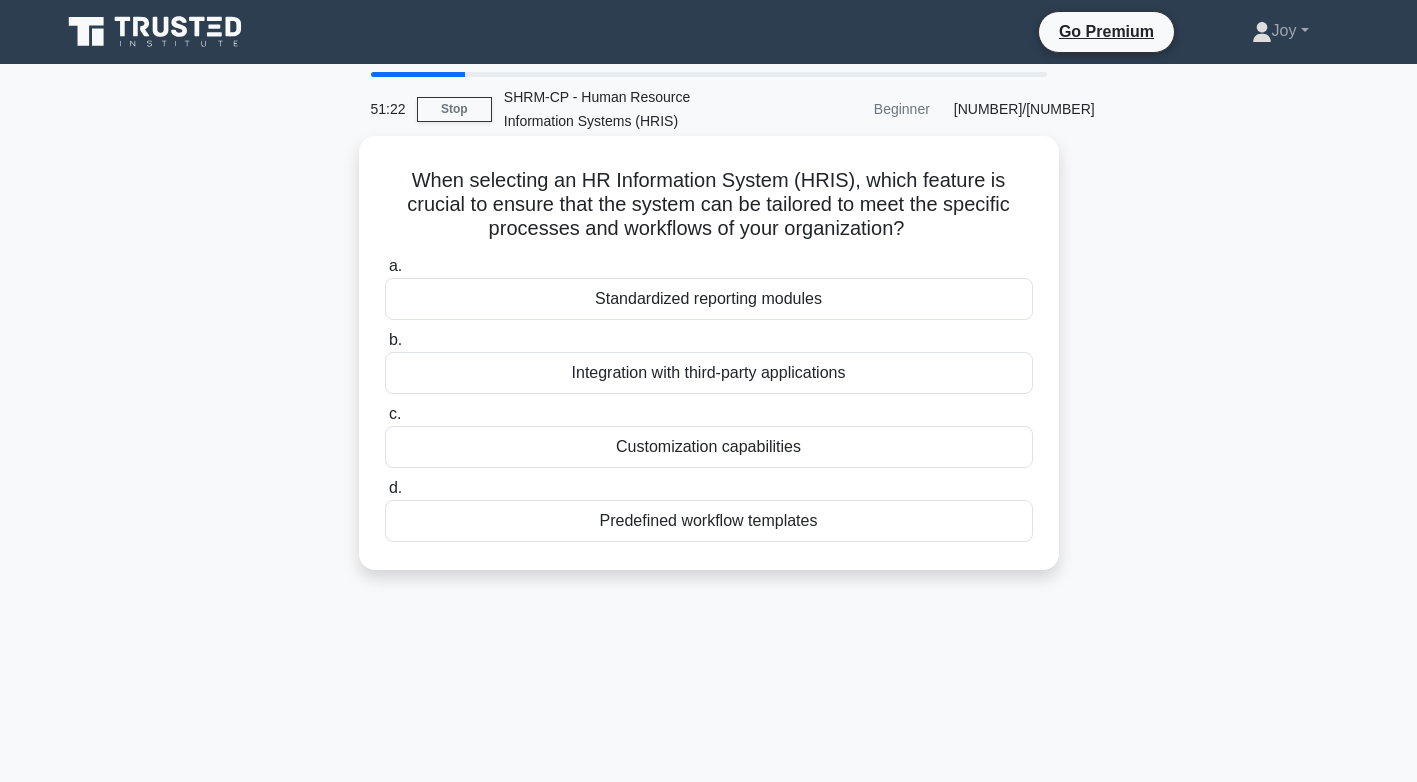 click on "Customization capabilities" at bounding box center [709, 447] 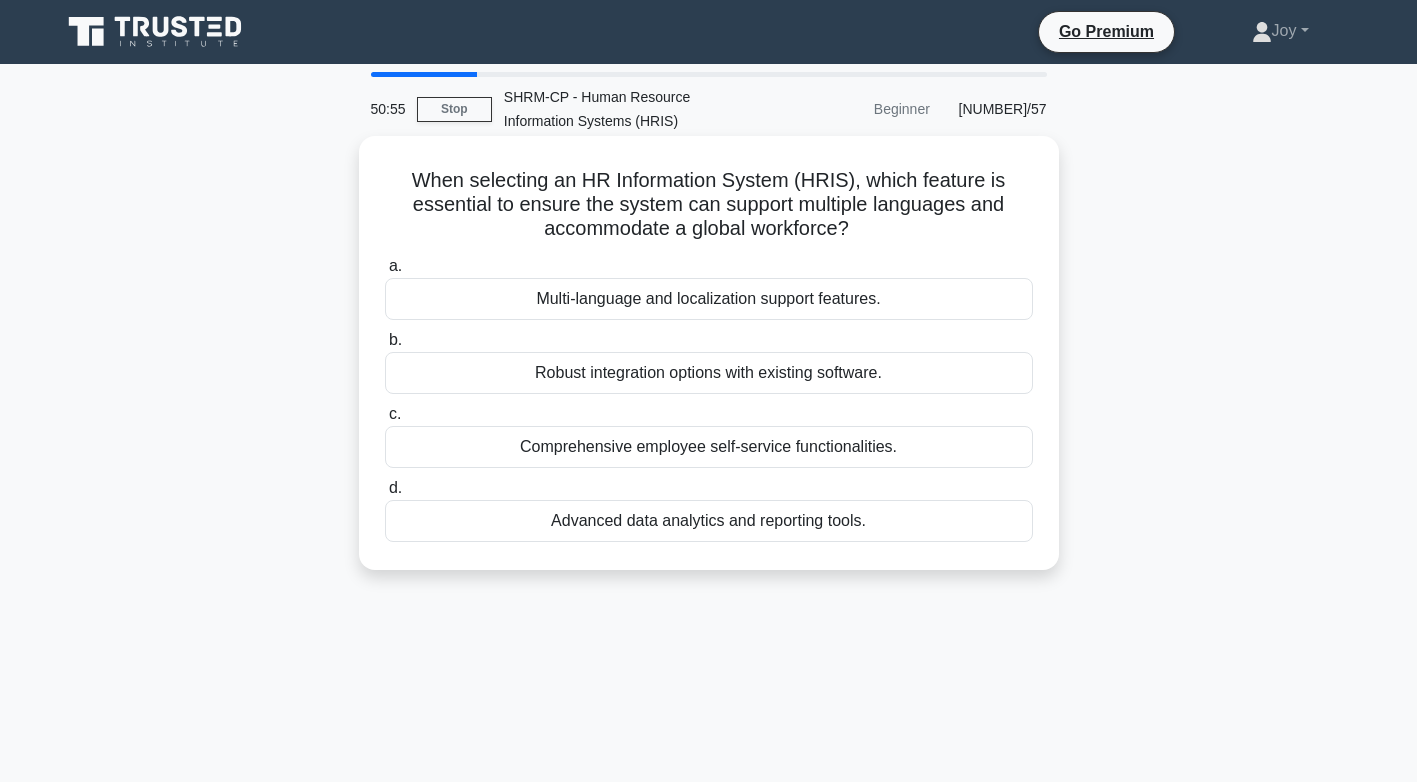 click on "Multi-language and localization support features." at bounding box center [709, 299] 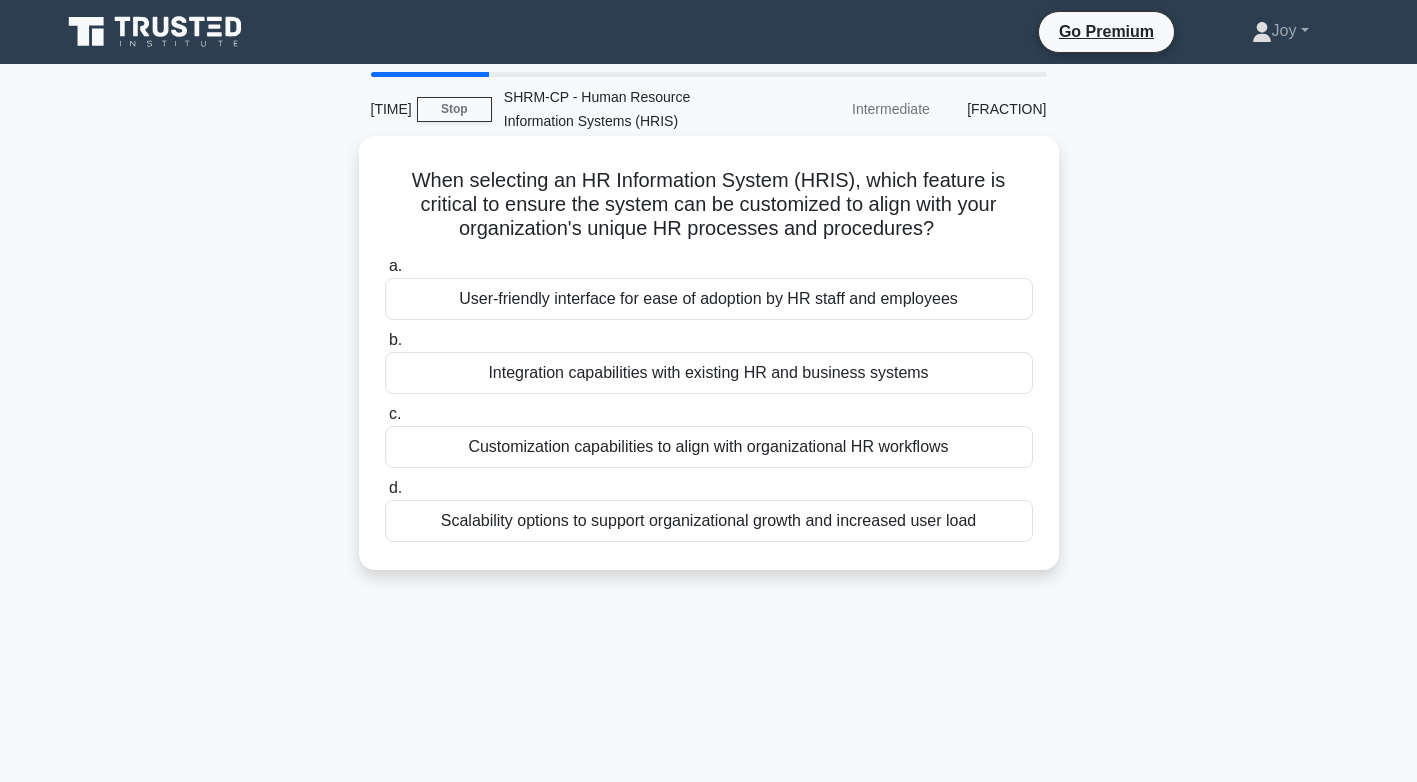 click on "Customization capabilities to align with organizational HR workflows" at bounding box center (709, 447) 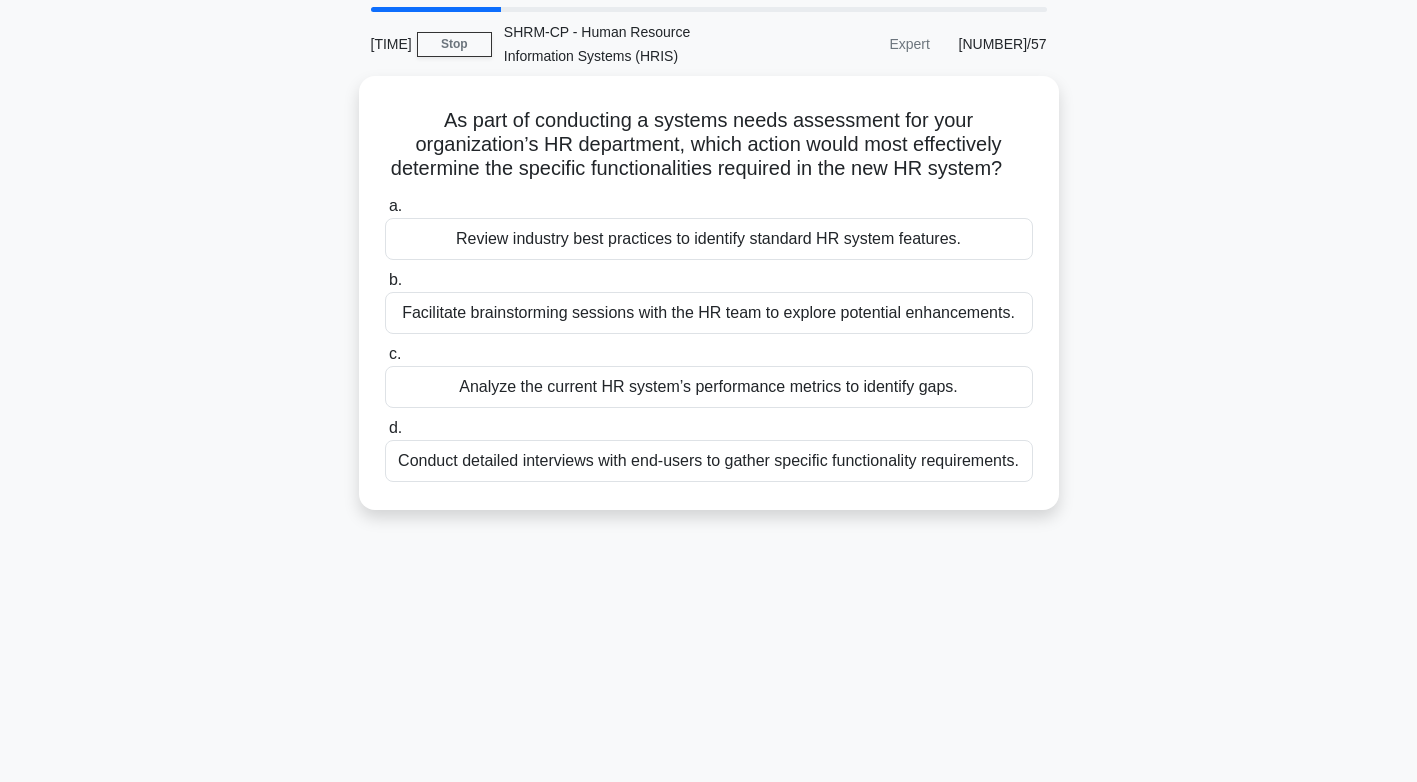 scroll, scrollTop: 100, scrollLeft: 0, axis: vertical 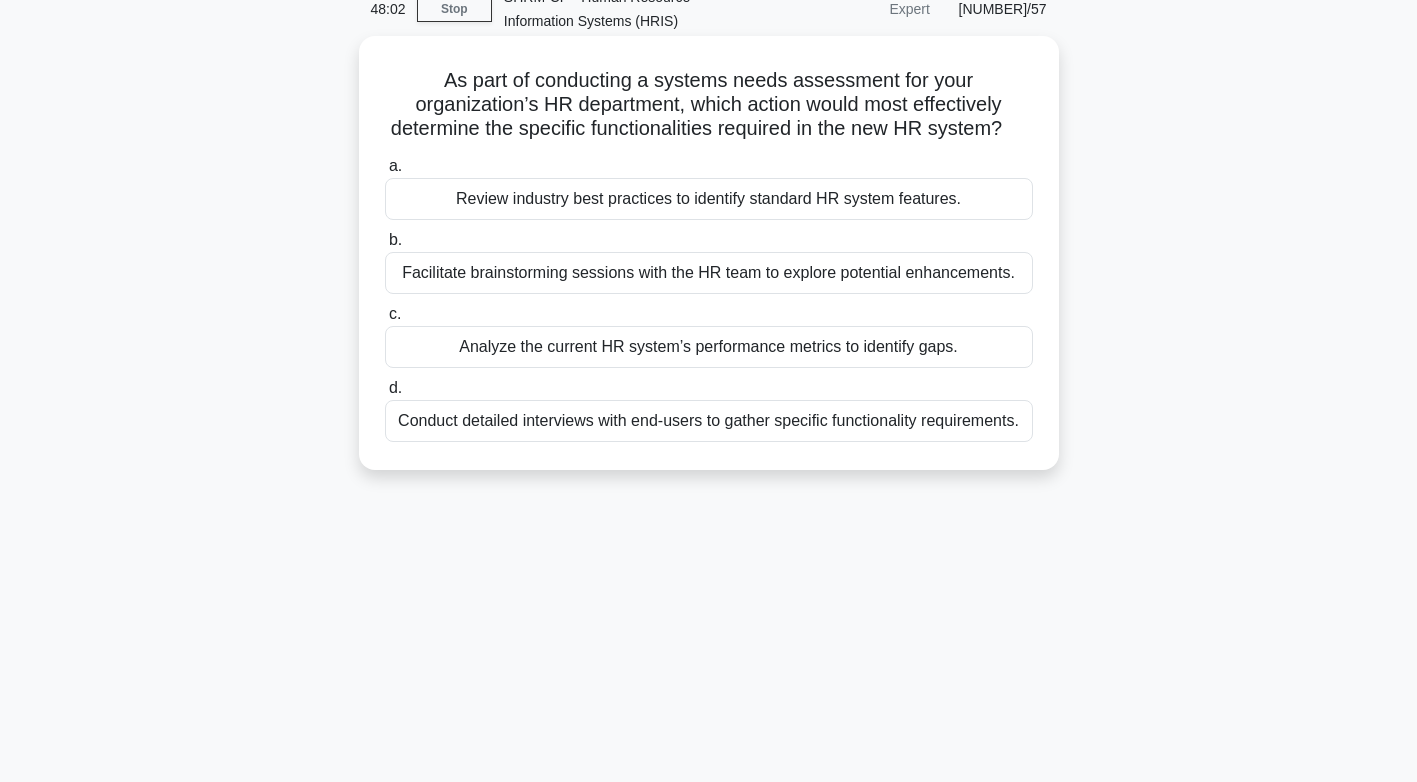 click on "Analyze the current HR system’s performance metrics to identify gaps." at bounding box center (709, 347) 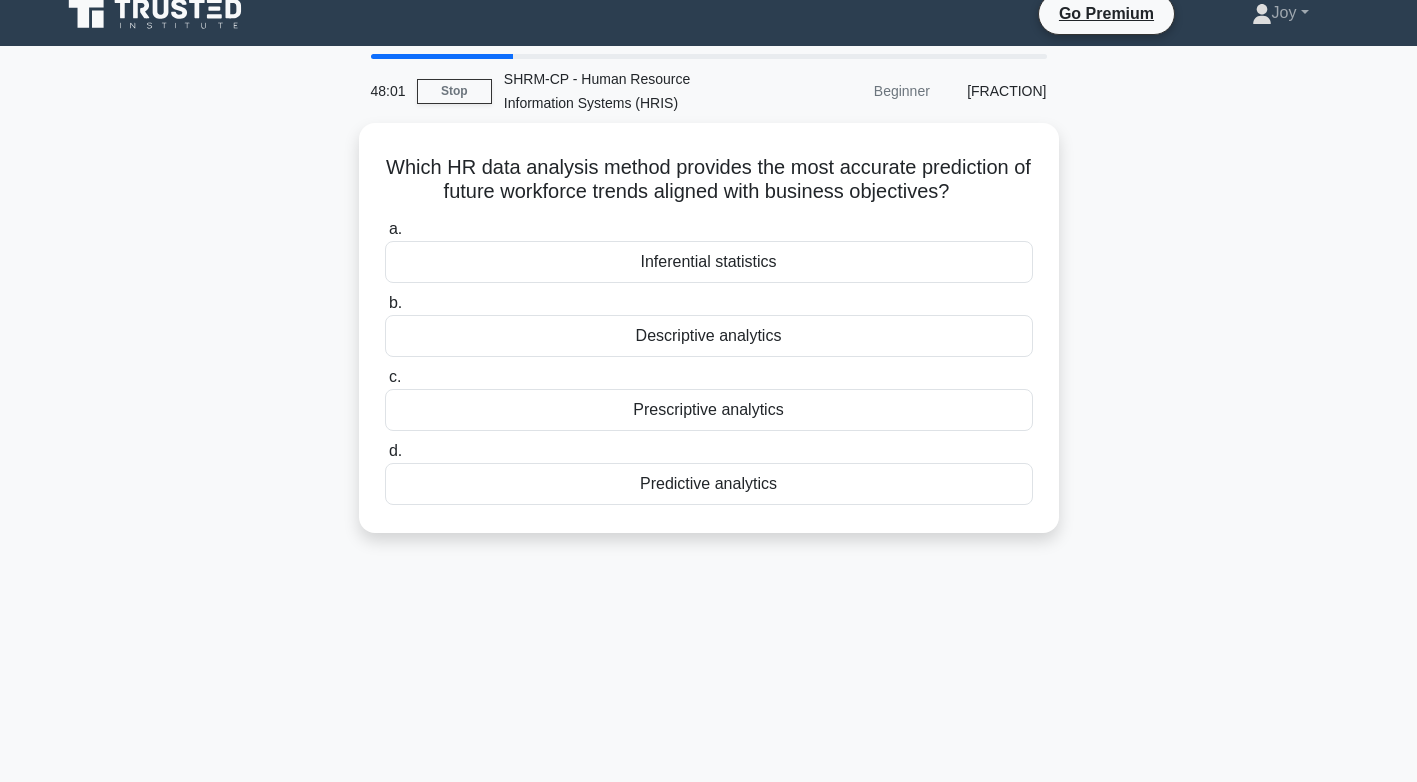 scroll, scrollTop: 0, scrollLeft: 0, axis: both 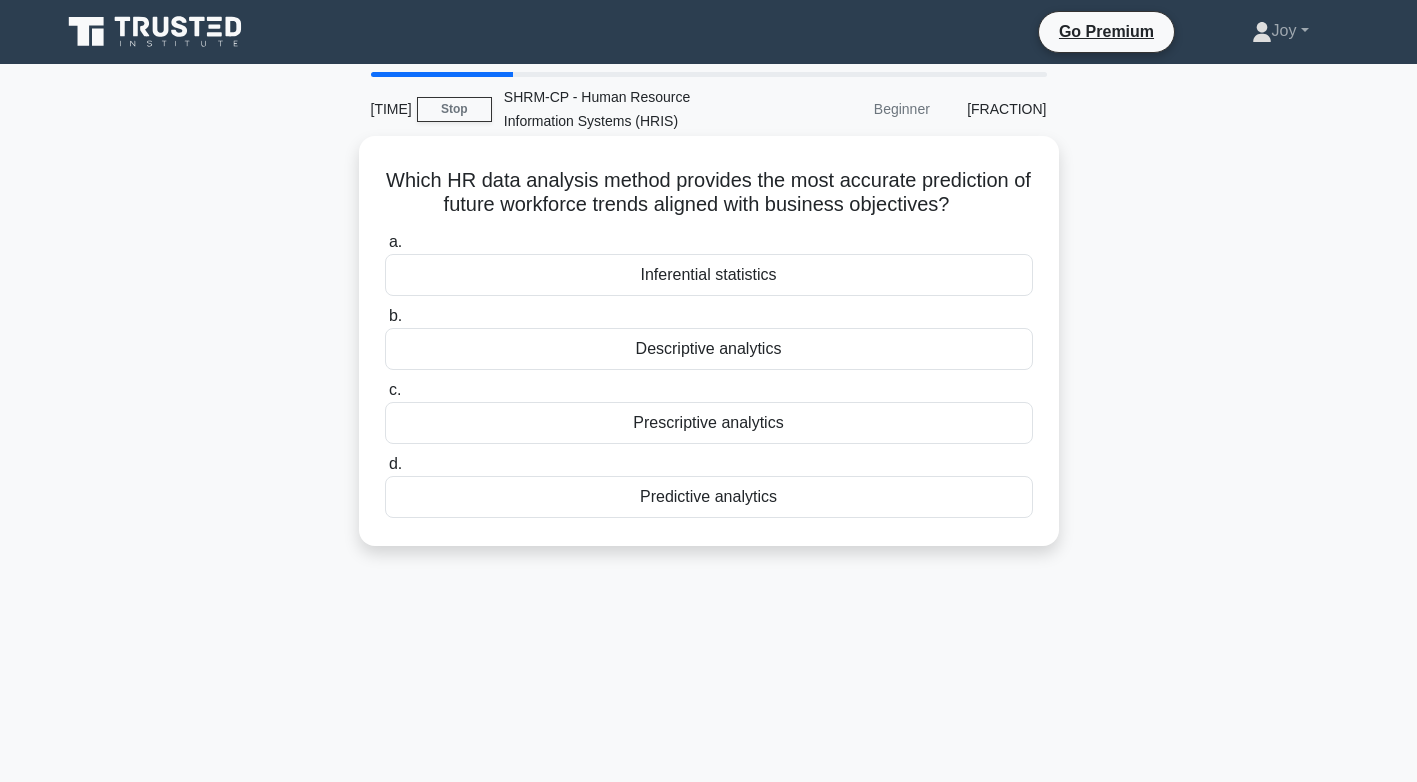 click on "Predictive analytics" at bounding box center [709, 497] 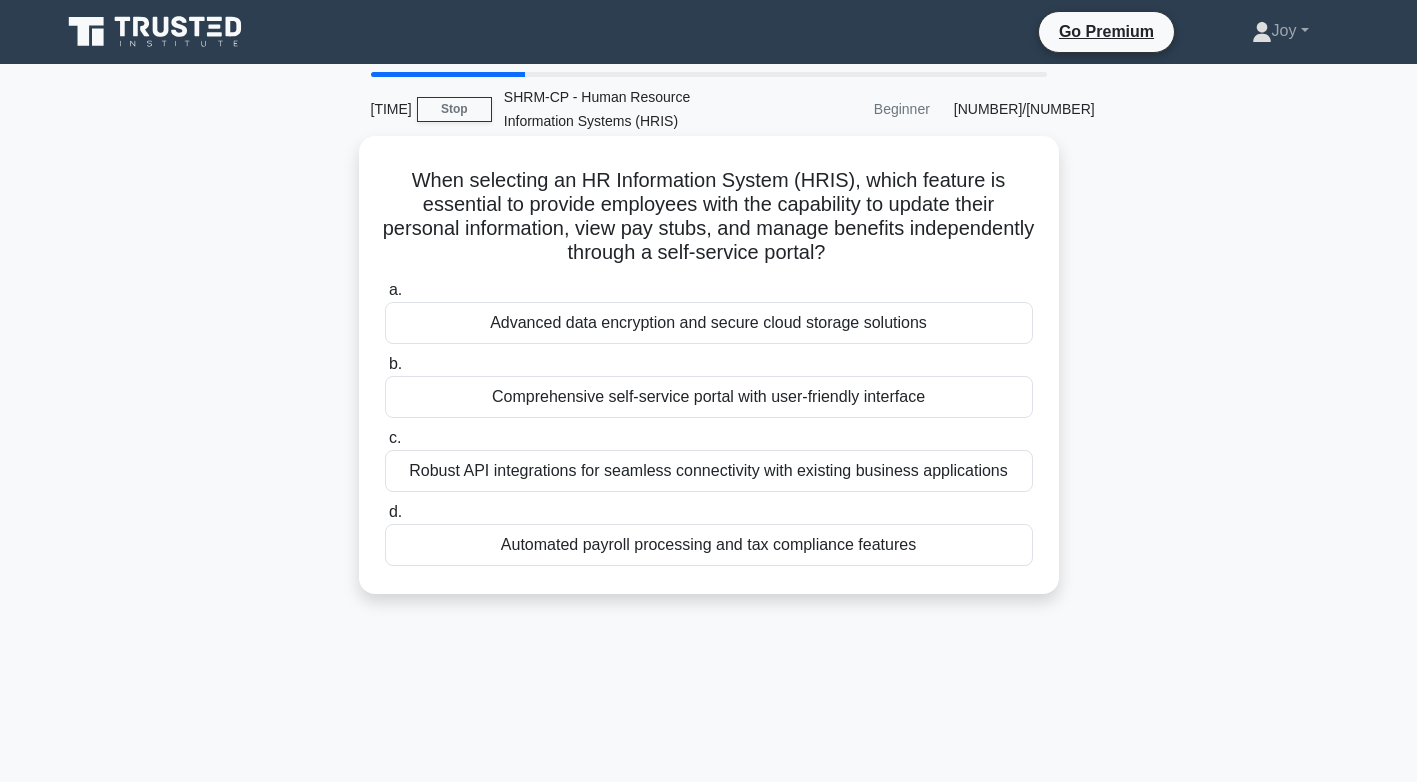 click on "Comprehensive self-service portal with user-friendly interface" at bounding box center [709, 397] 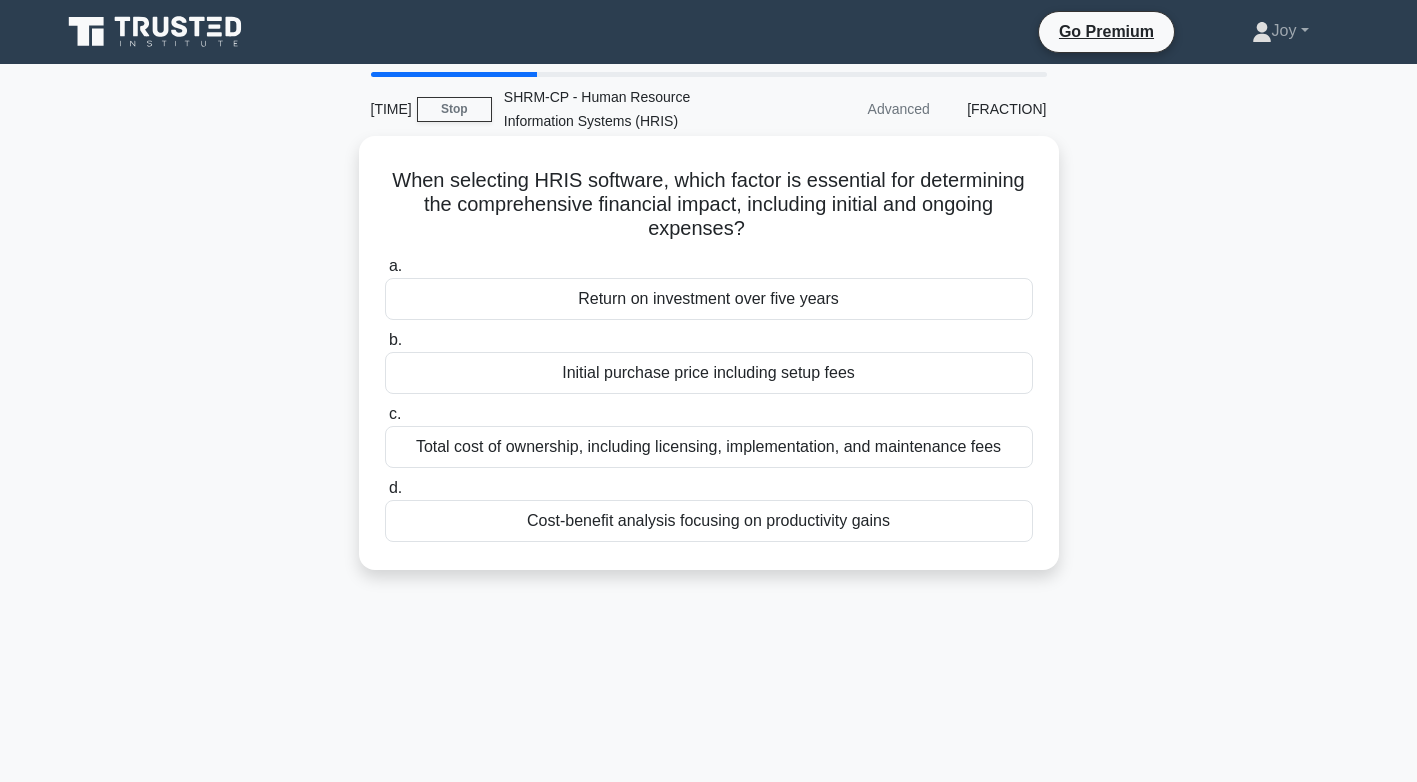 click on "Return on investment over five years" at bounding box center [709, 299] 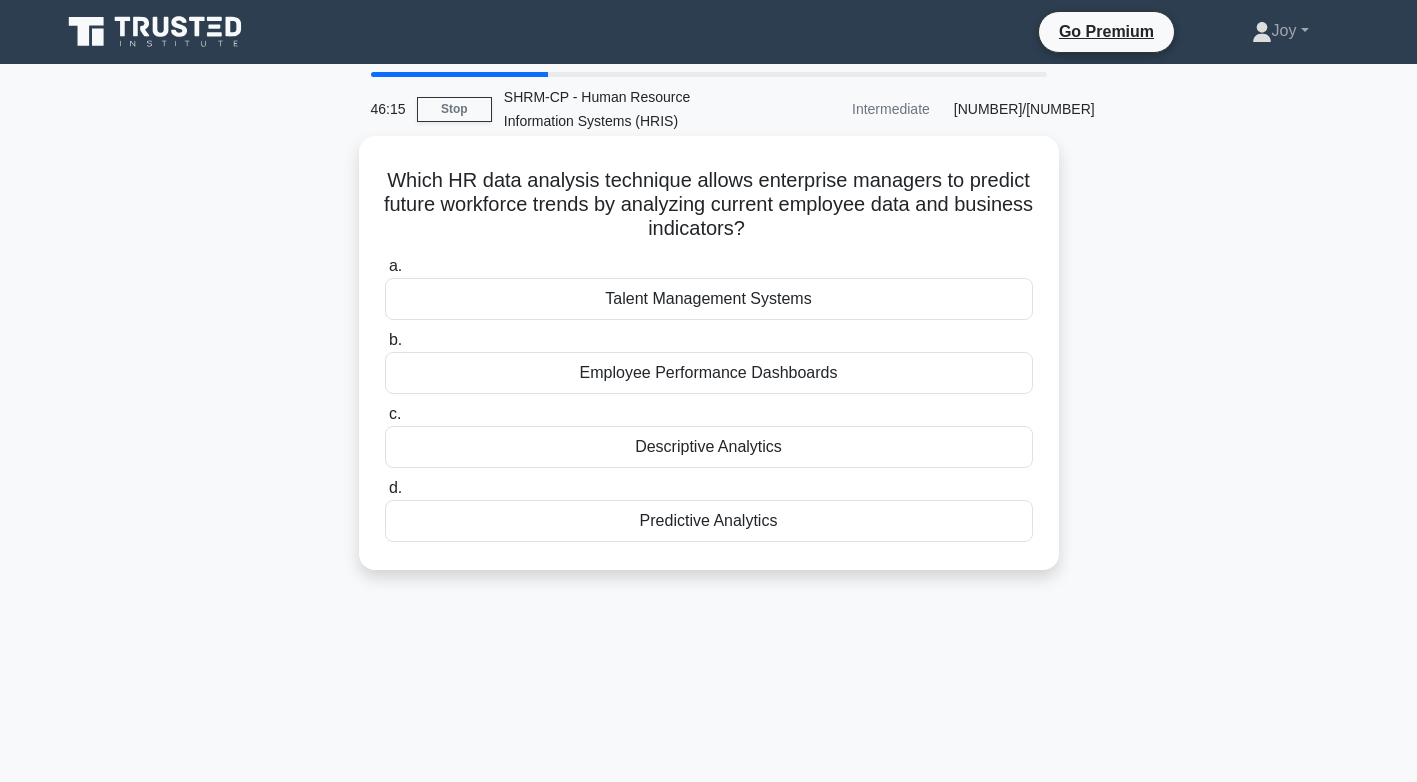 click on "Predictive Analytics" at bounding box center (709, 521) 